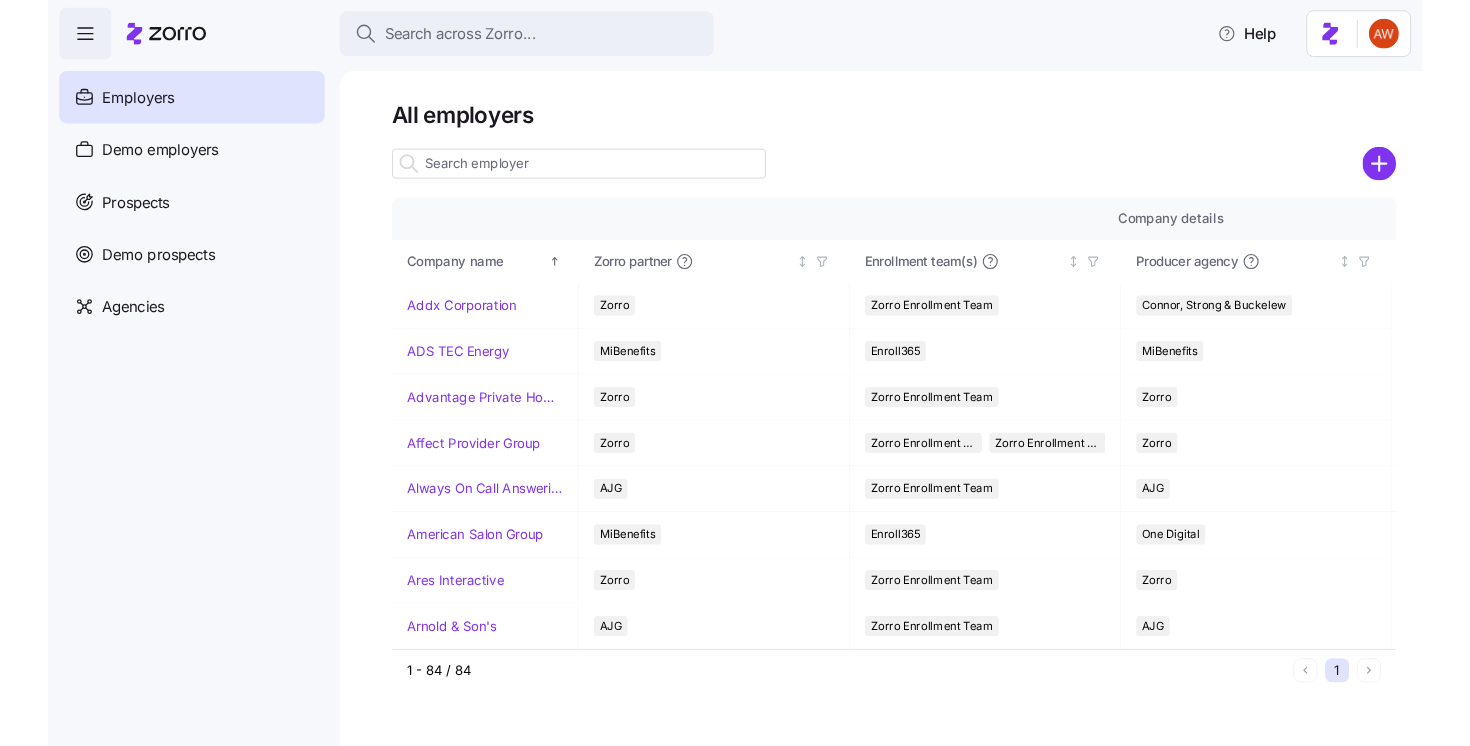 scroll, scrollTop: 0, scrollLeft: 0, axis: both 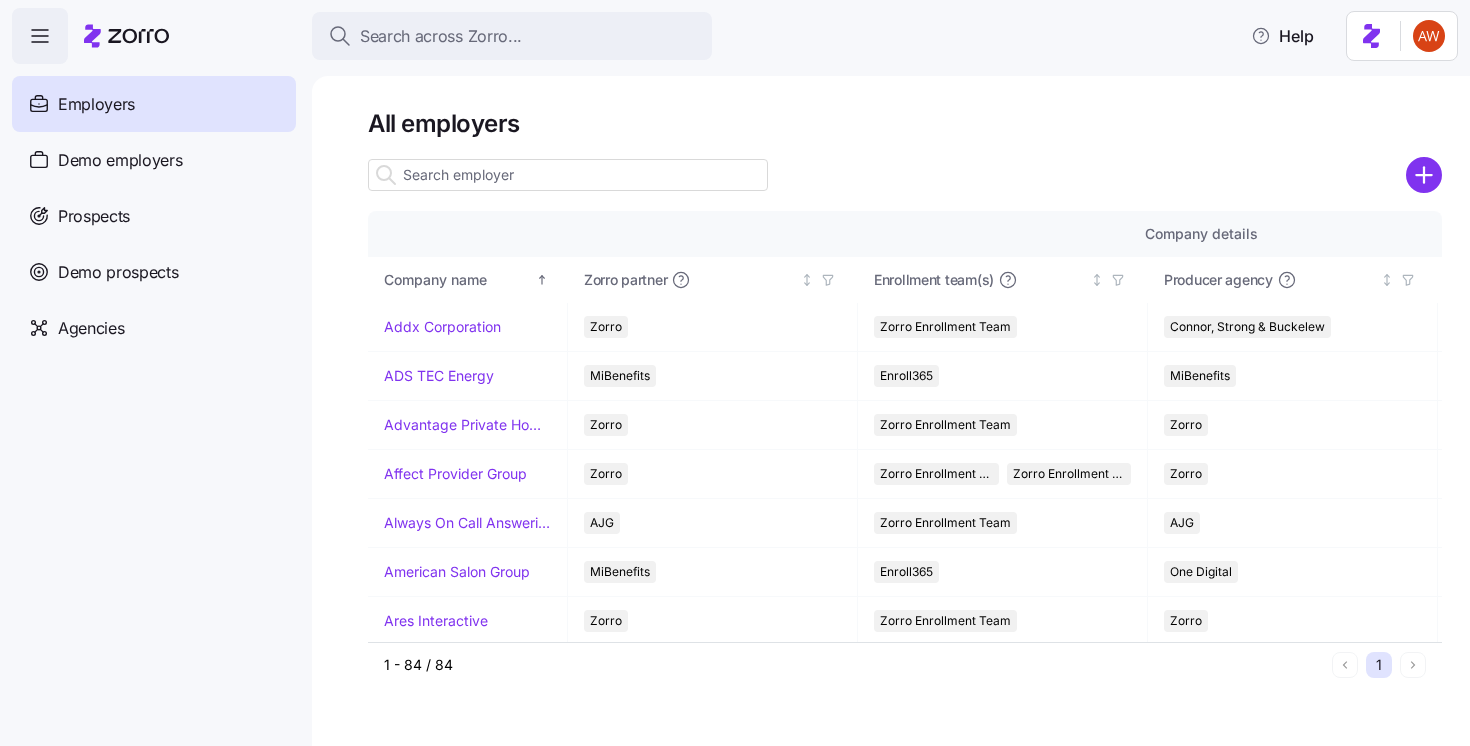 click at bounding box center (568, 175) 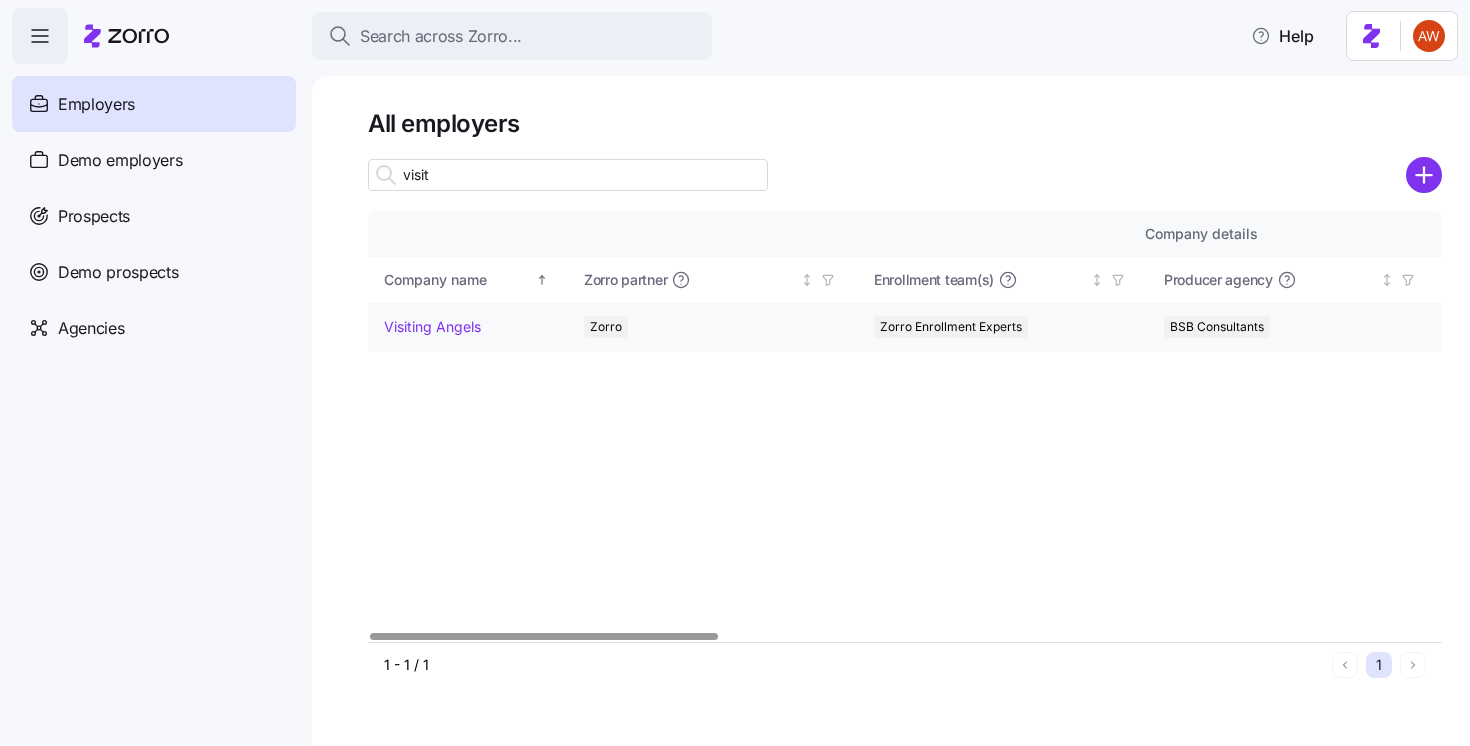 type on "visit" 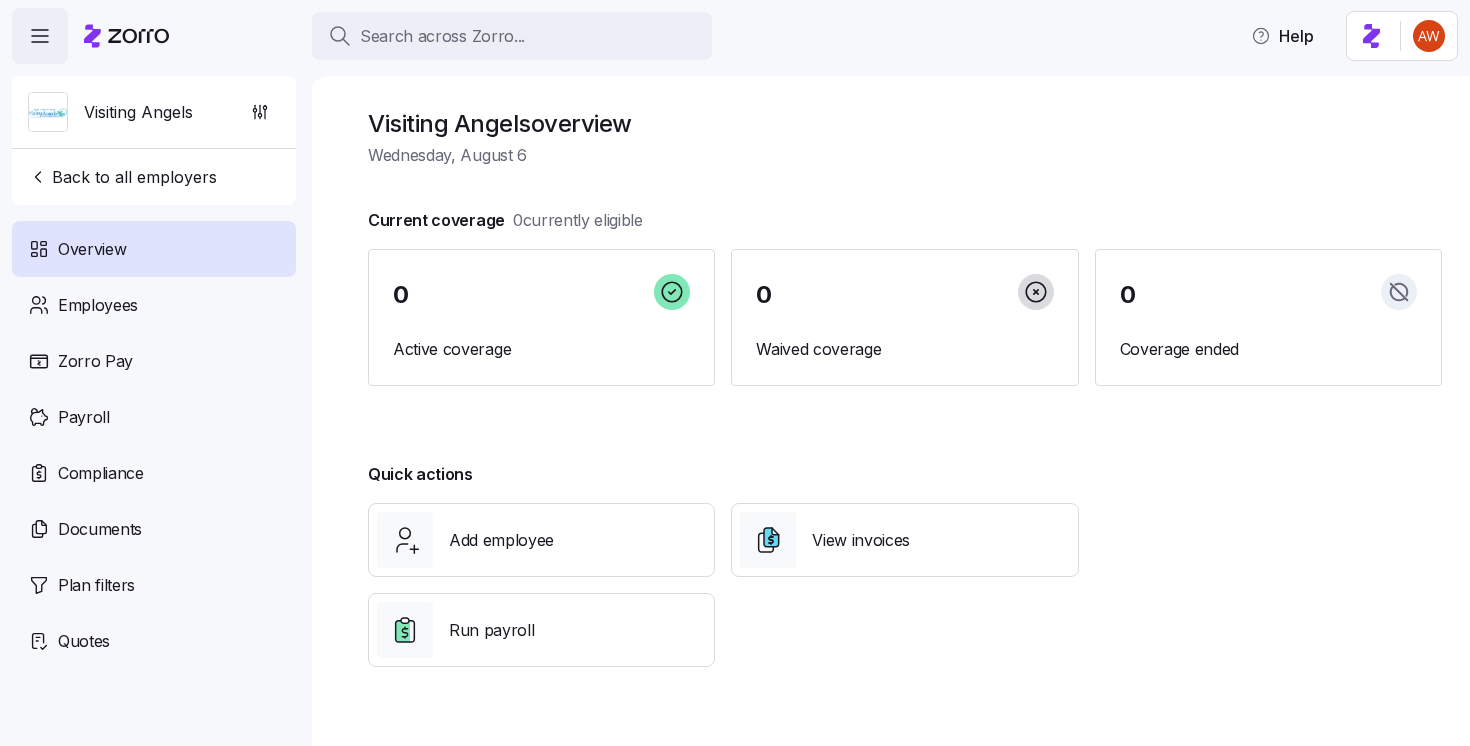 scroll, scrollTop: 0, scrollLeft: 0, axis: both 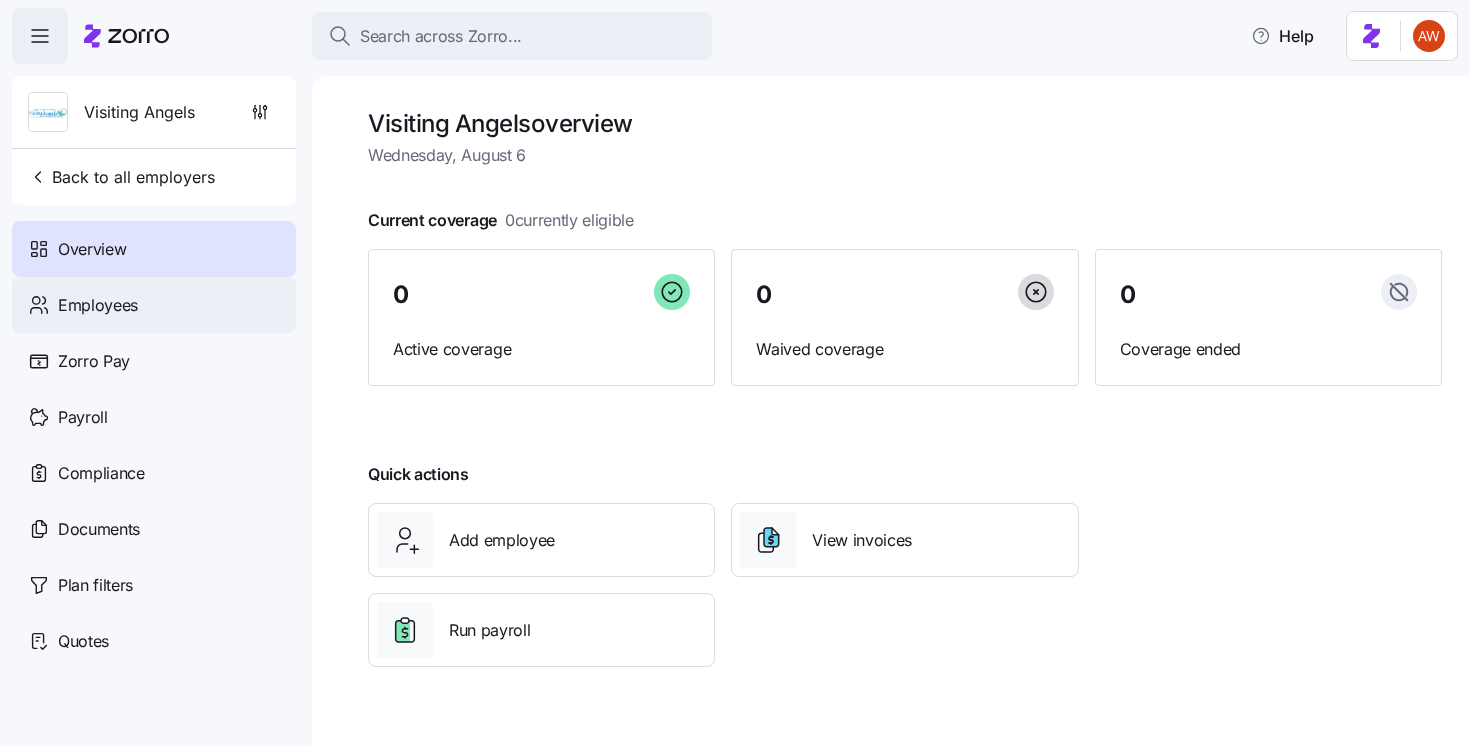 click on "Employees" at bounding box center (154, 305) 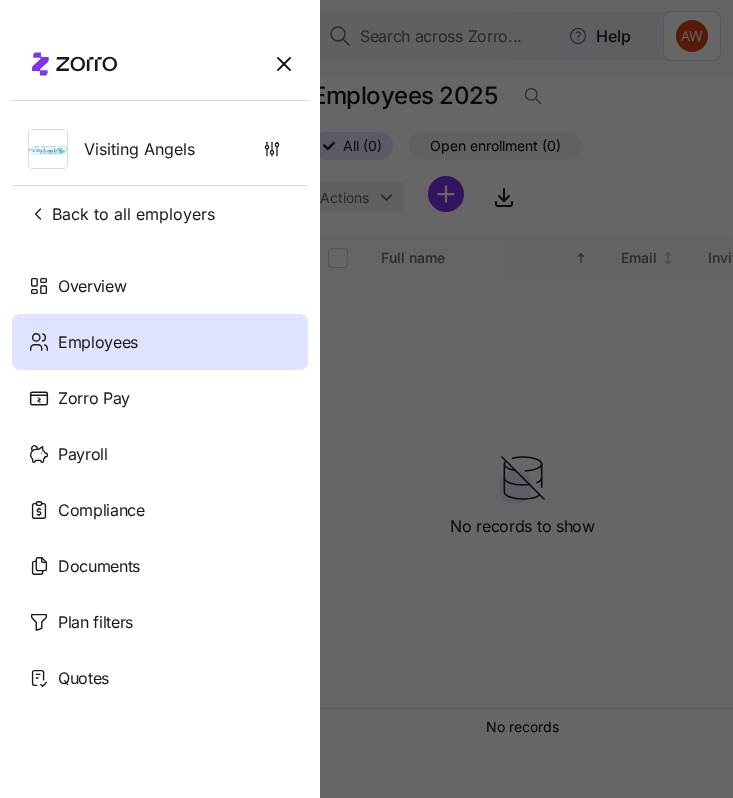 click at bounding box center (366, 399) 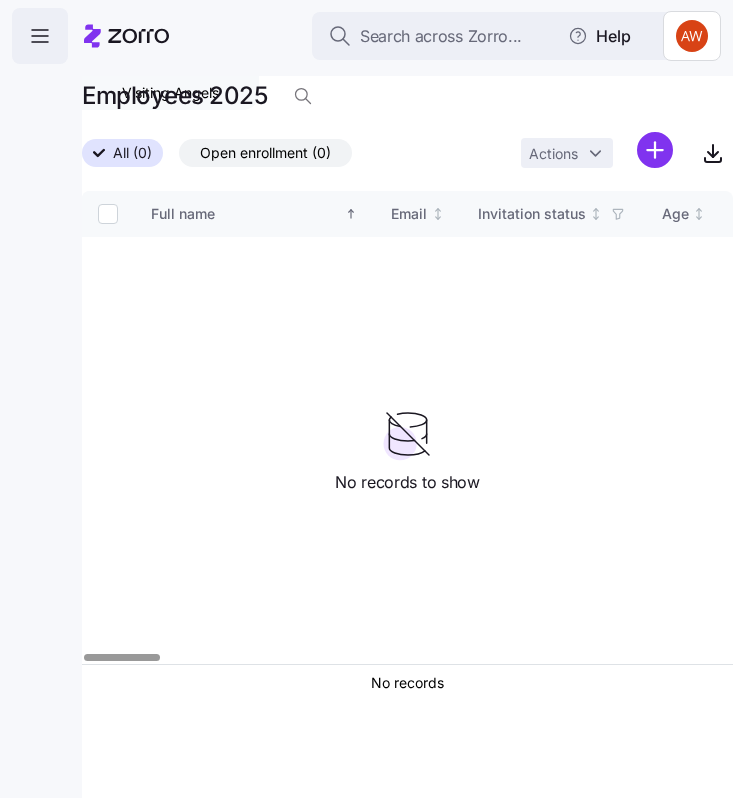 click 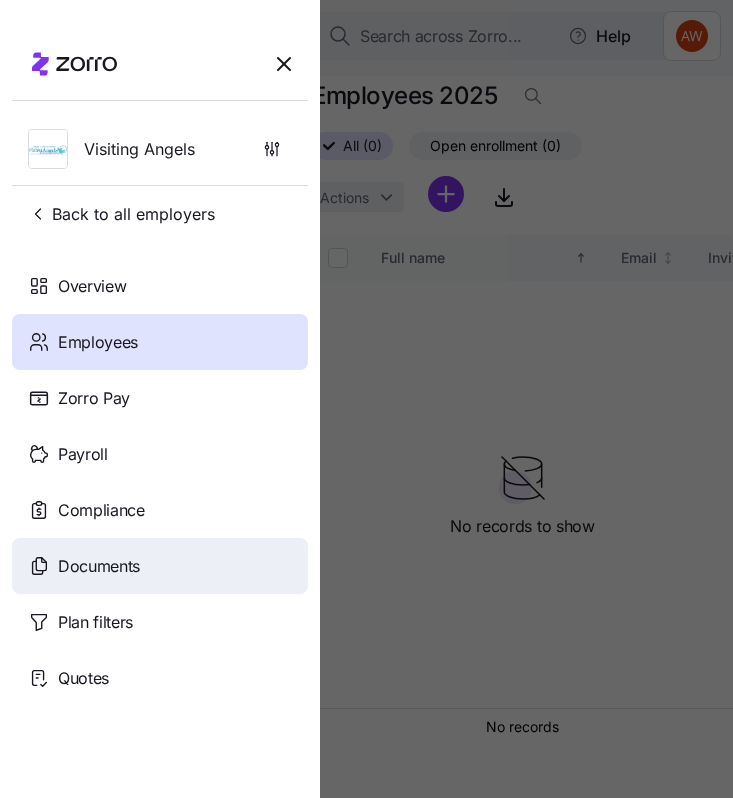 click on "Documents" at bounding box center (99, 566) 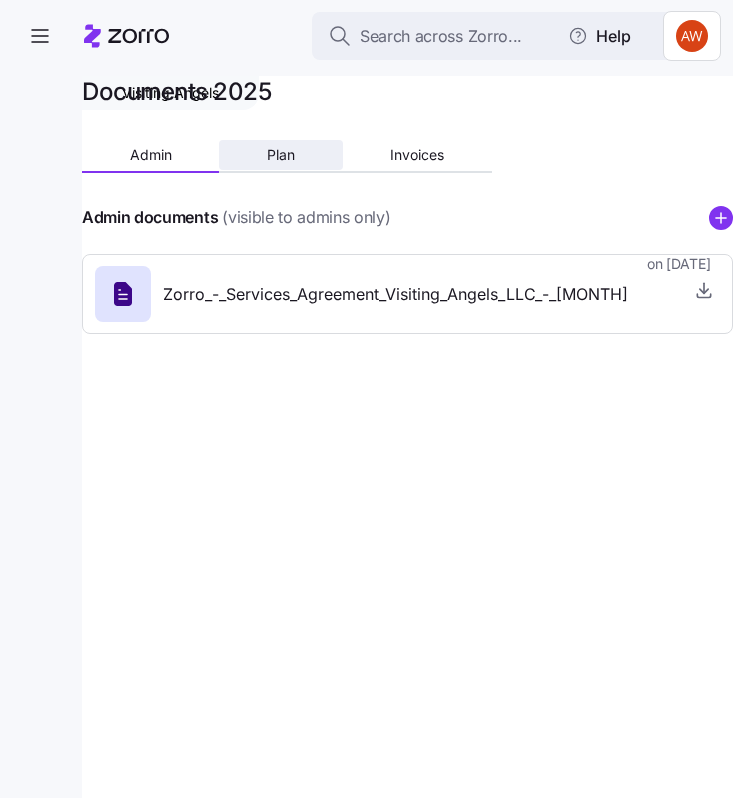 click on "Plan" at bounding box center (281, 155) 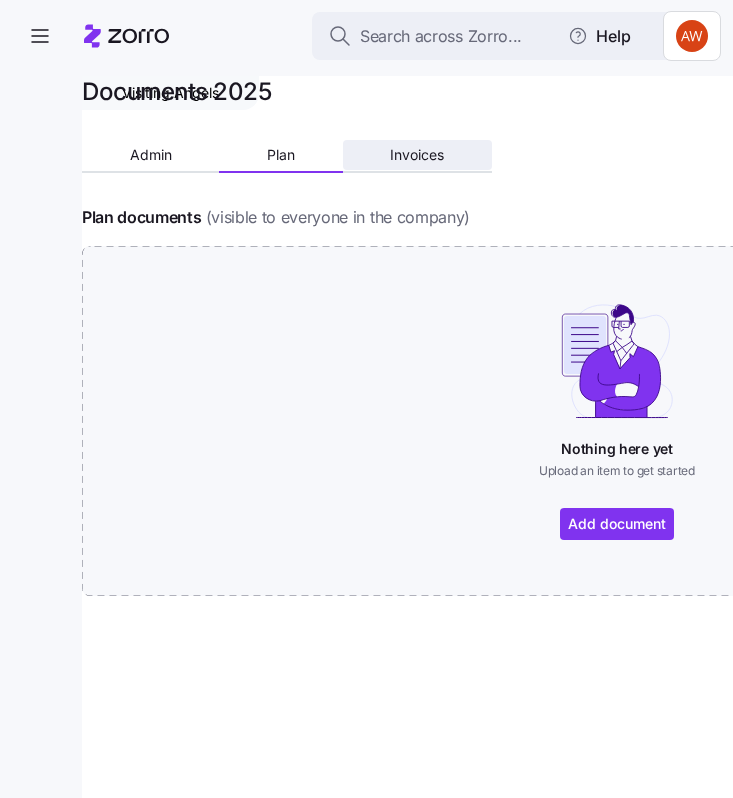 click on "Invoices" at bounding box center [417, 155] 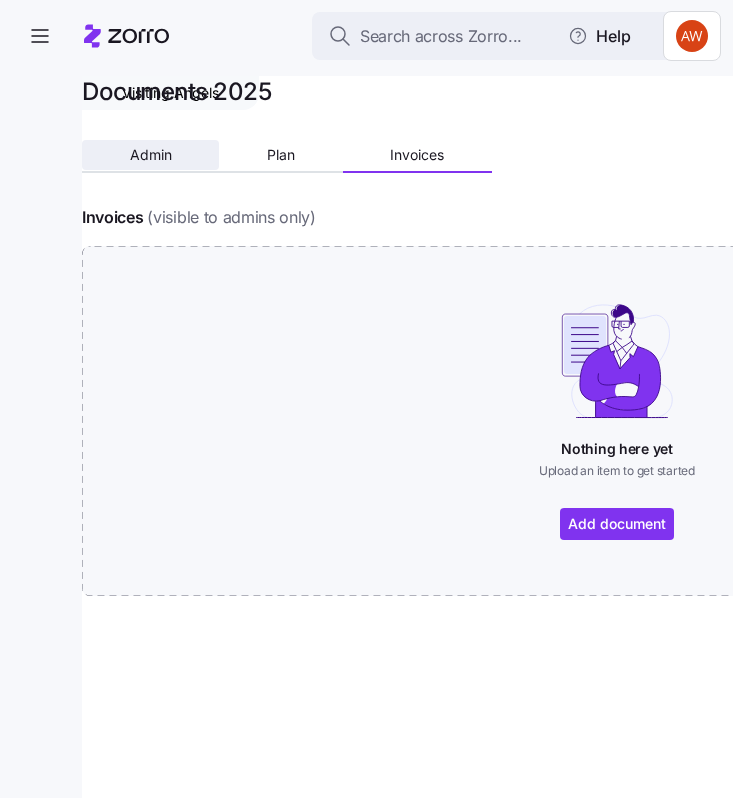 click on "Admin" at bounding box center (151, 155) 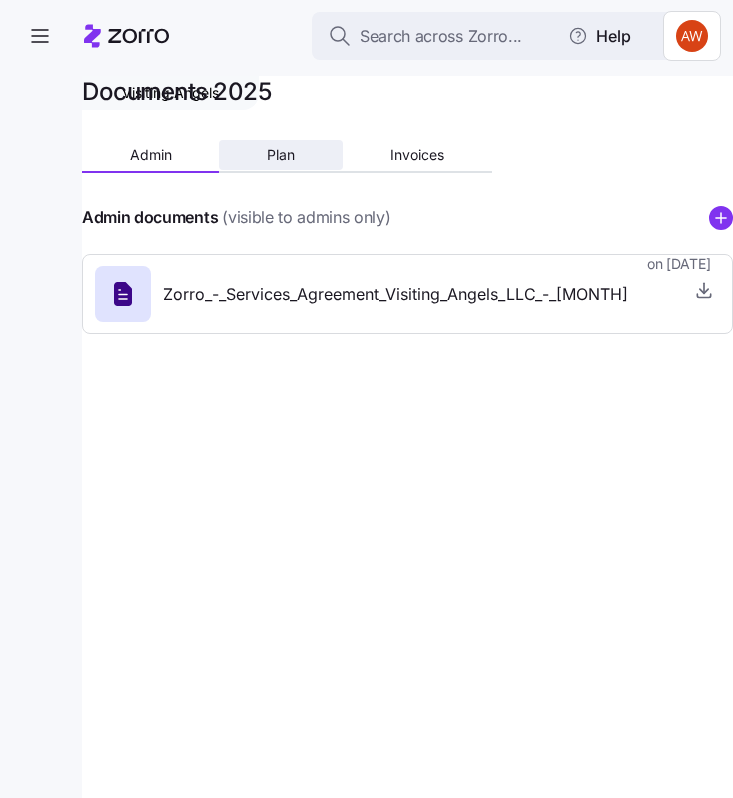 click on "Plan" at bounding box center [281, 155] 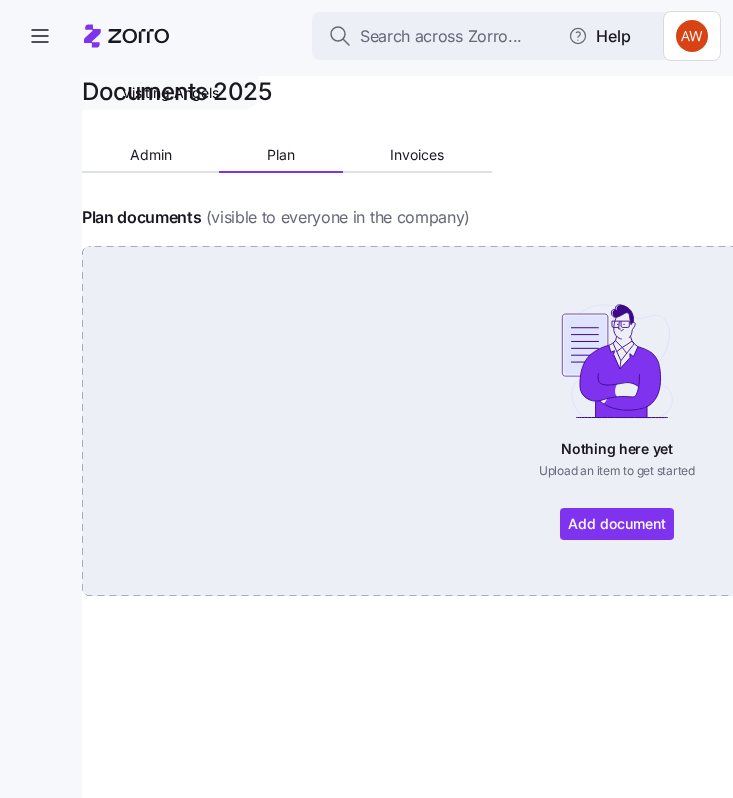 click on "Nothing here yet Upload an item to get started   Add document" at bounding box center [617, 421] 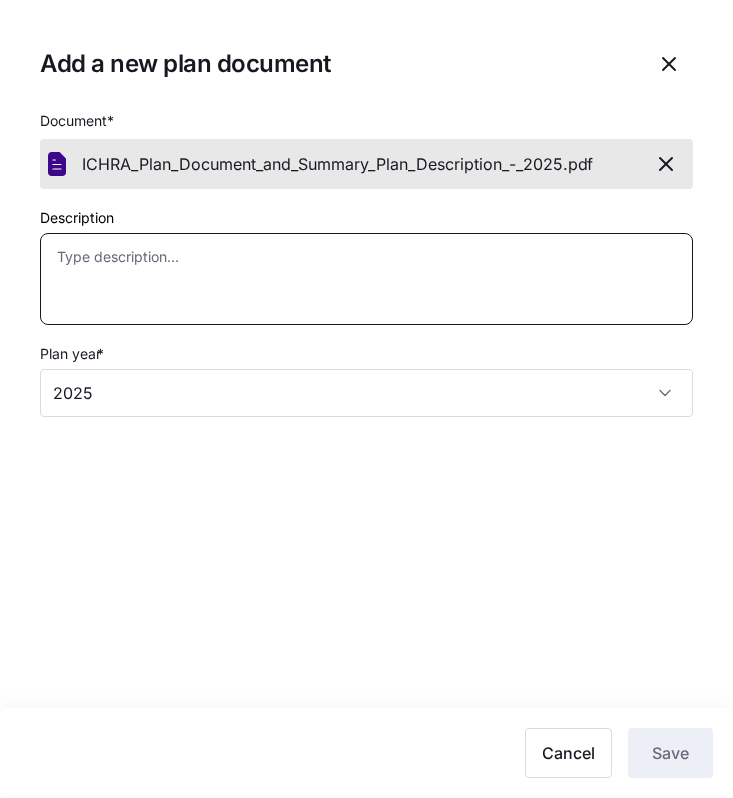 click on "Description" at bounding box center (366, 279) 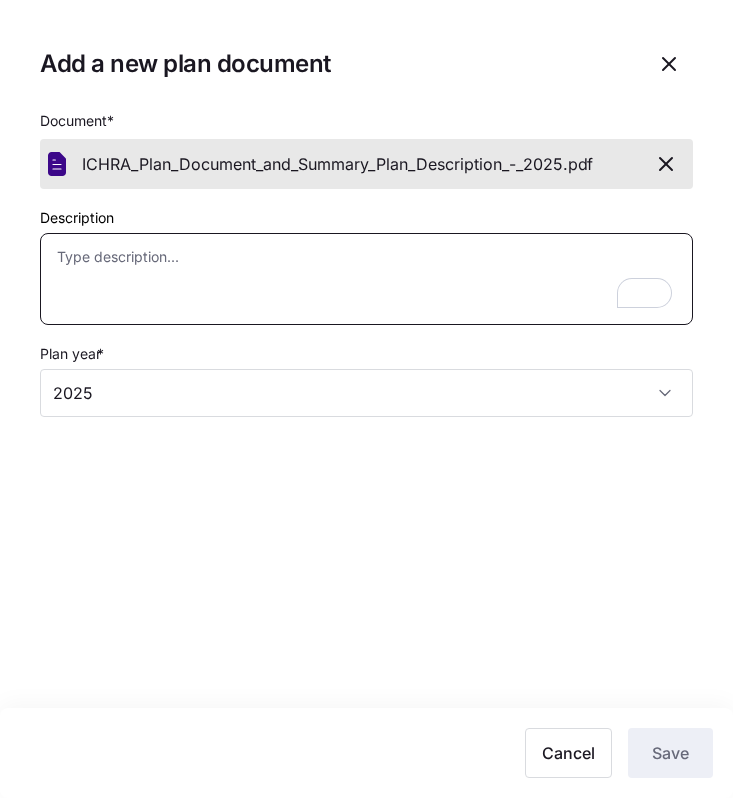 type on "x" 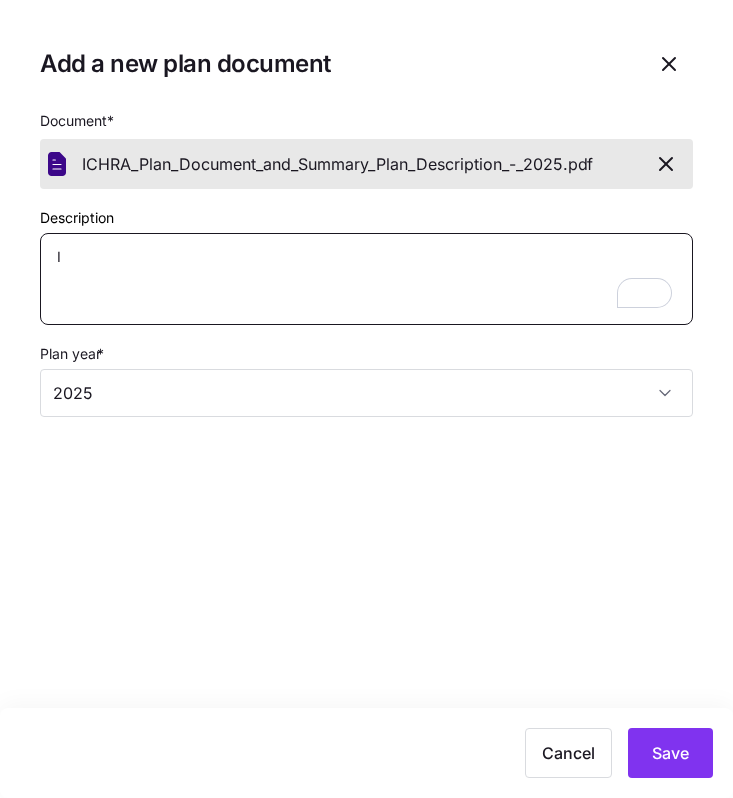 type on "x" 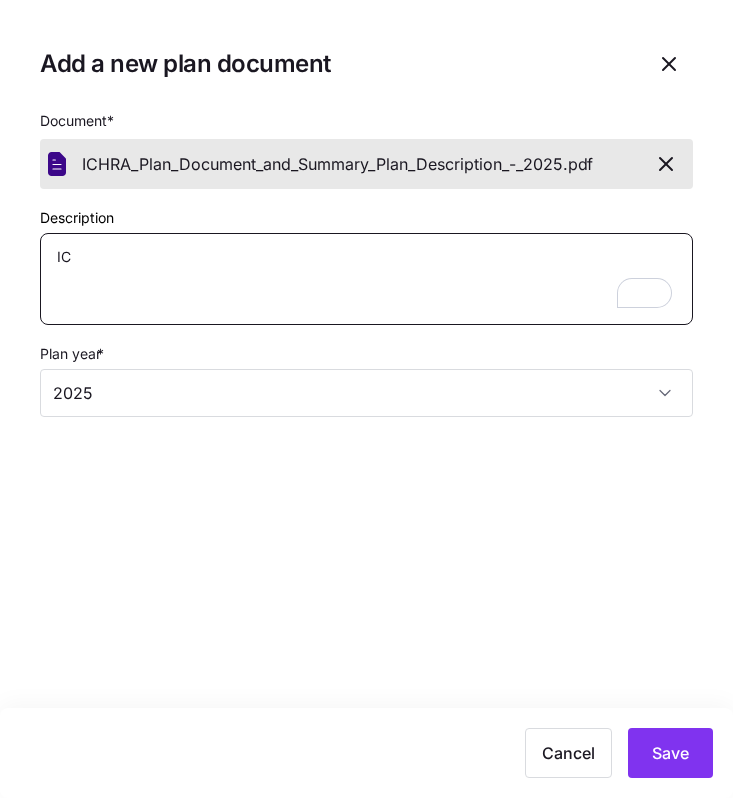 type on "x" 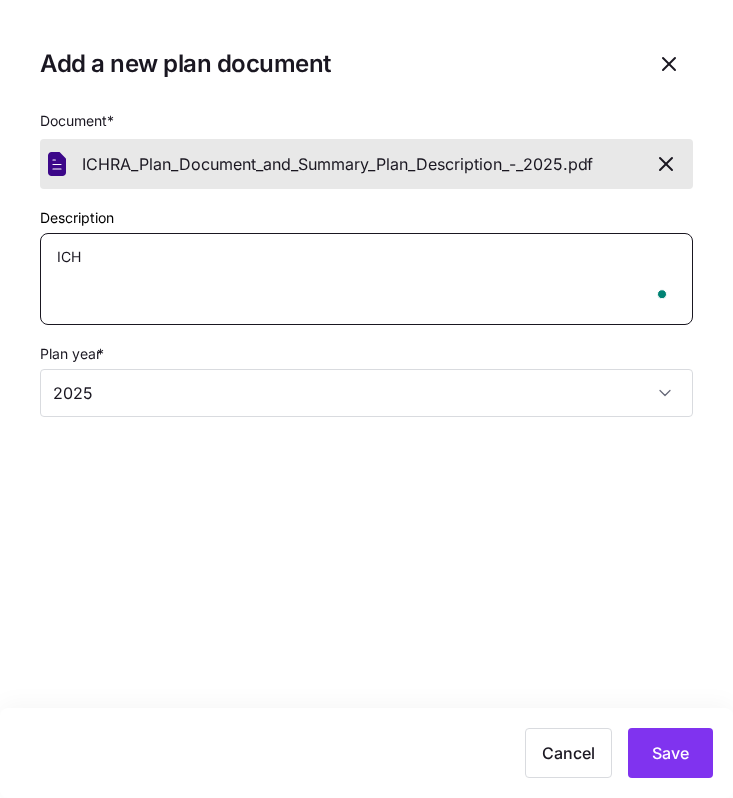 type on "x" 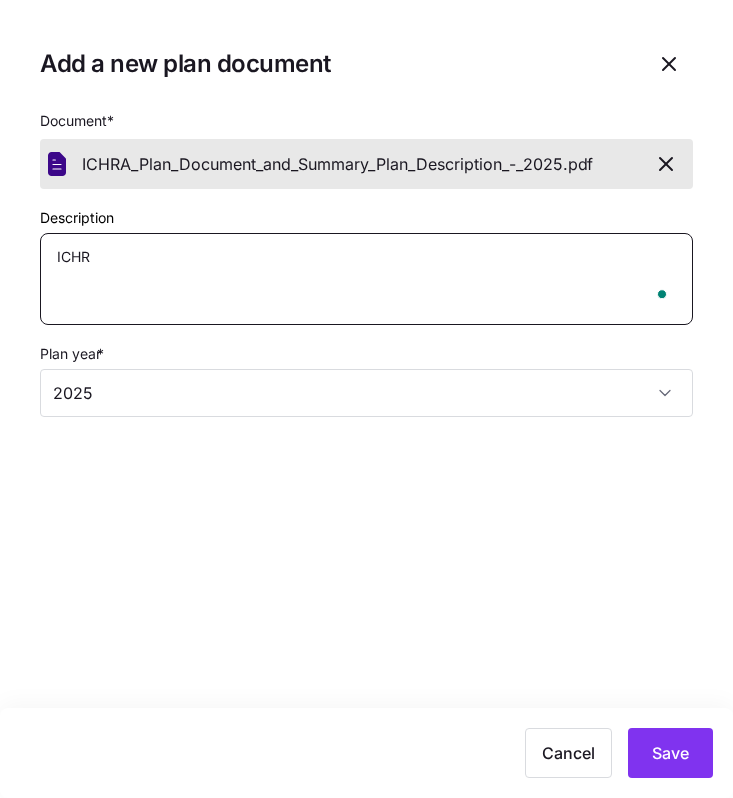 type on "x" 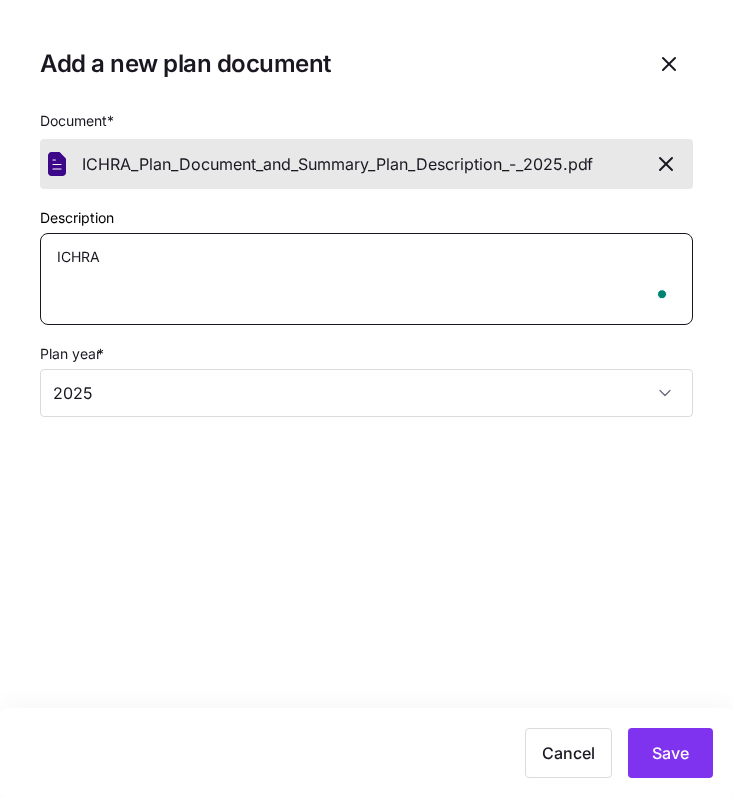 type on "x" 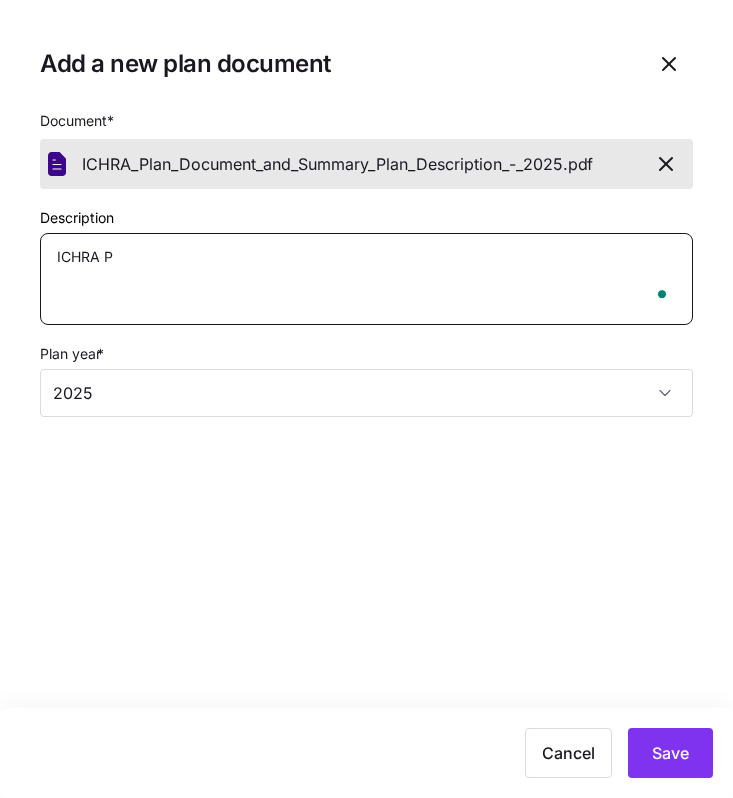 type on "x" 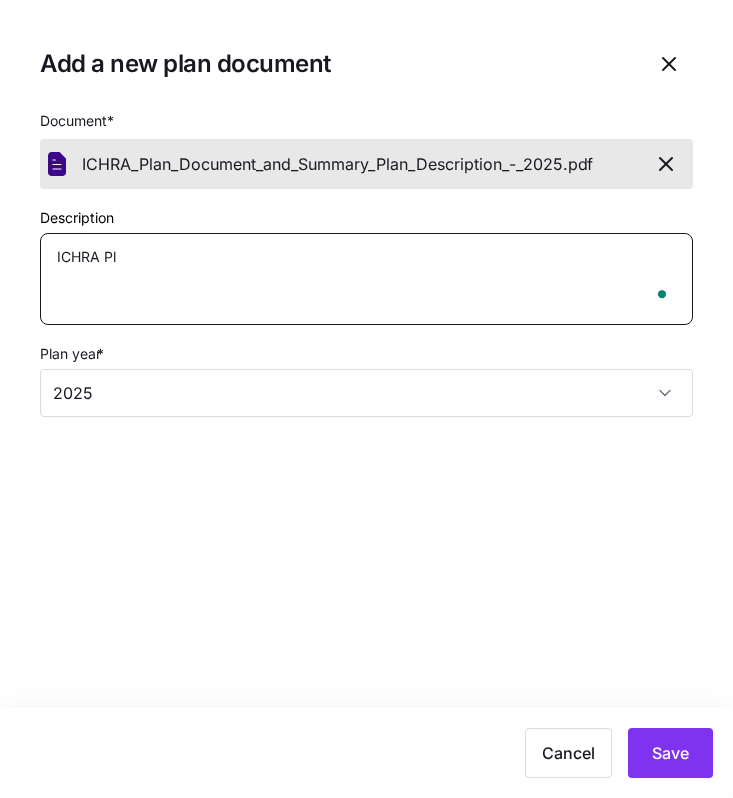 type on "x" 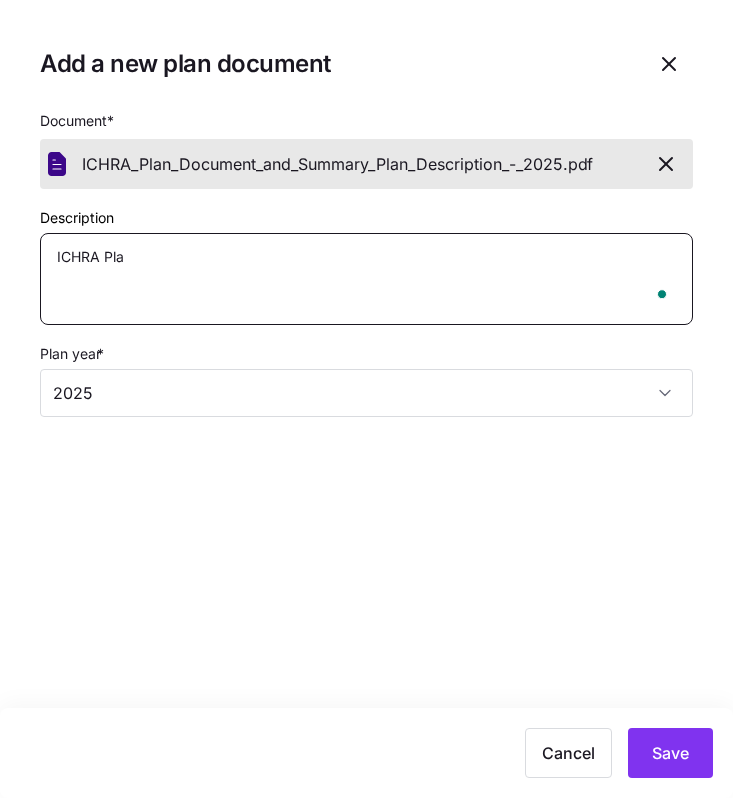 type on "x" 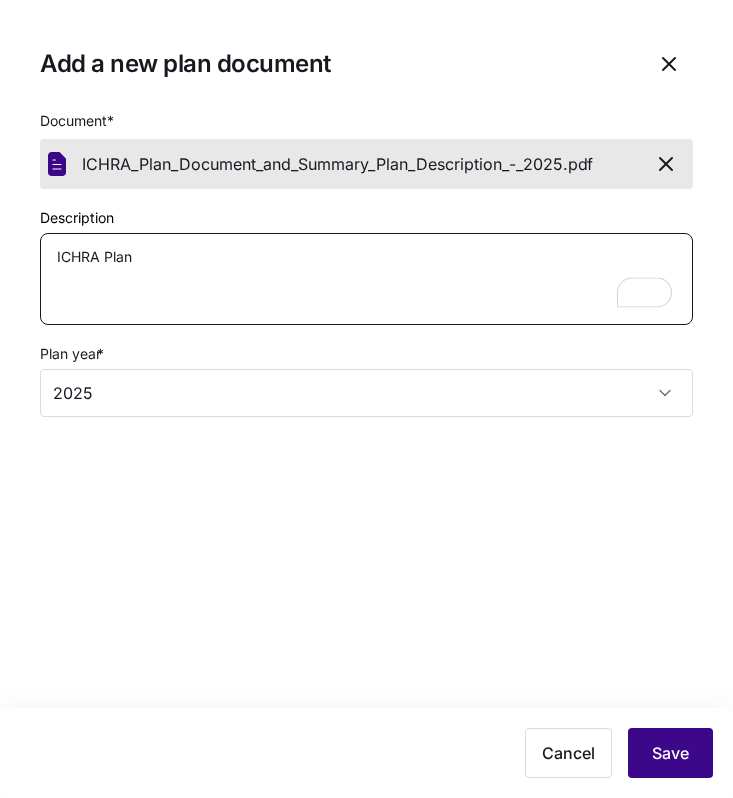 type on "ICHRA Plan" 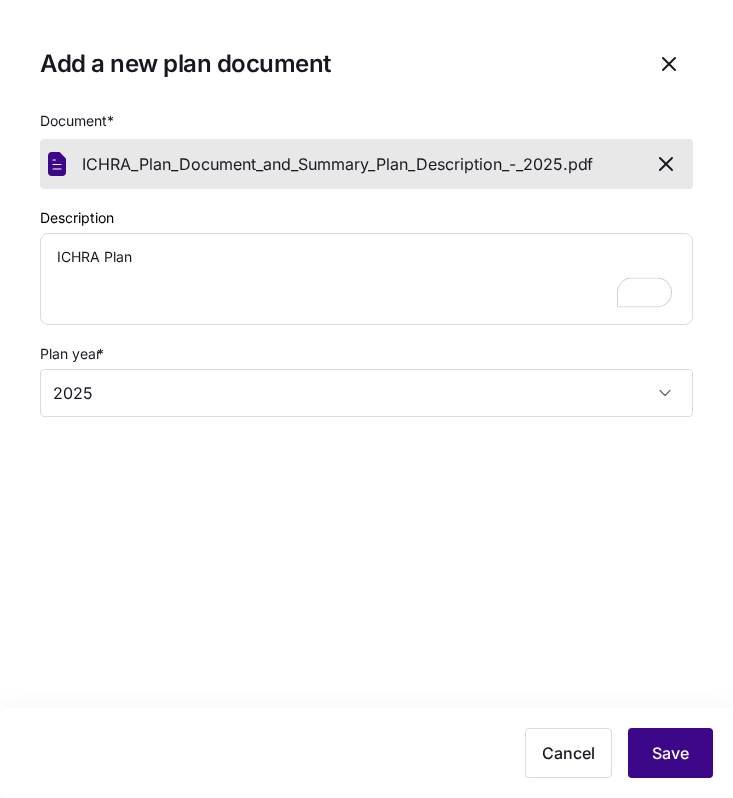 click on "Save" at bounding box center (670, 753) 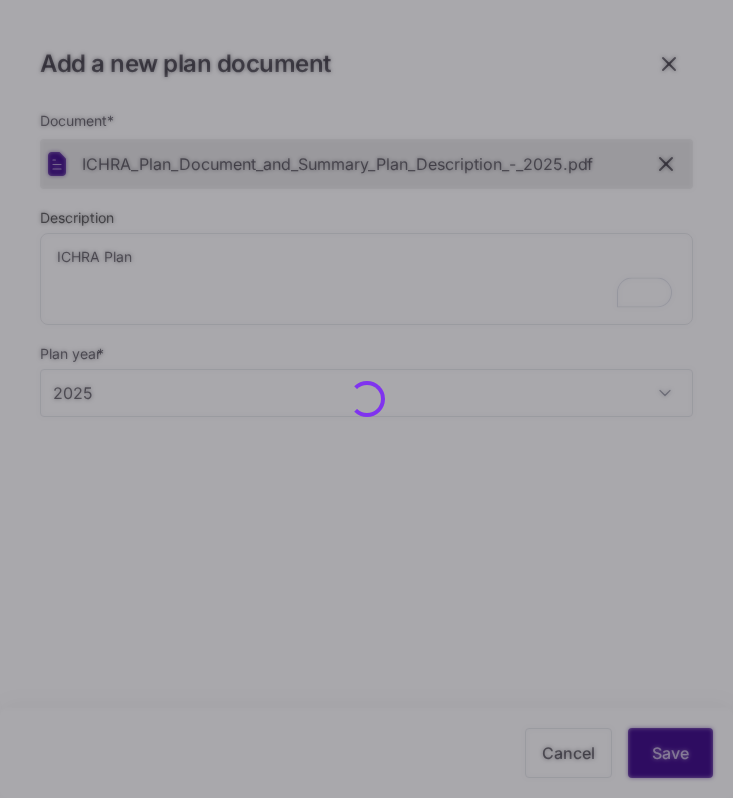 type on "x" 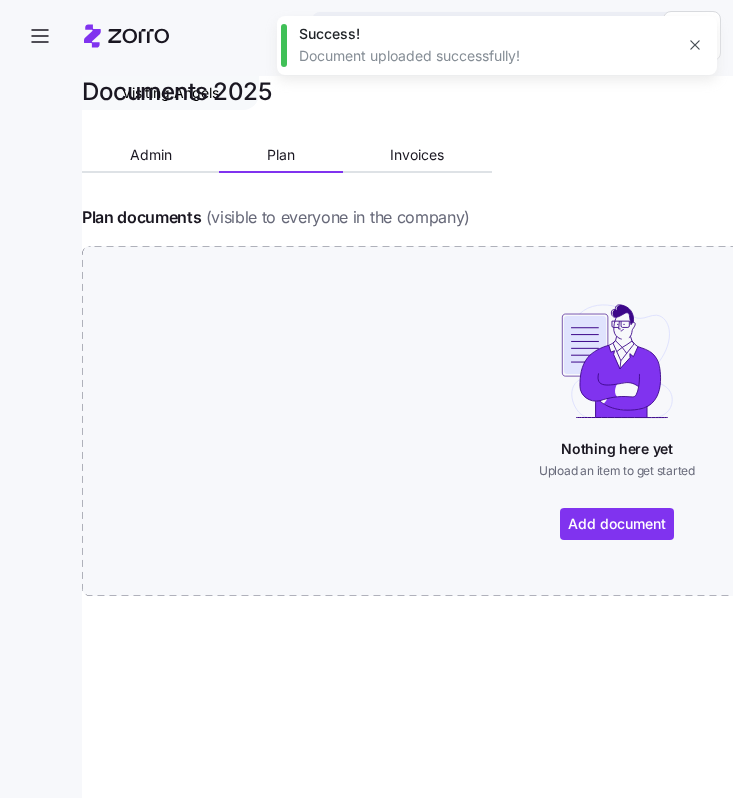 type on "x" 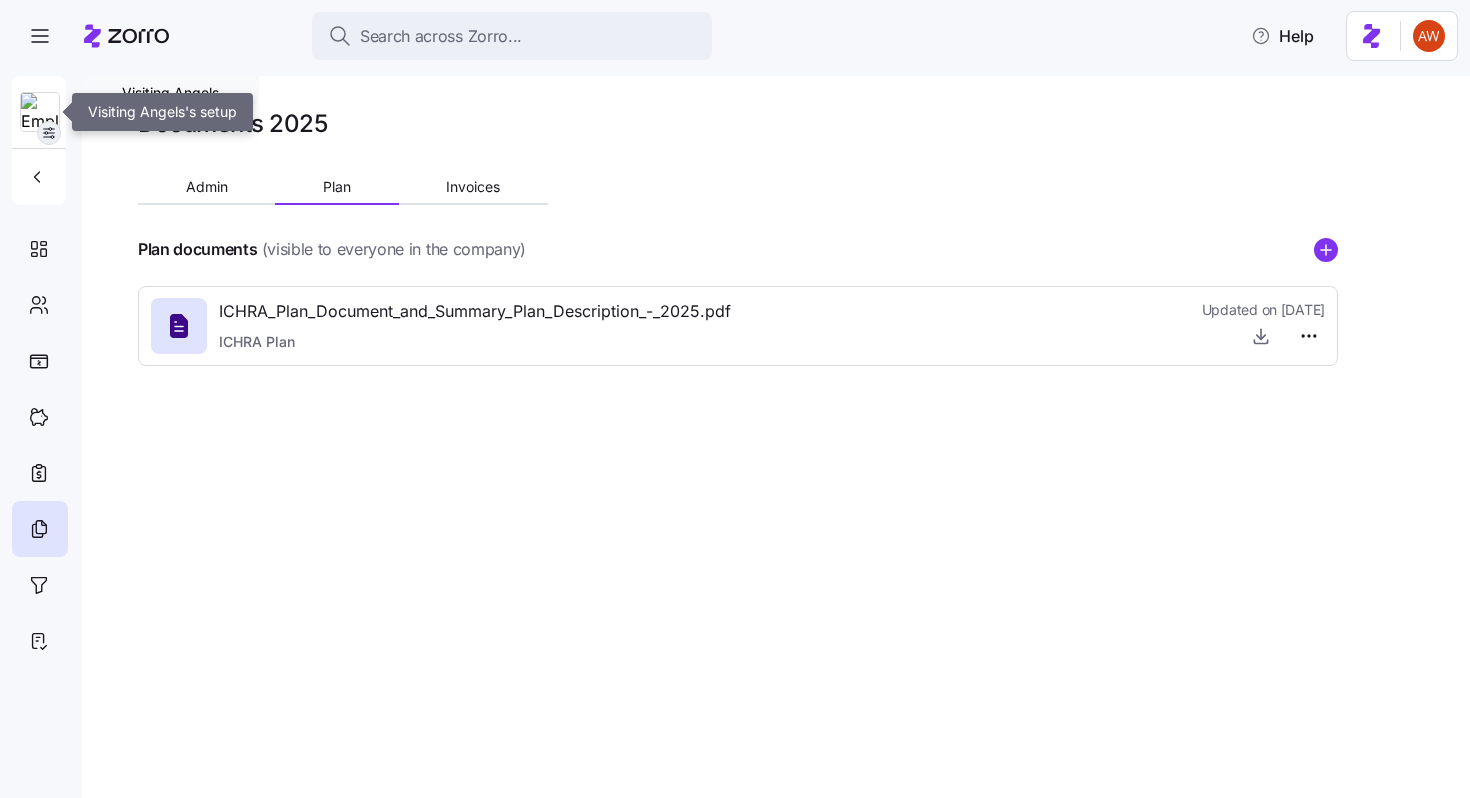 click 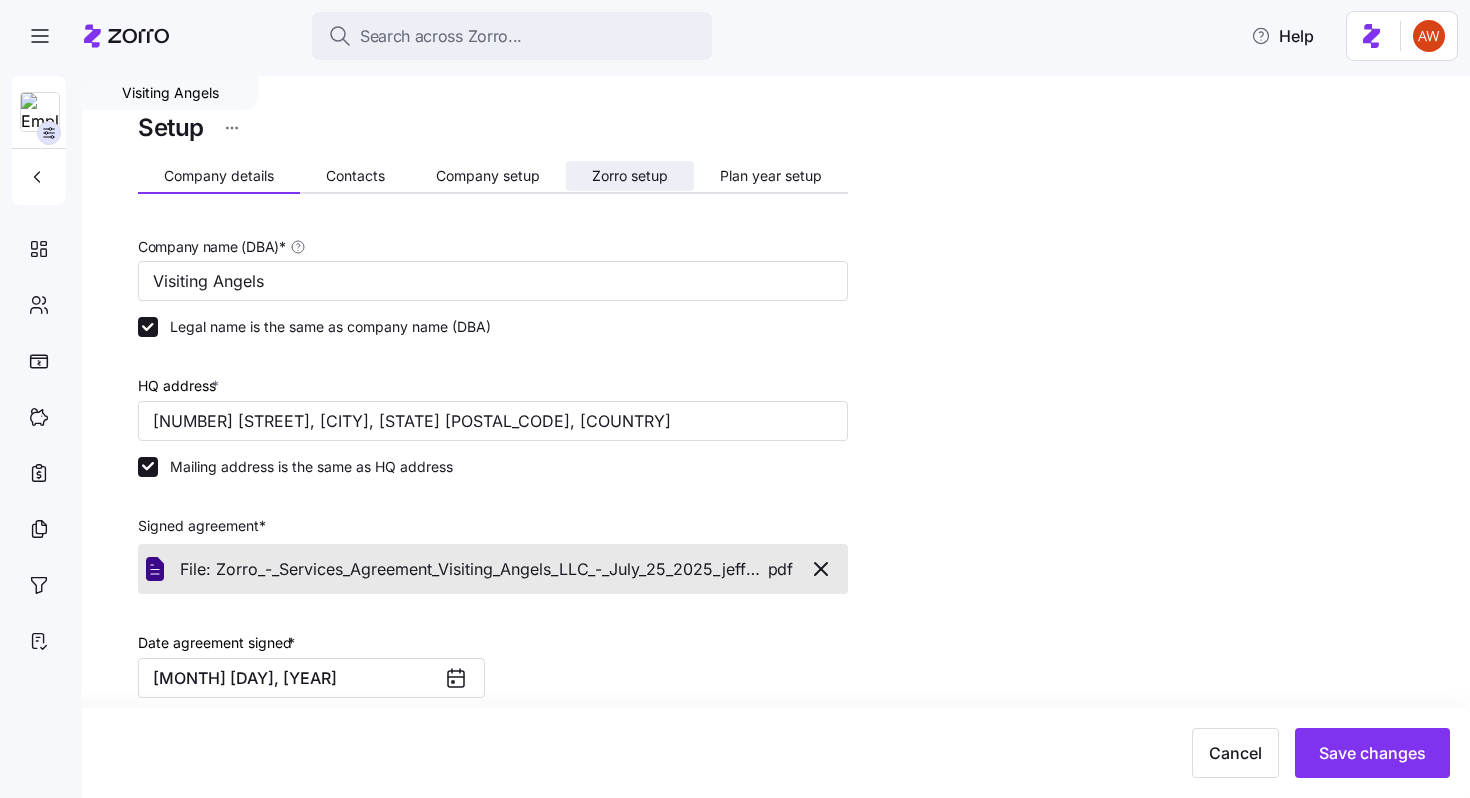 click on "Zorro setup" at bounding box center (630, 176) 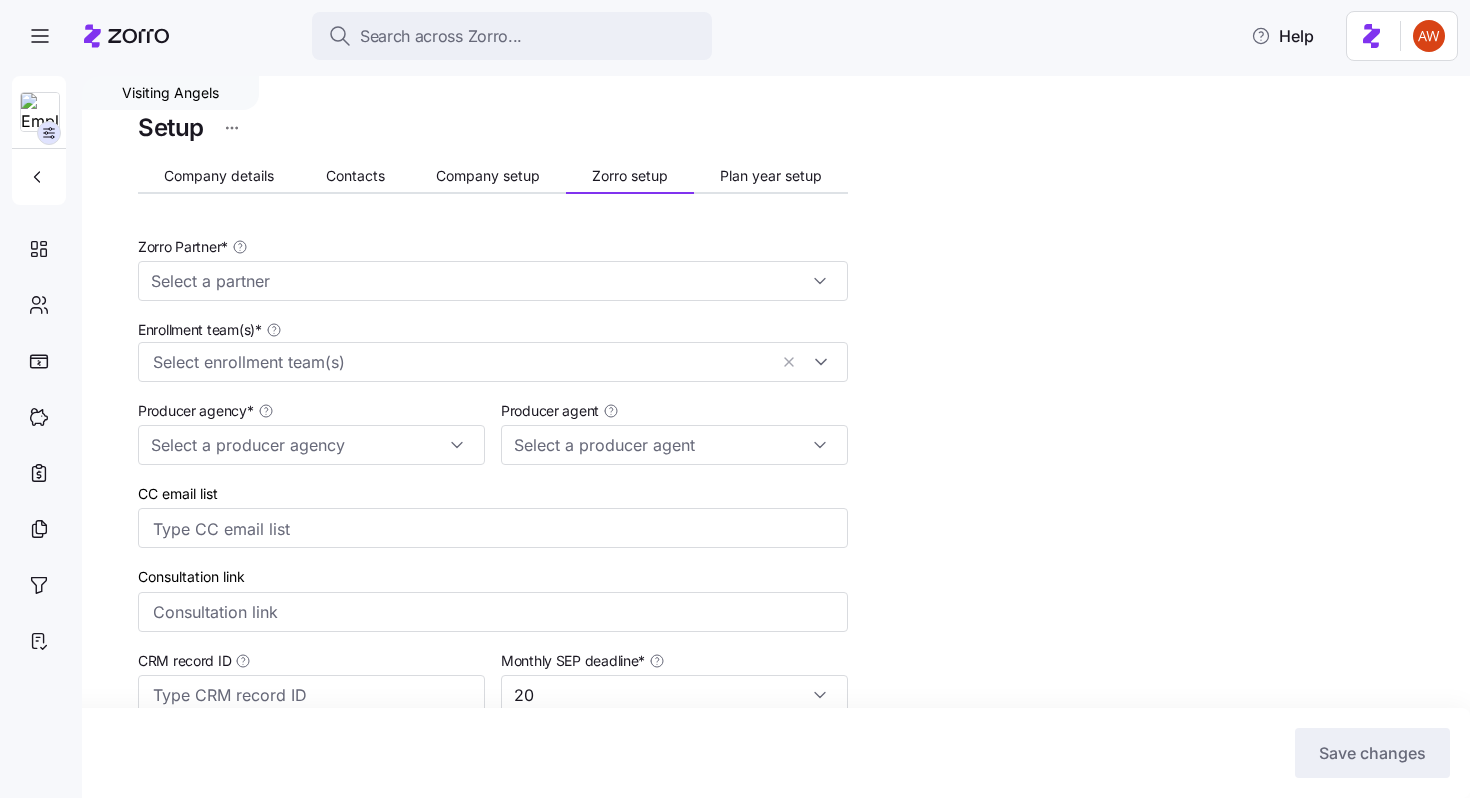 type on "Zorro" 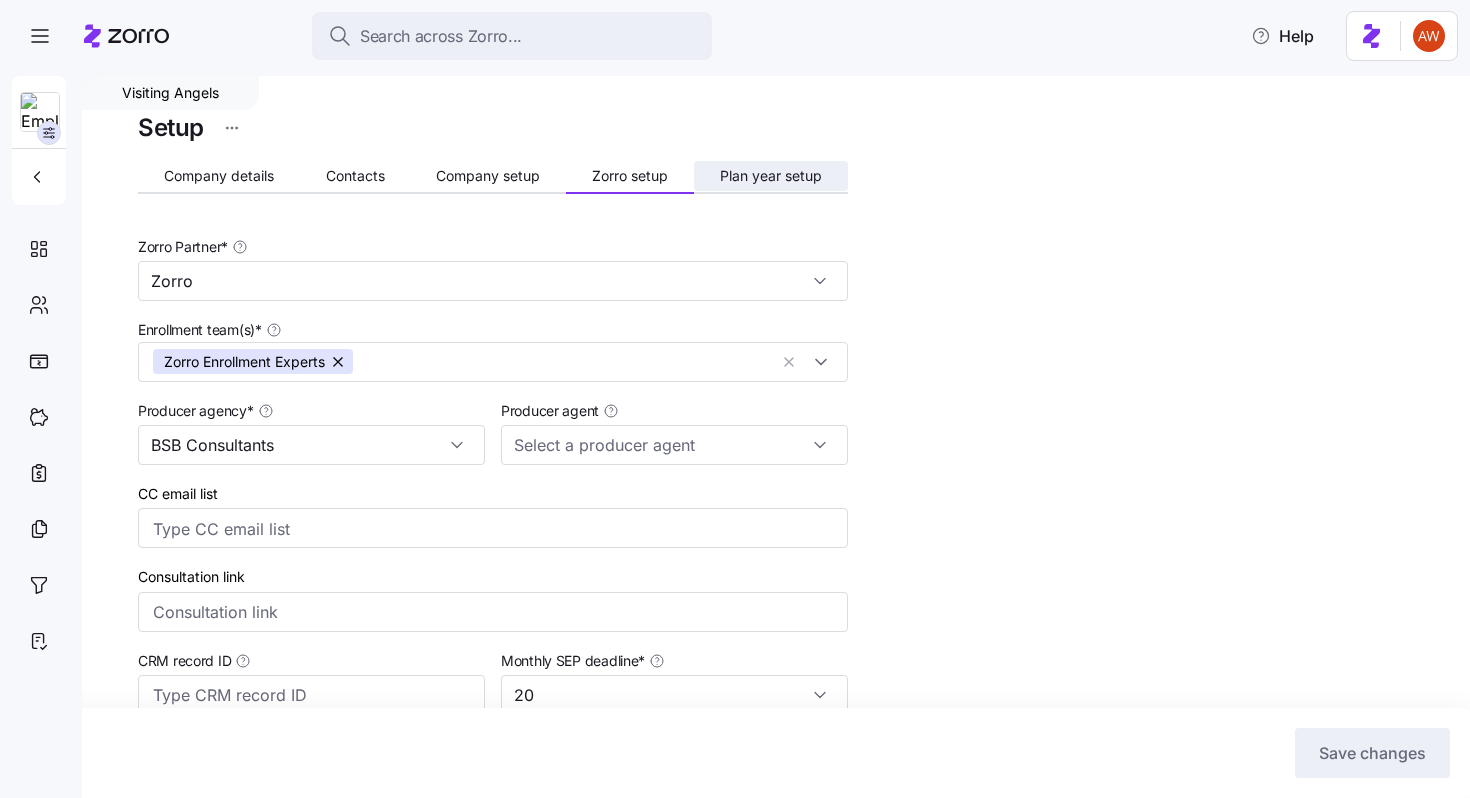 click on "Plan year setup" at bounding box center [771, 176] 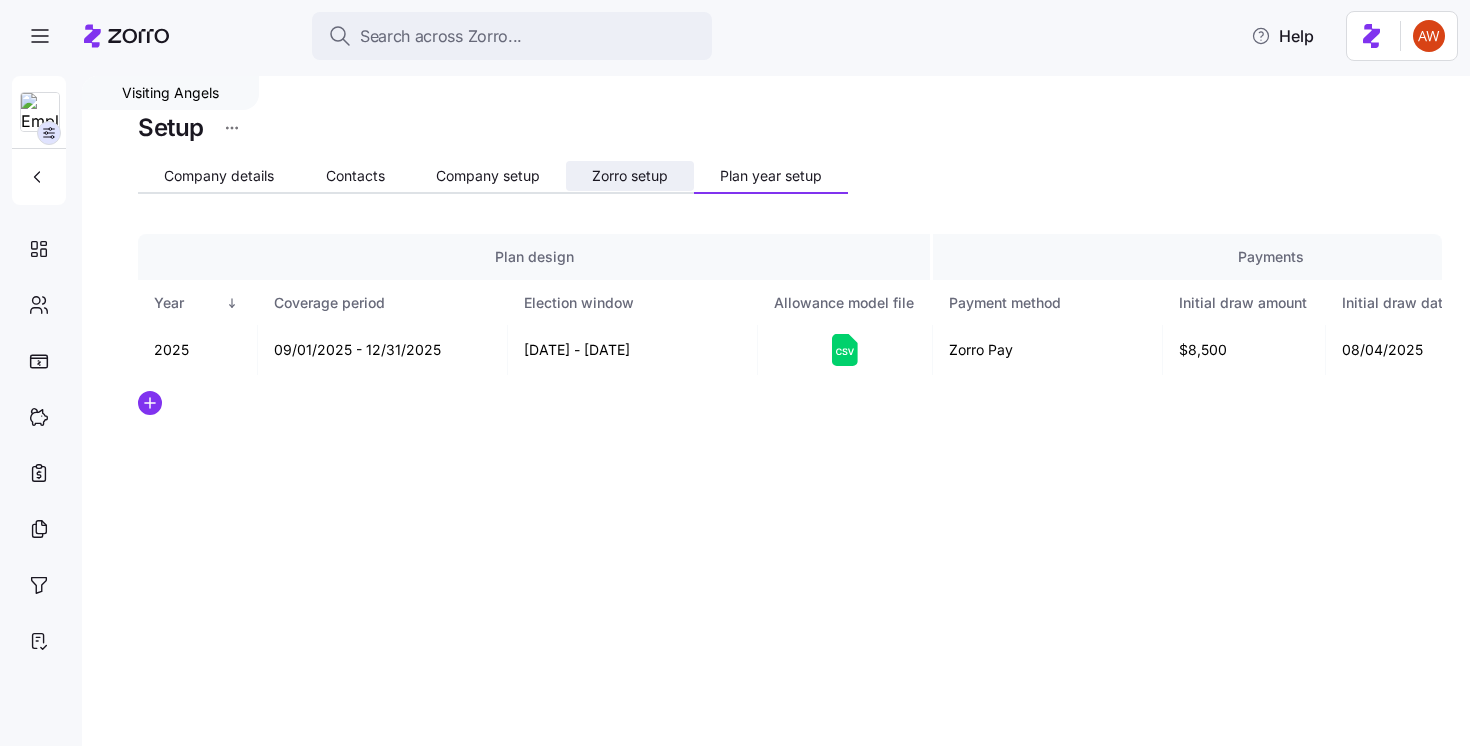 click on "Zorro setup" at bounding box center (630, 176) 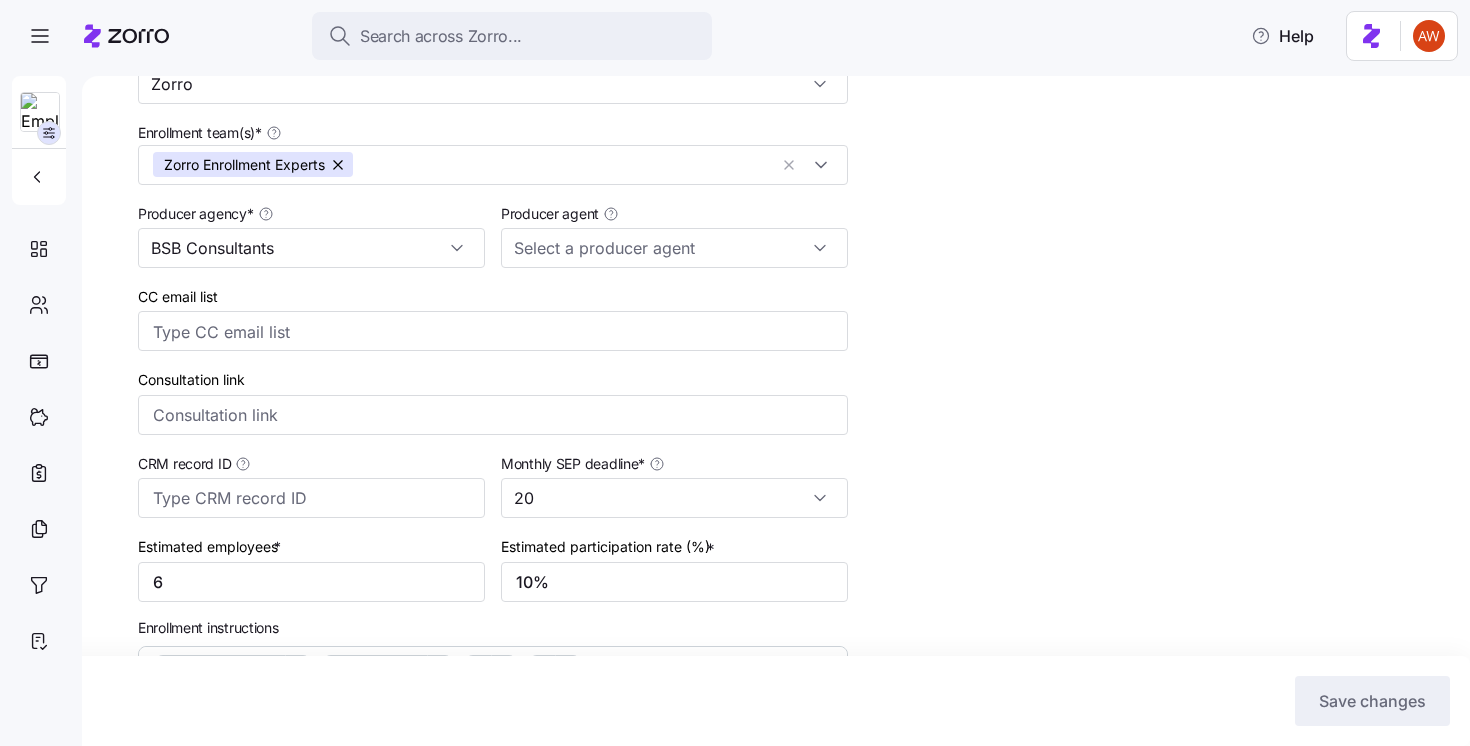 scroll, scrollTop: 0, scrollLeft: 0, axis: both 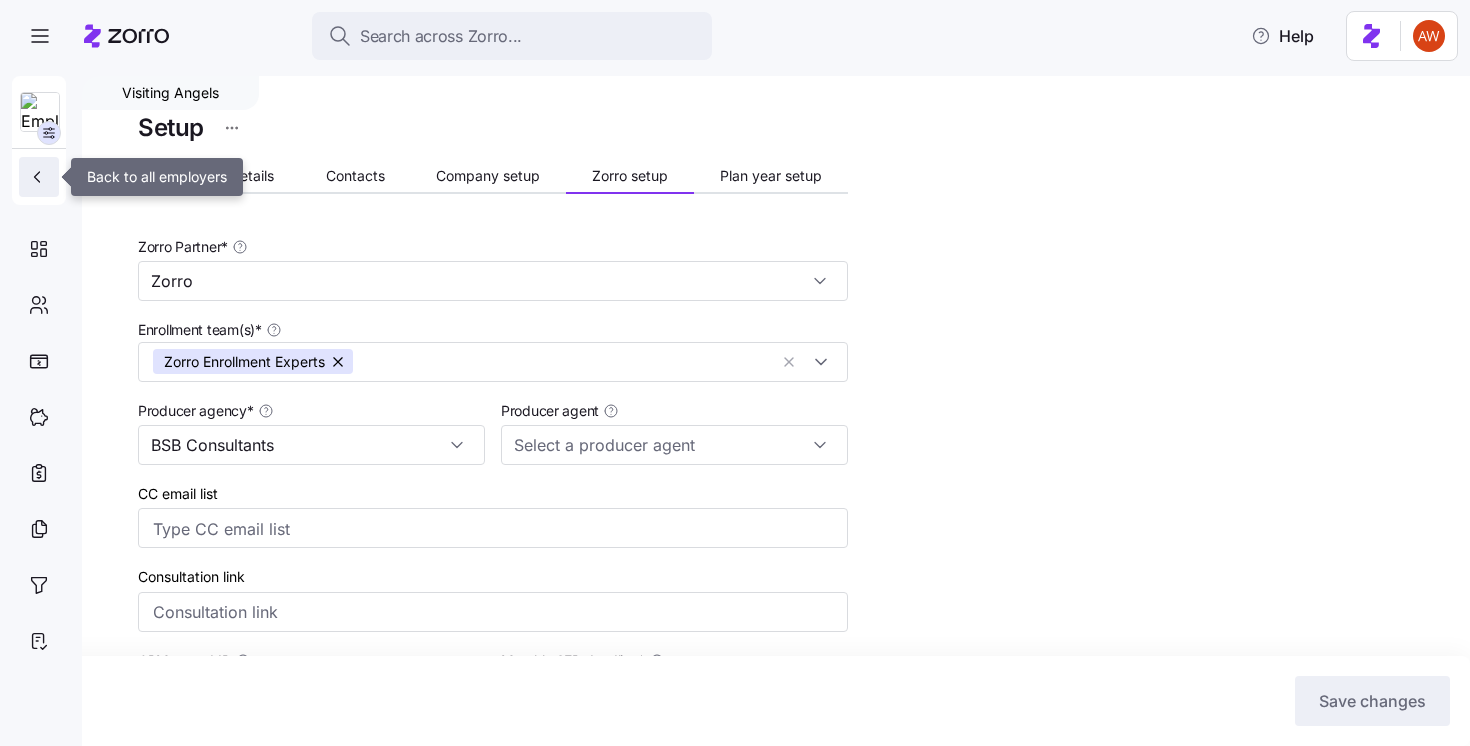 click 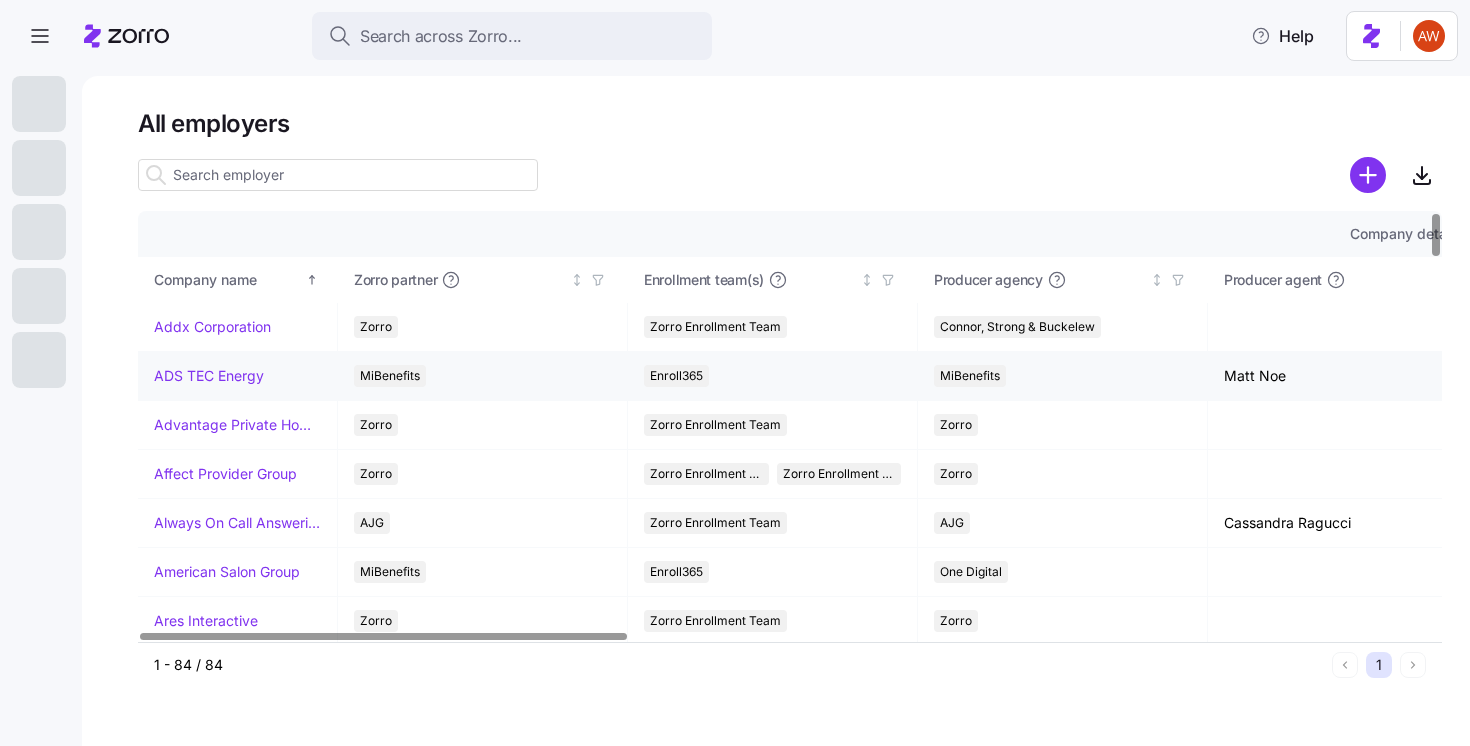 click on "ADS TEC Energy" at bounding box center [209, 376] 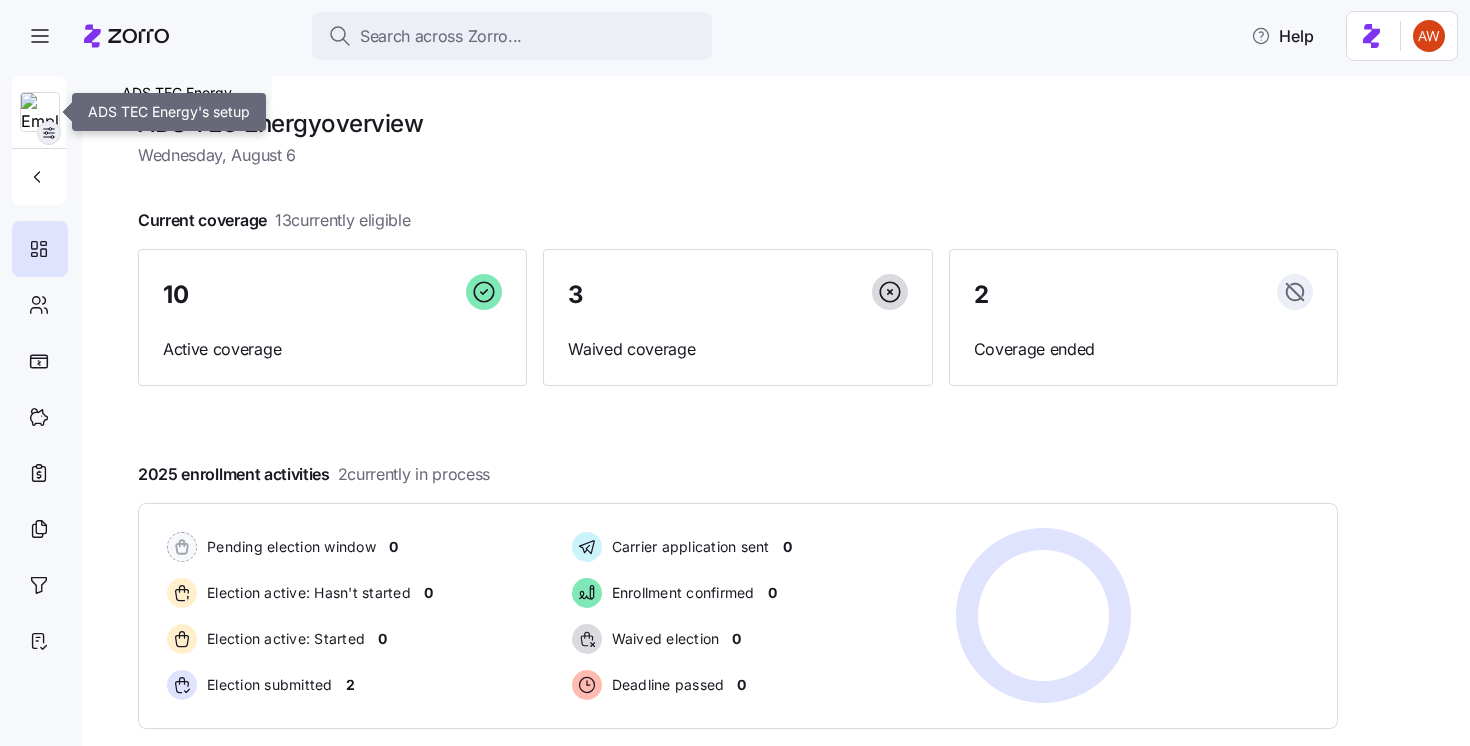 click 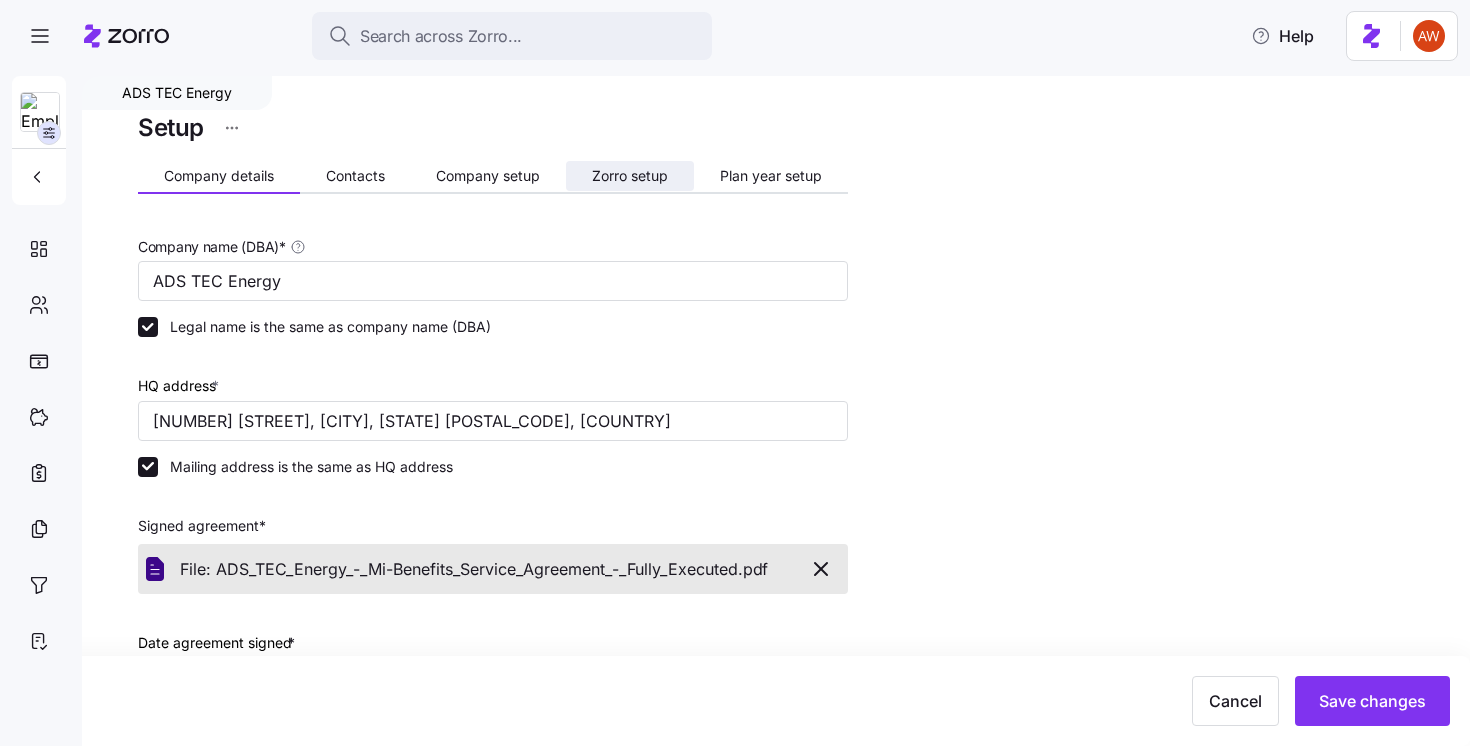 click on "Zorro setup" at bounding box center [630, 176] 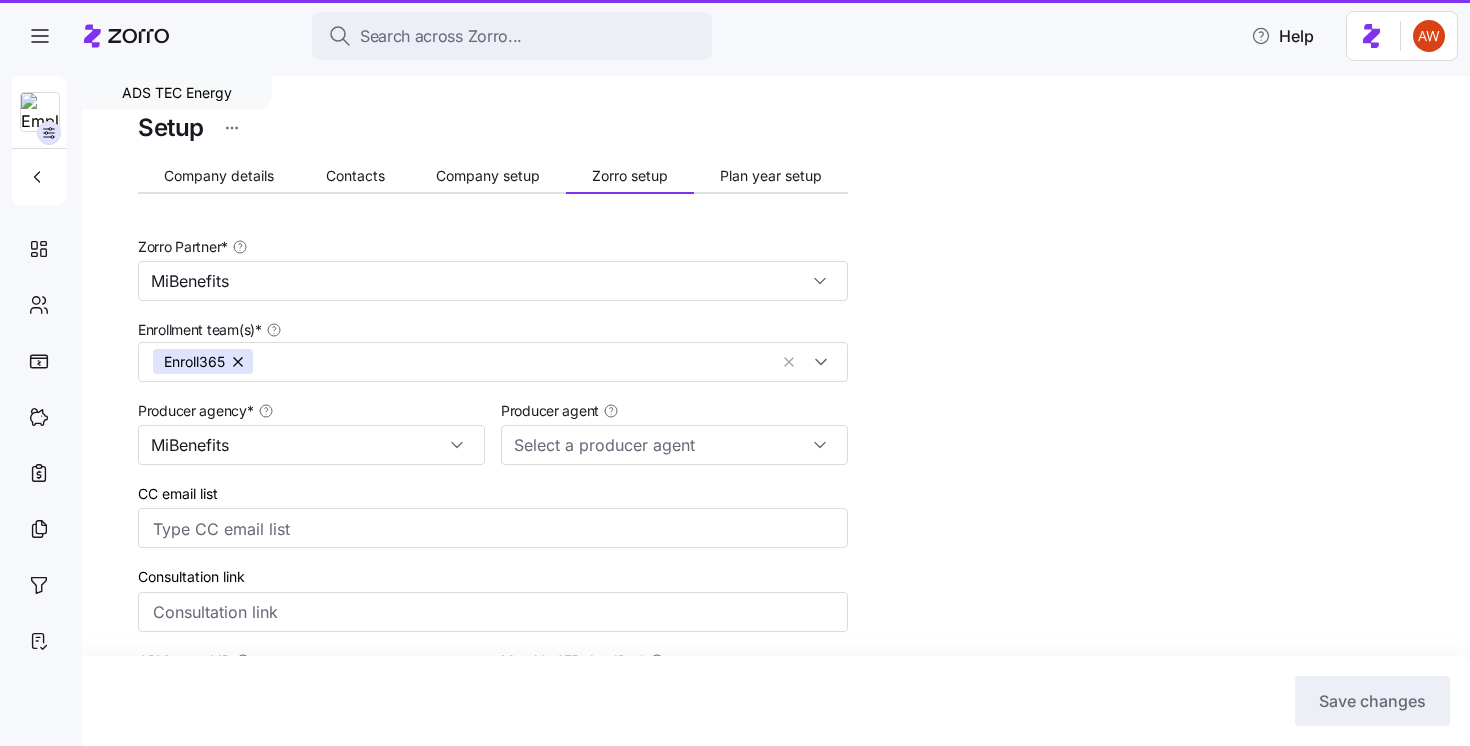 type on "Matt Noe (matt@mi-benefits.com)" 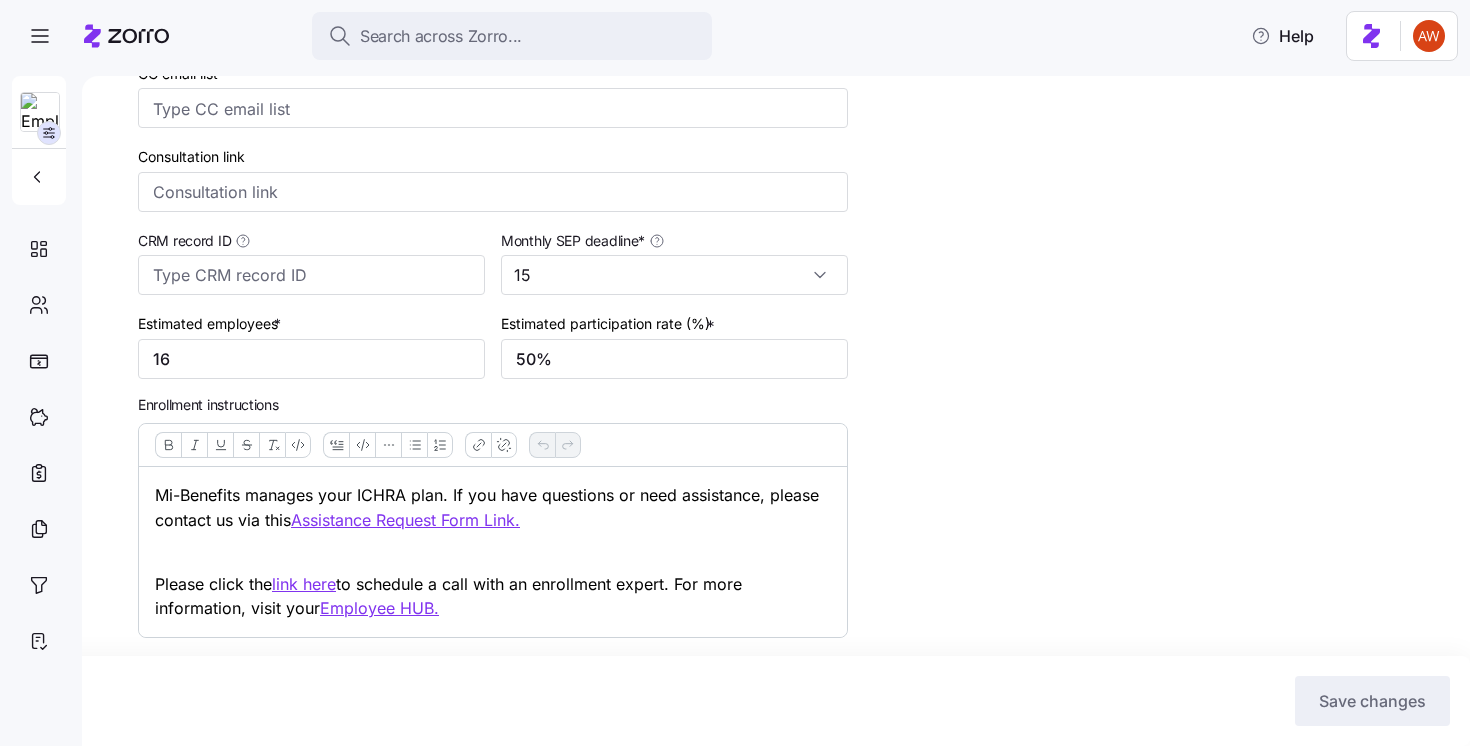 scroll, scrollTop: 554, scrollLeft: 0, axis: vertical 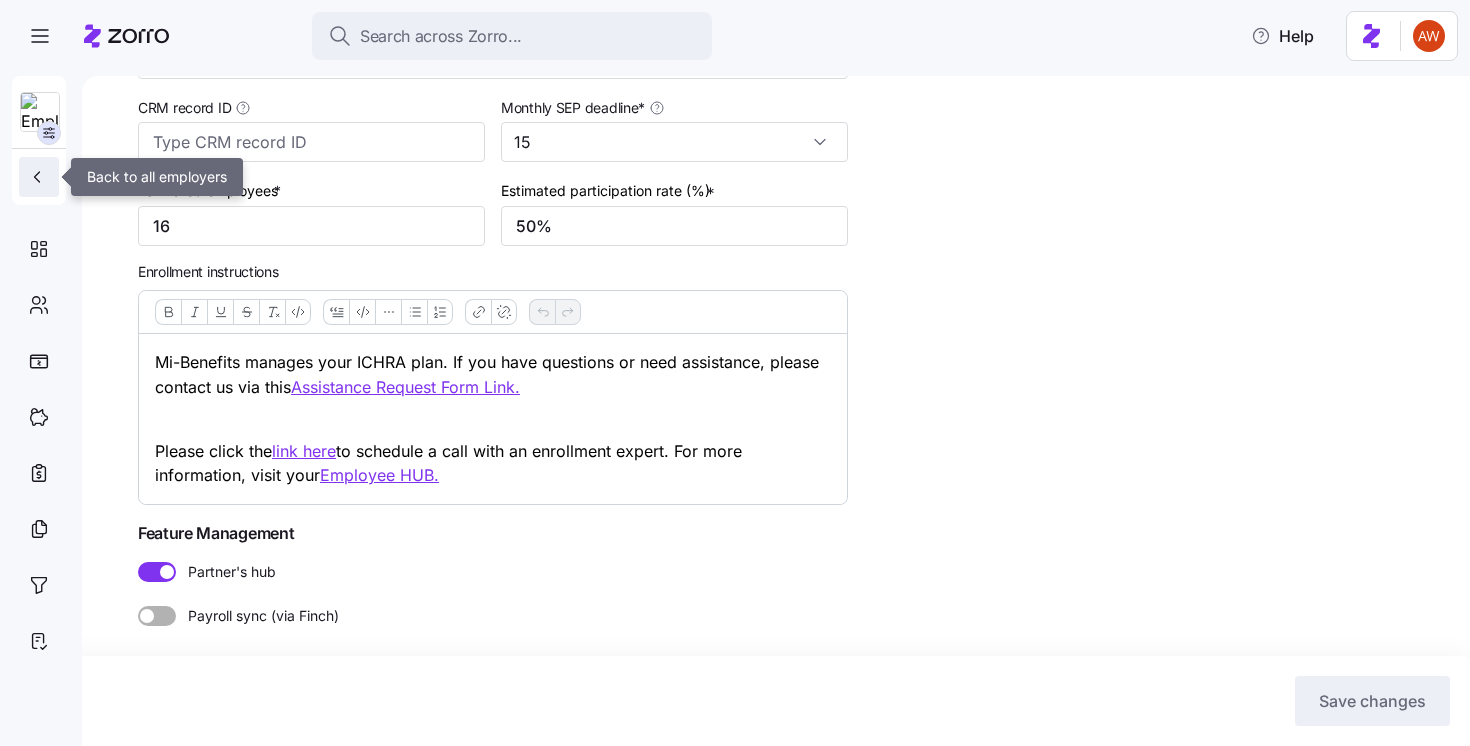 click at bounding box center [39, 177] 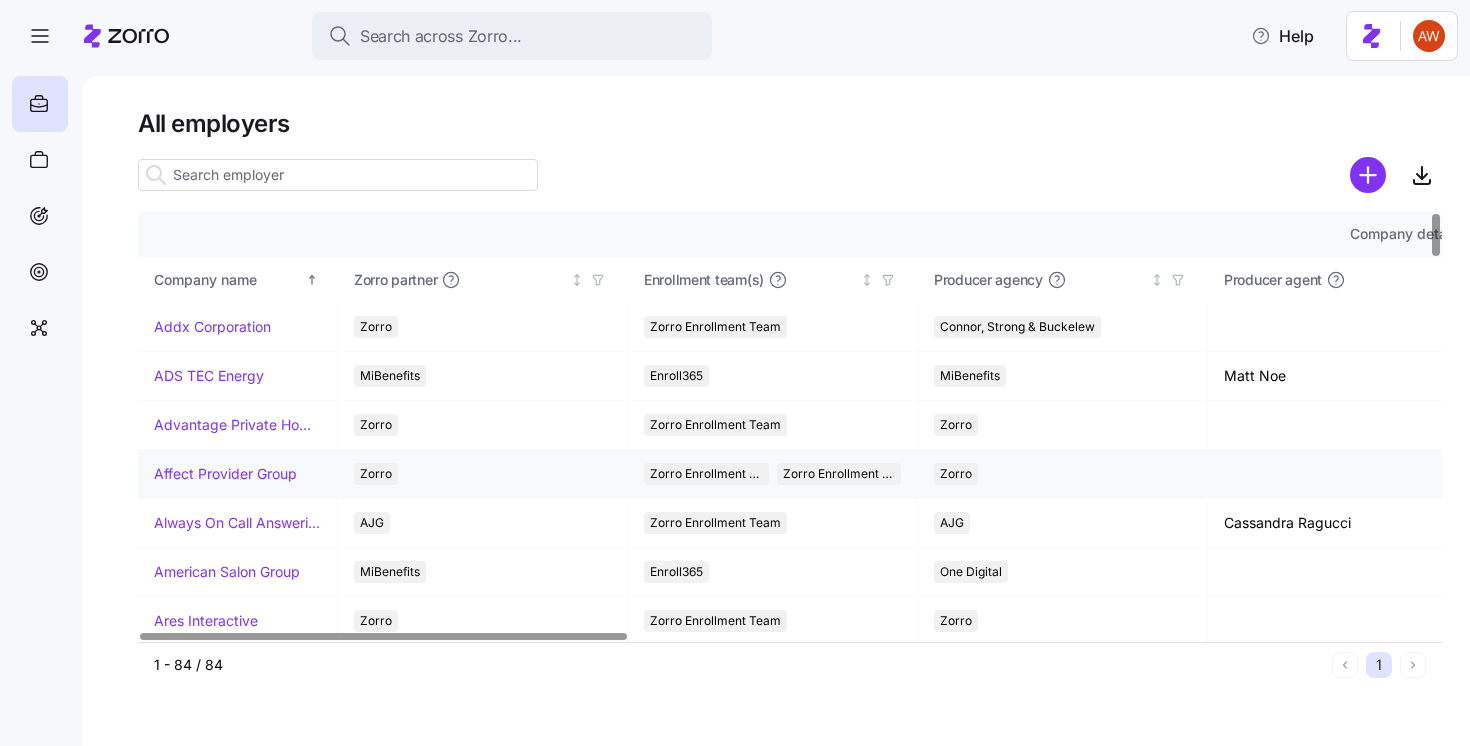 click on "Affect Provider Group" at bounding box center (225, 474) 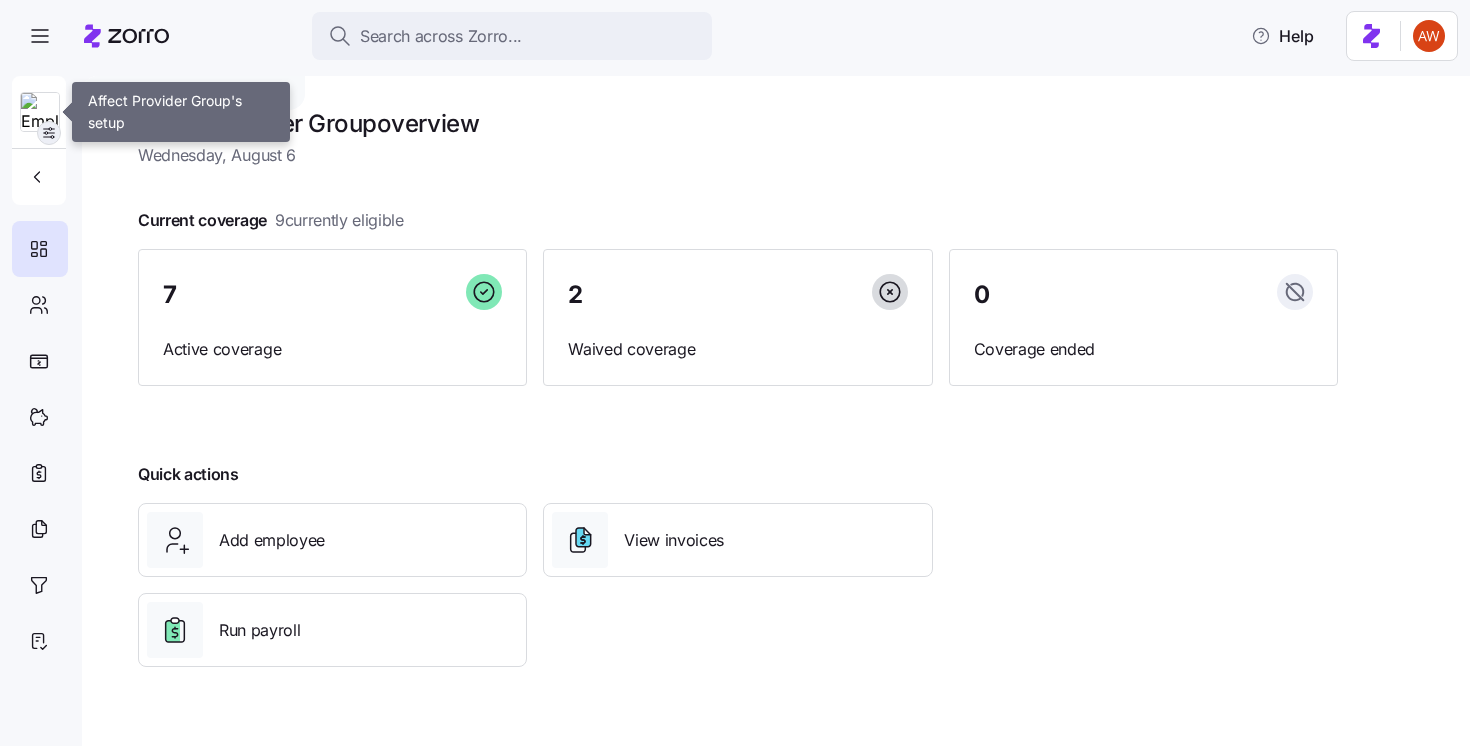 click at bounding box center (49, 133) 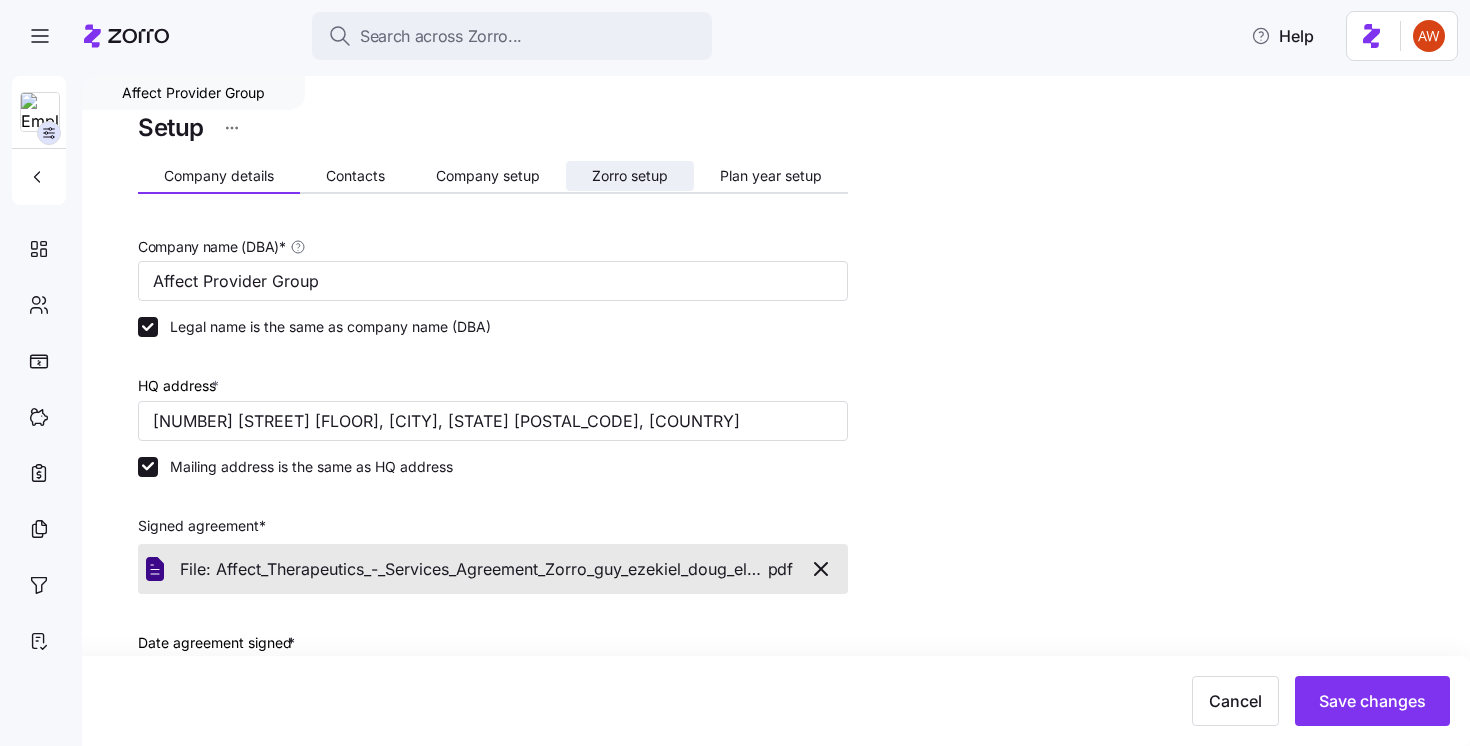 click on "Zorro setup" at bounding box center (630, 176) 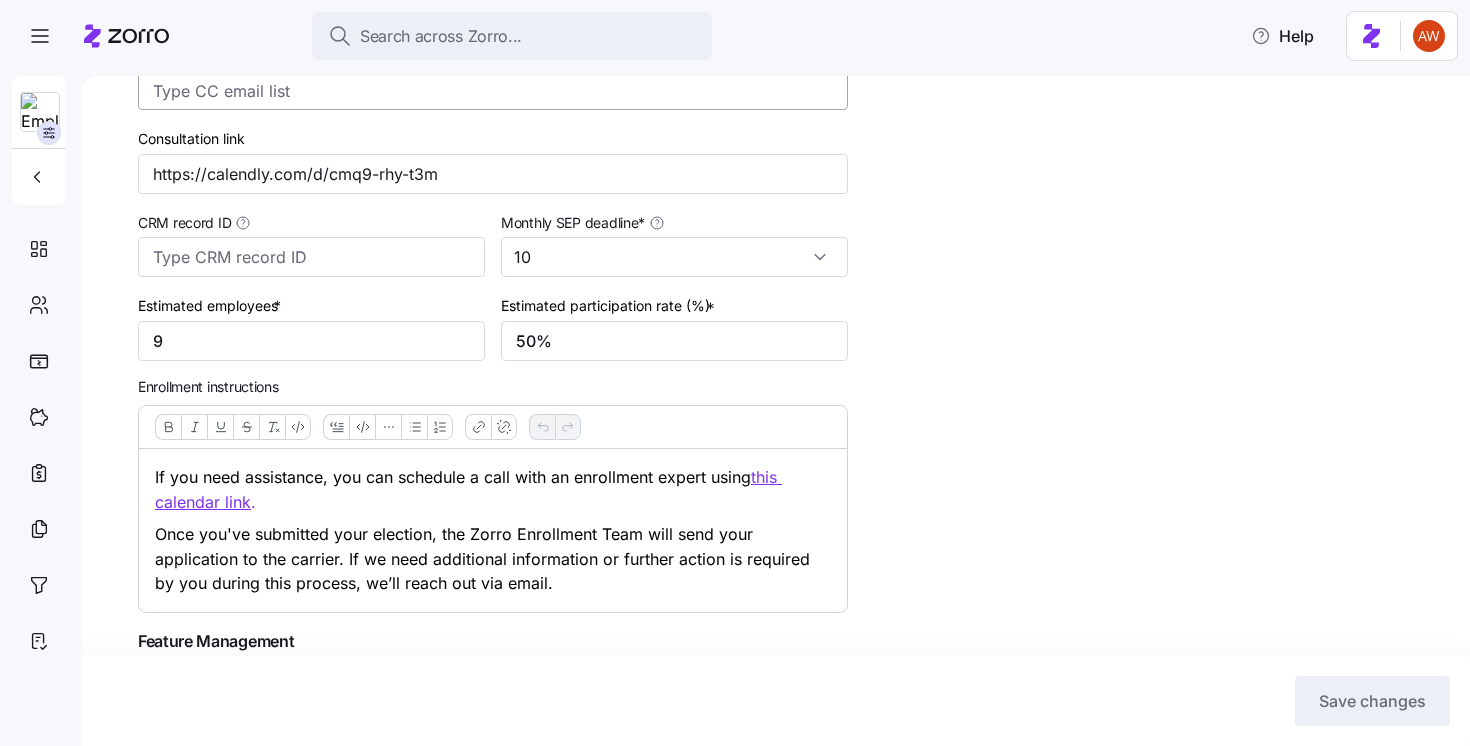 scroll, scrollTop: 547, scrollLeft: 0, axis: vertical 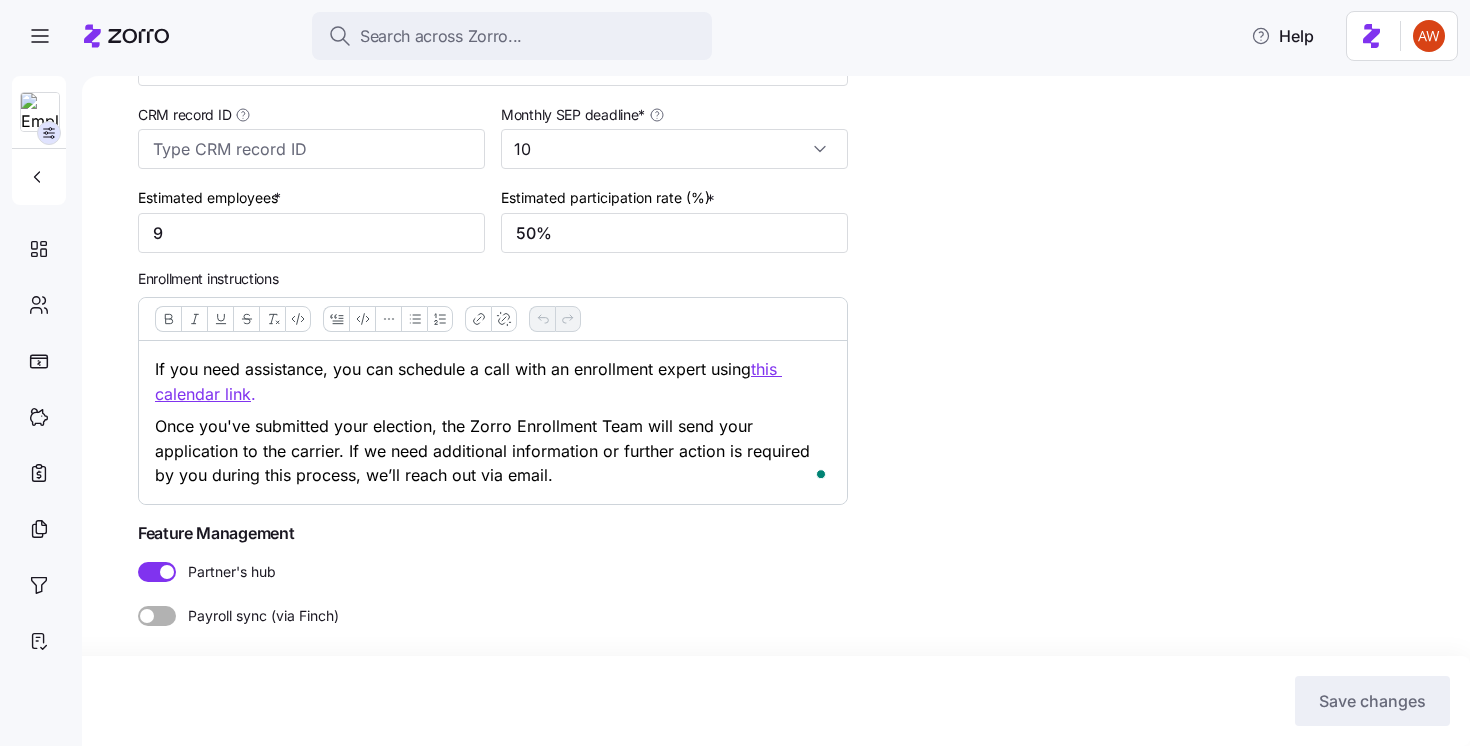 drag, startPoint x: 584, startPoint y: 490, endPoint x: 137, endPoint y: 354, distance: 467.2312 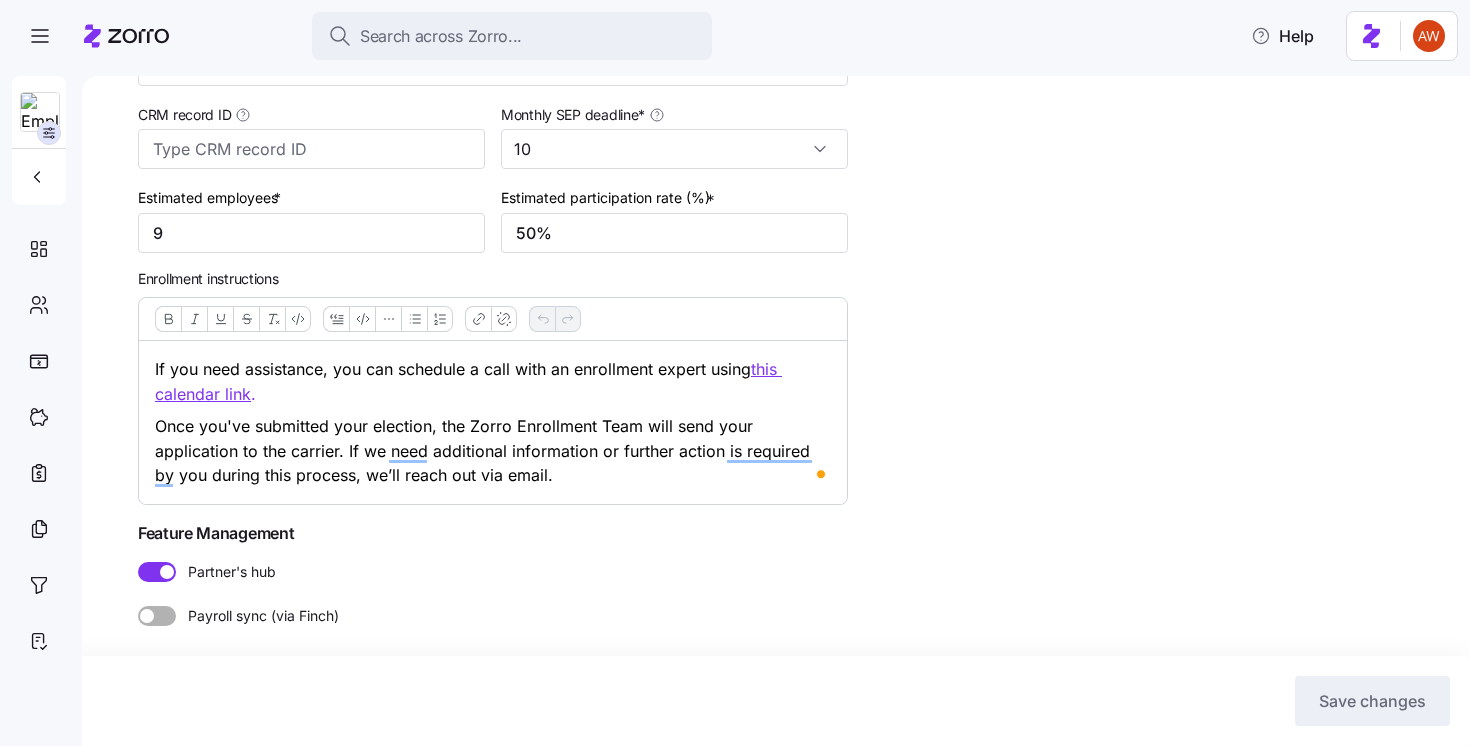 copy on "If you need assistance, you can schedule a call with an enrollment expert using  this calendar link .  Once you've submitted your election, the Zorro Enrollment Team will send your application to the carrier. If we need additional information or further action is required by you during this process, we’ll reach out via email." 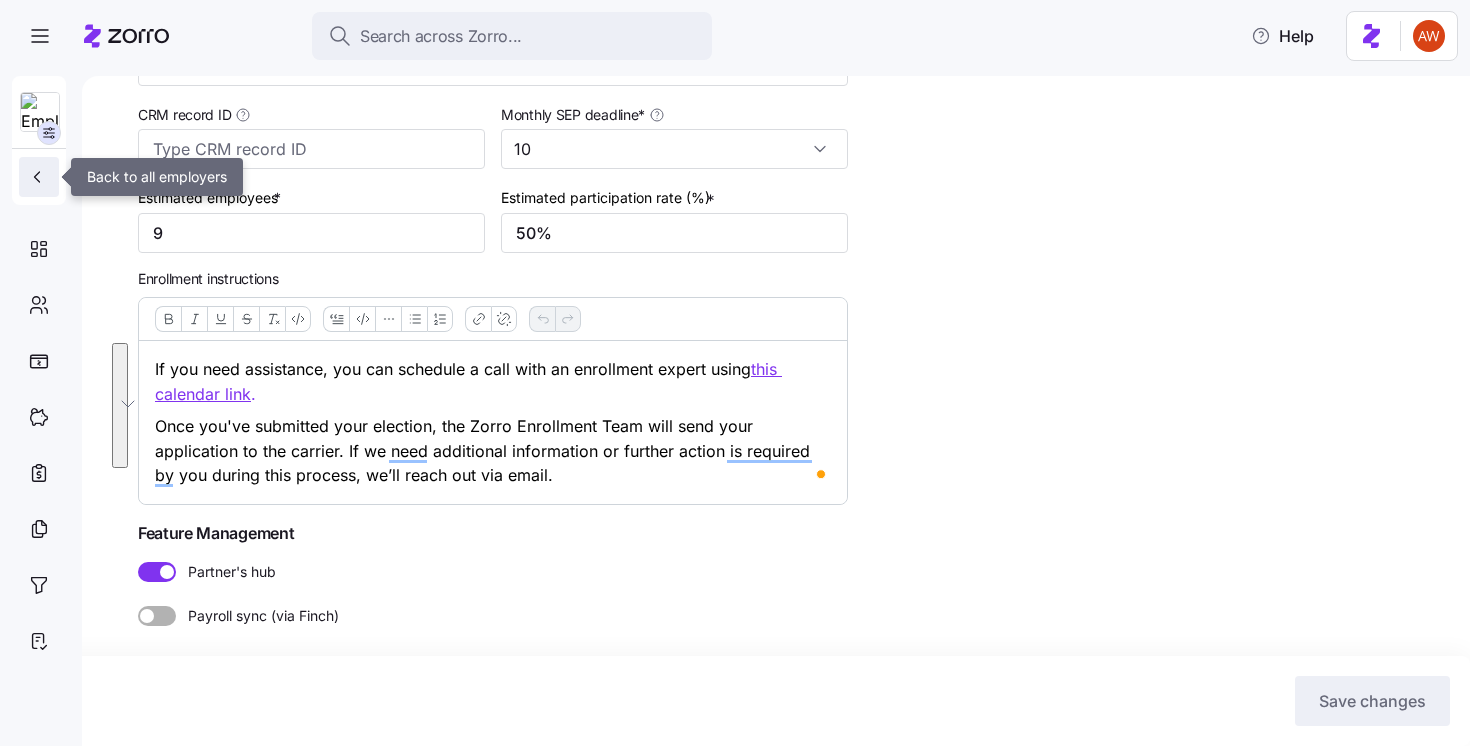 click 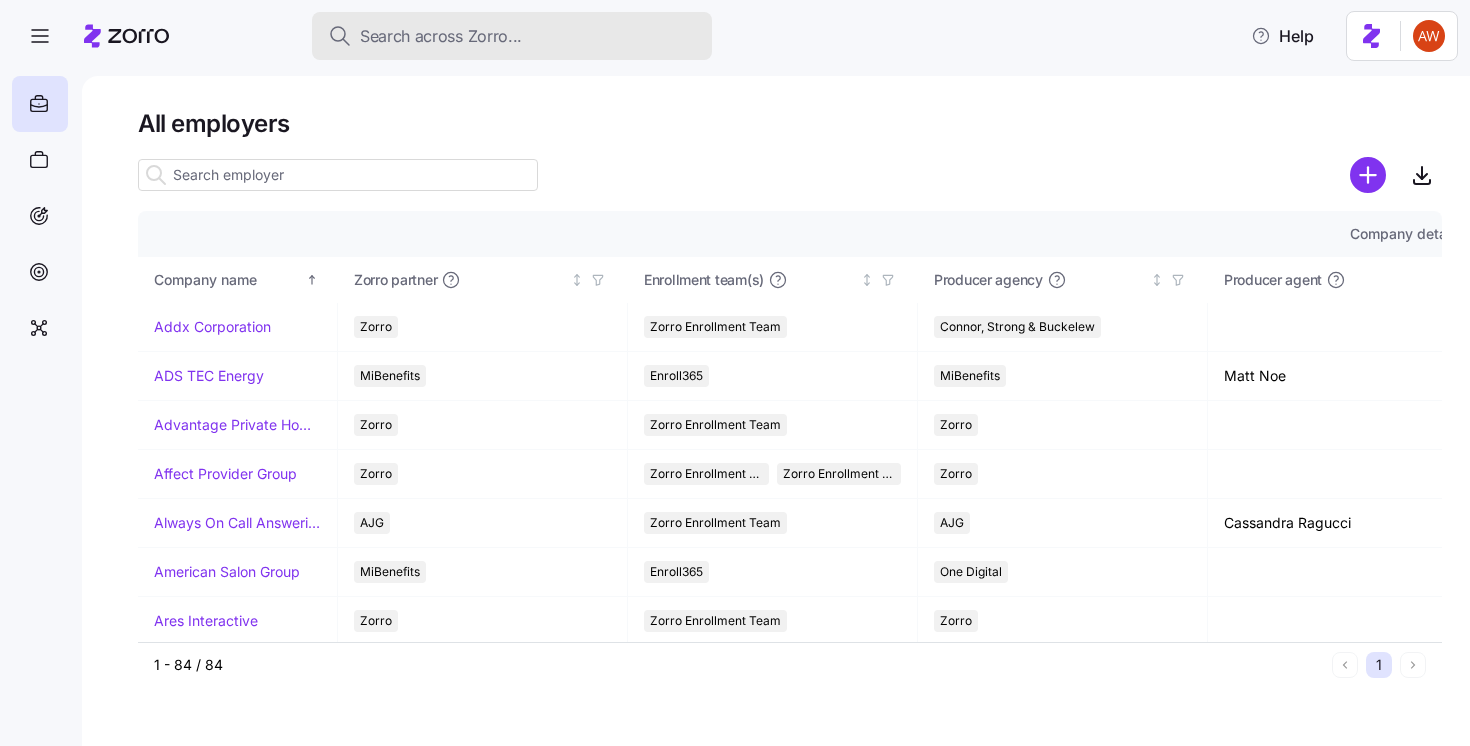 click on "Search across Zorro..." at bounding box center (441, 36) 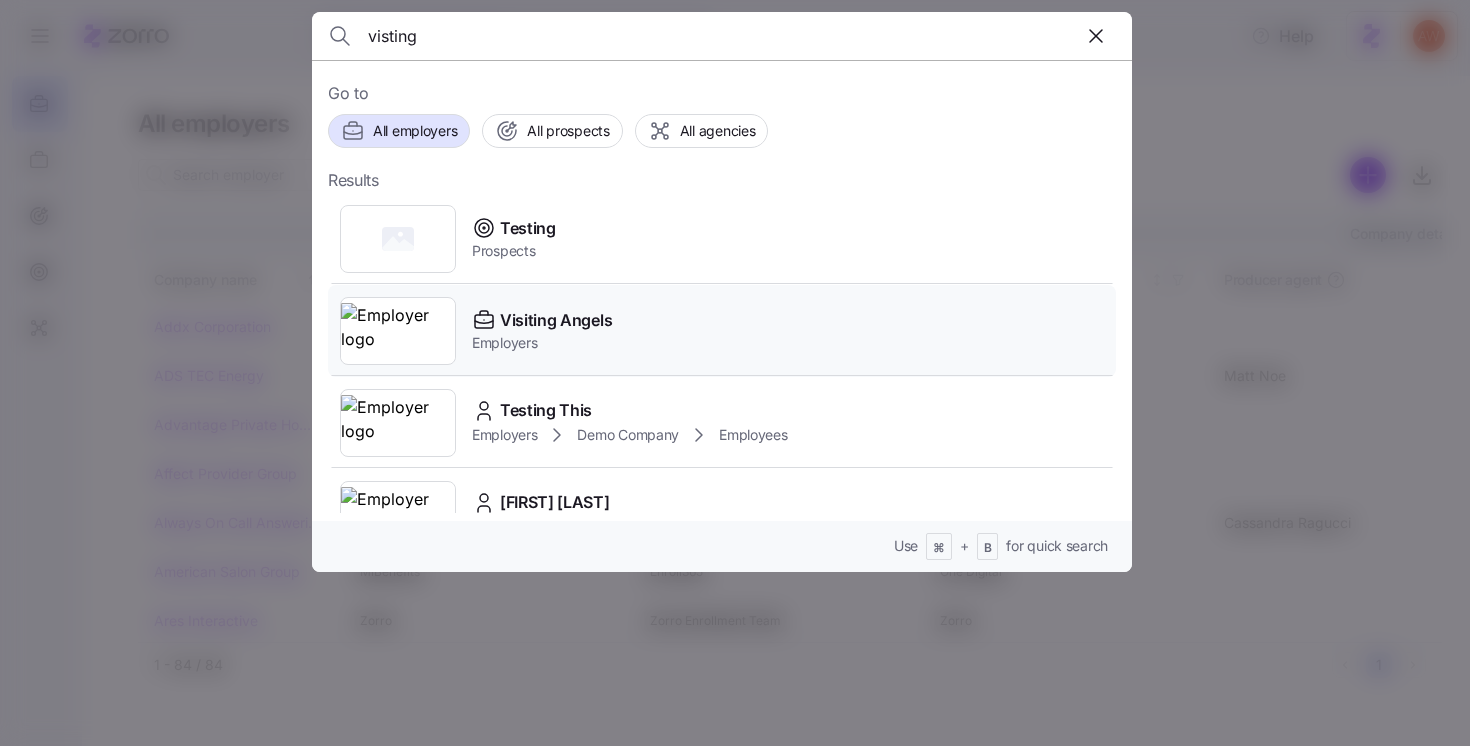 type on "visting" 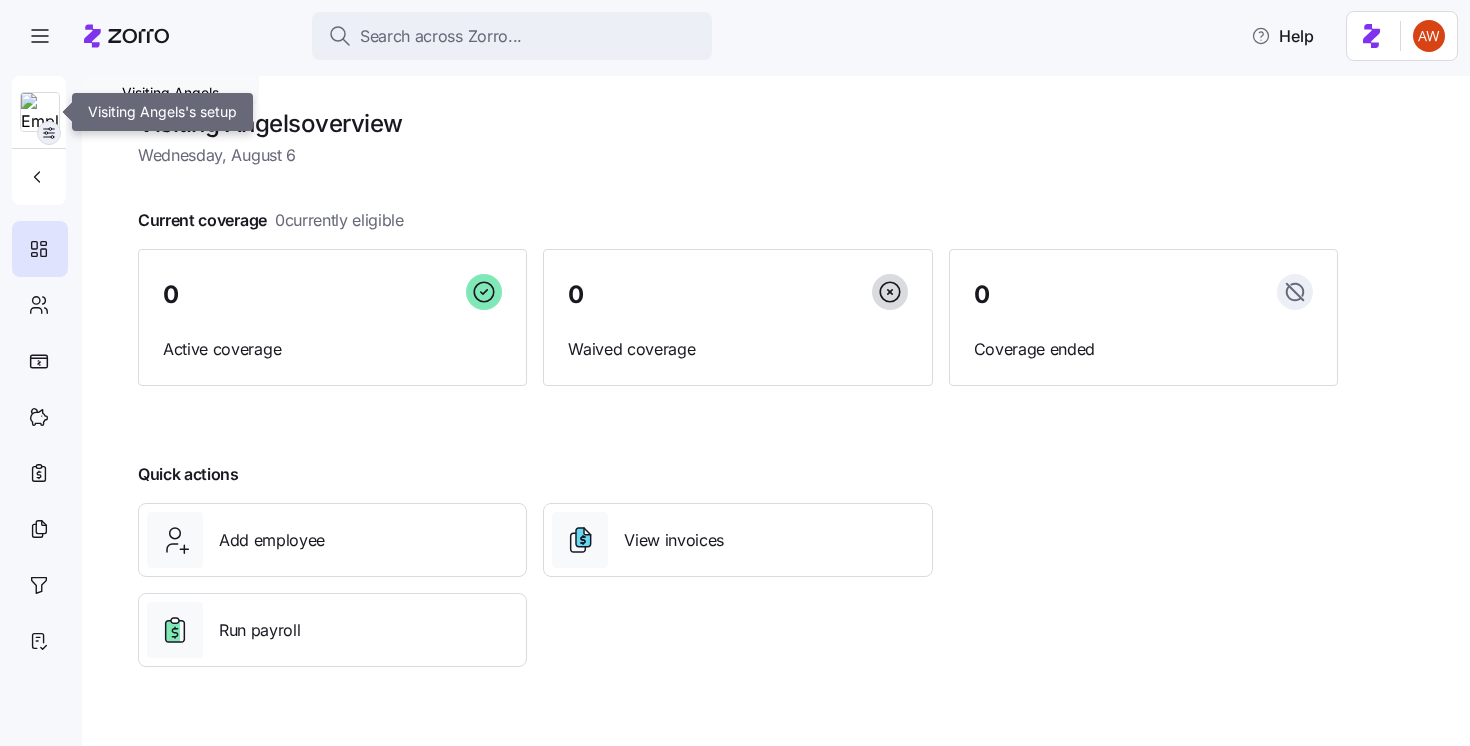 click 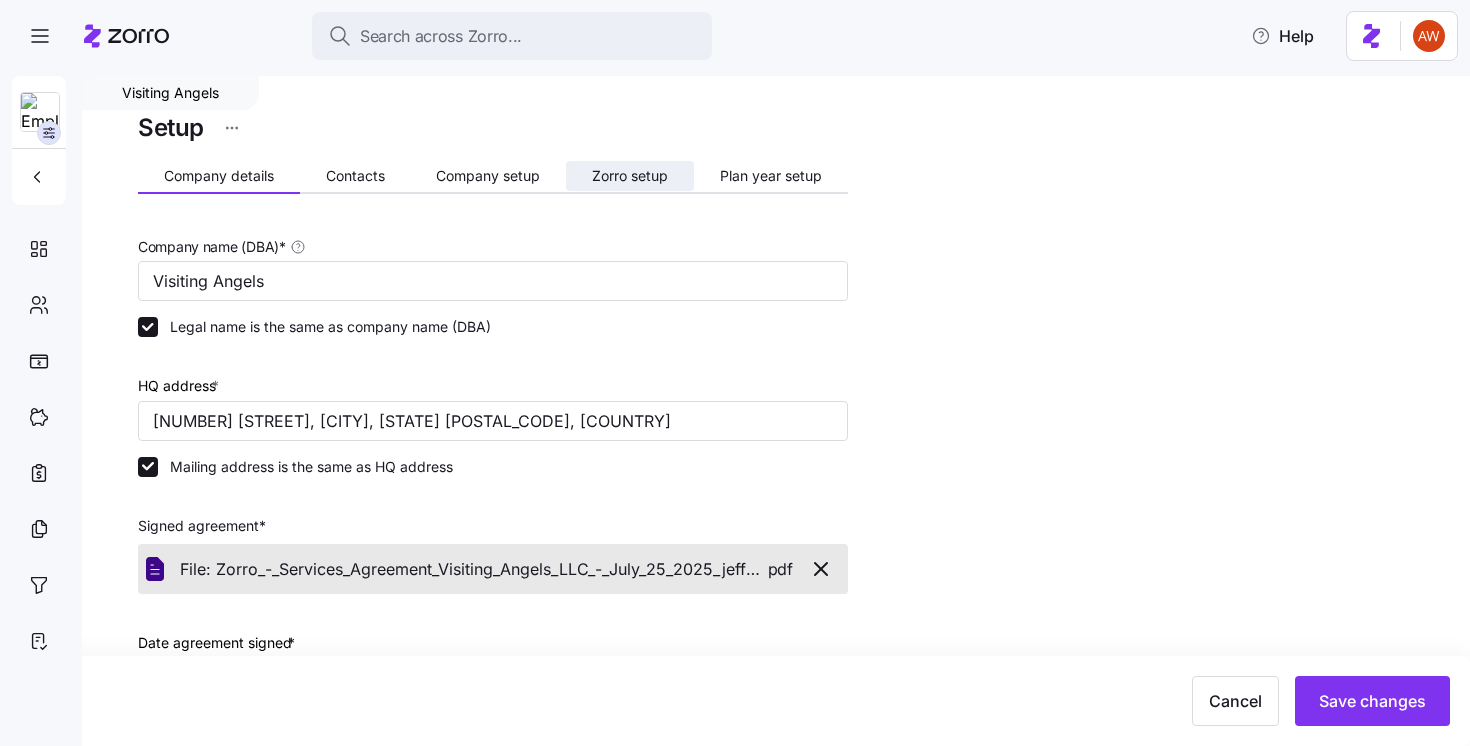click on "Zorro setup" at bounding box center [630, 176] 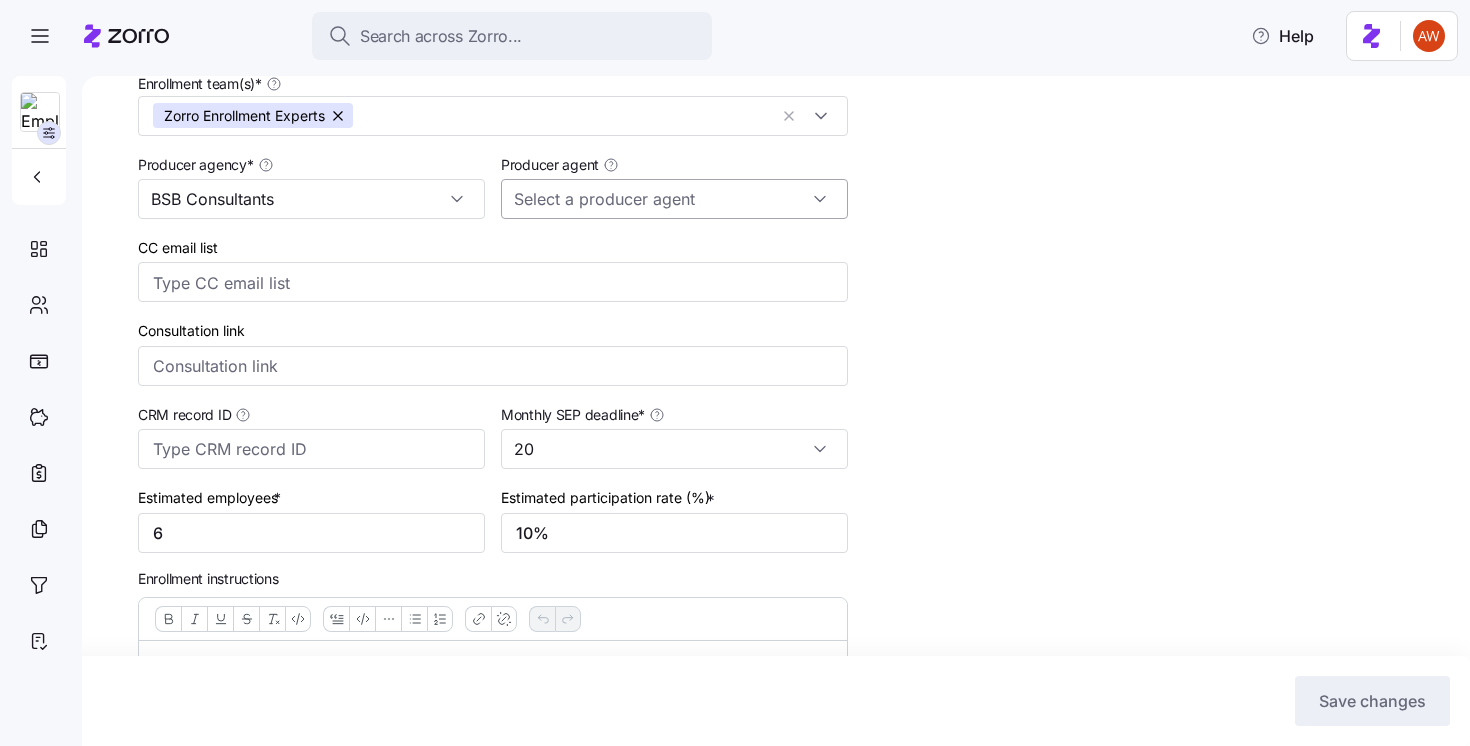 scroll, scrollTop: 441, scrollLeft: 0, axis: vertical 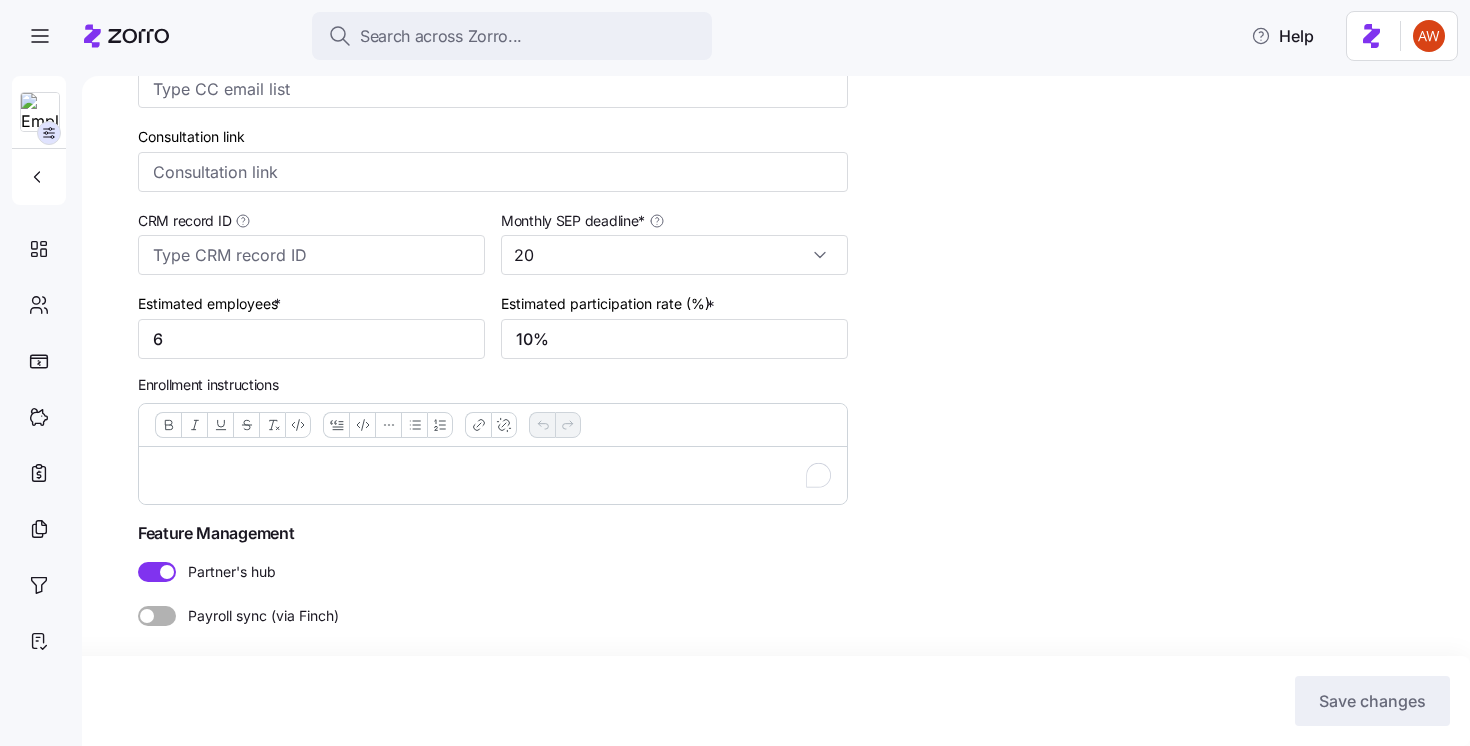 click at bounding box center [493, 475] 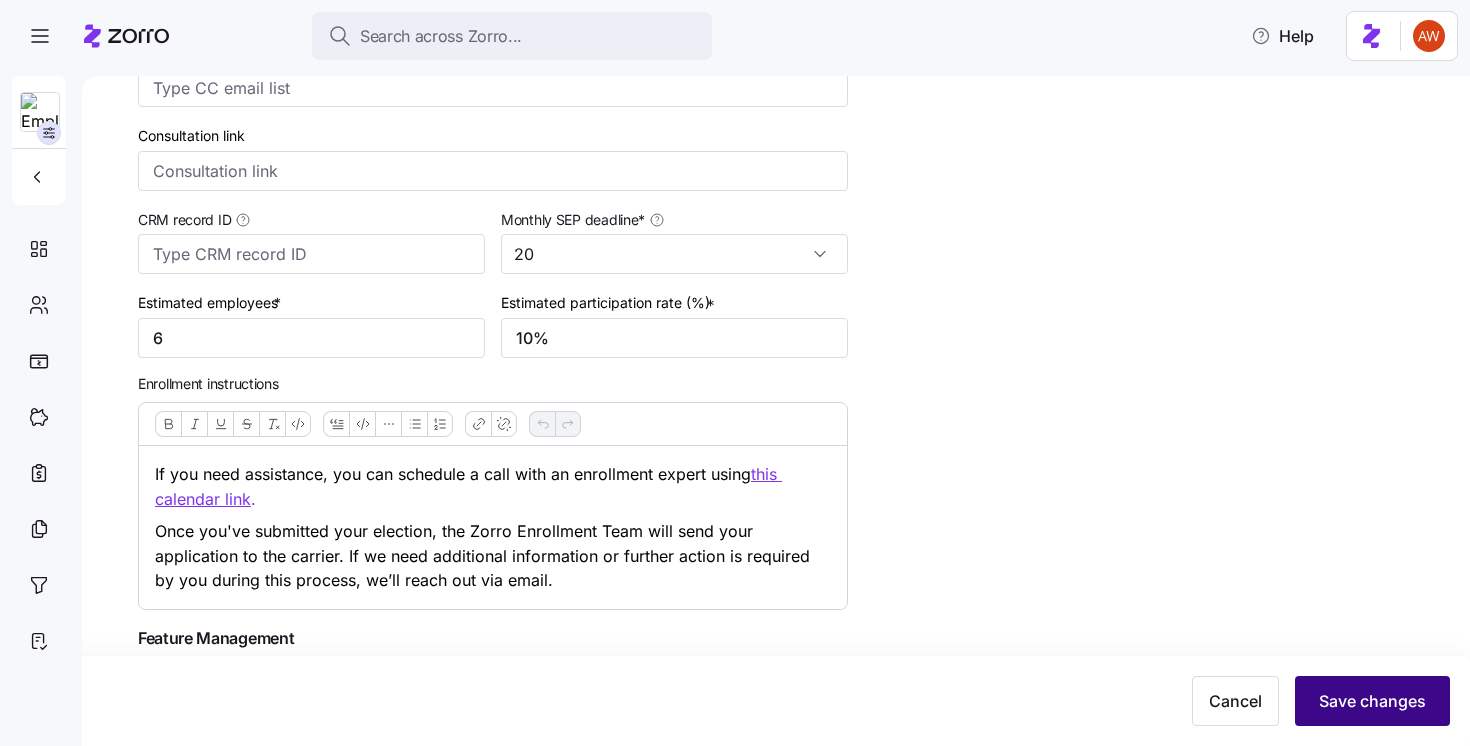 click on "Save changes" at bounding box center [1372, 701] 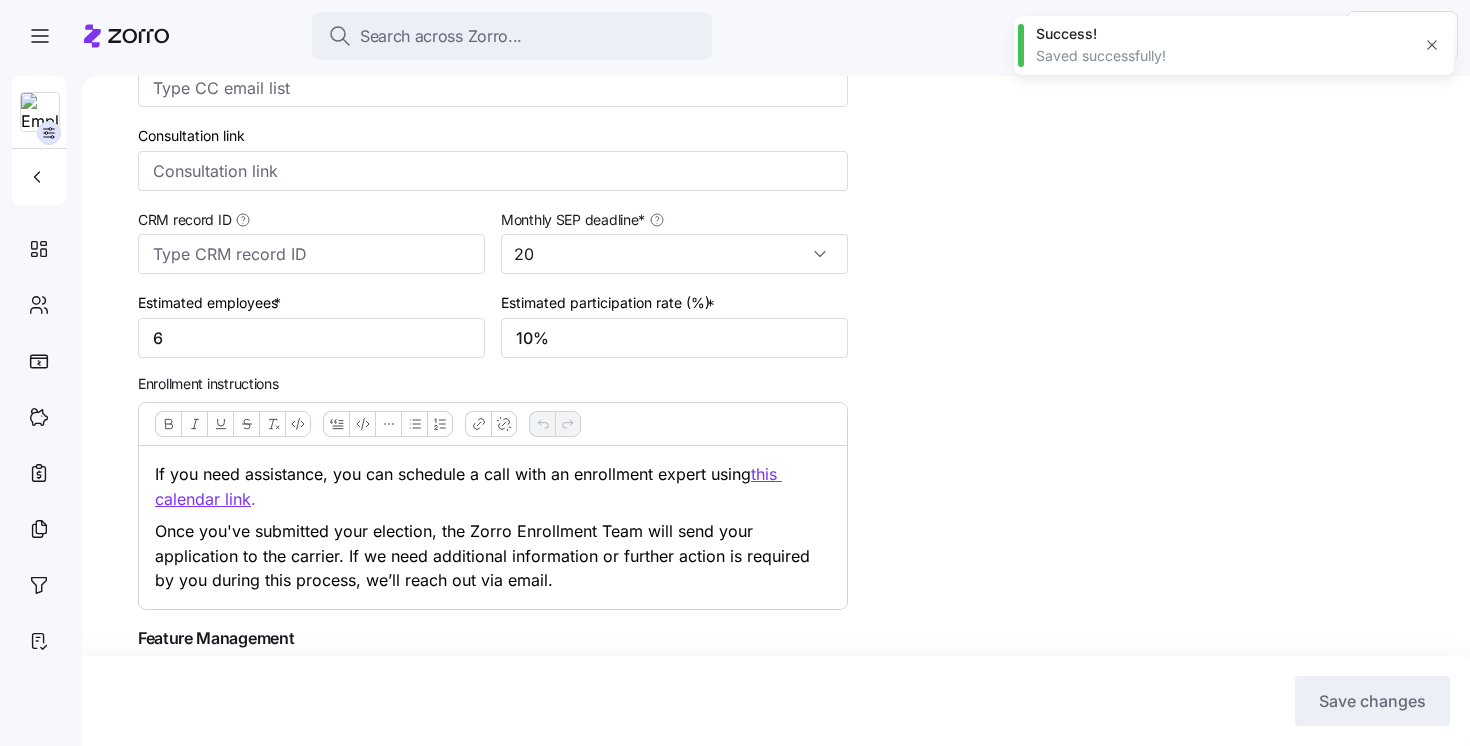 scroll, scrollTop: 0, scrollLeft: 0, axis: both 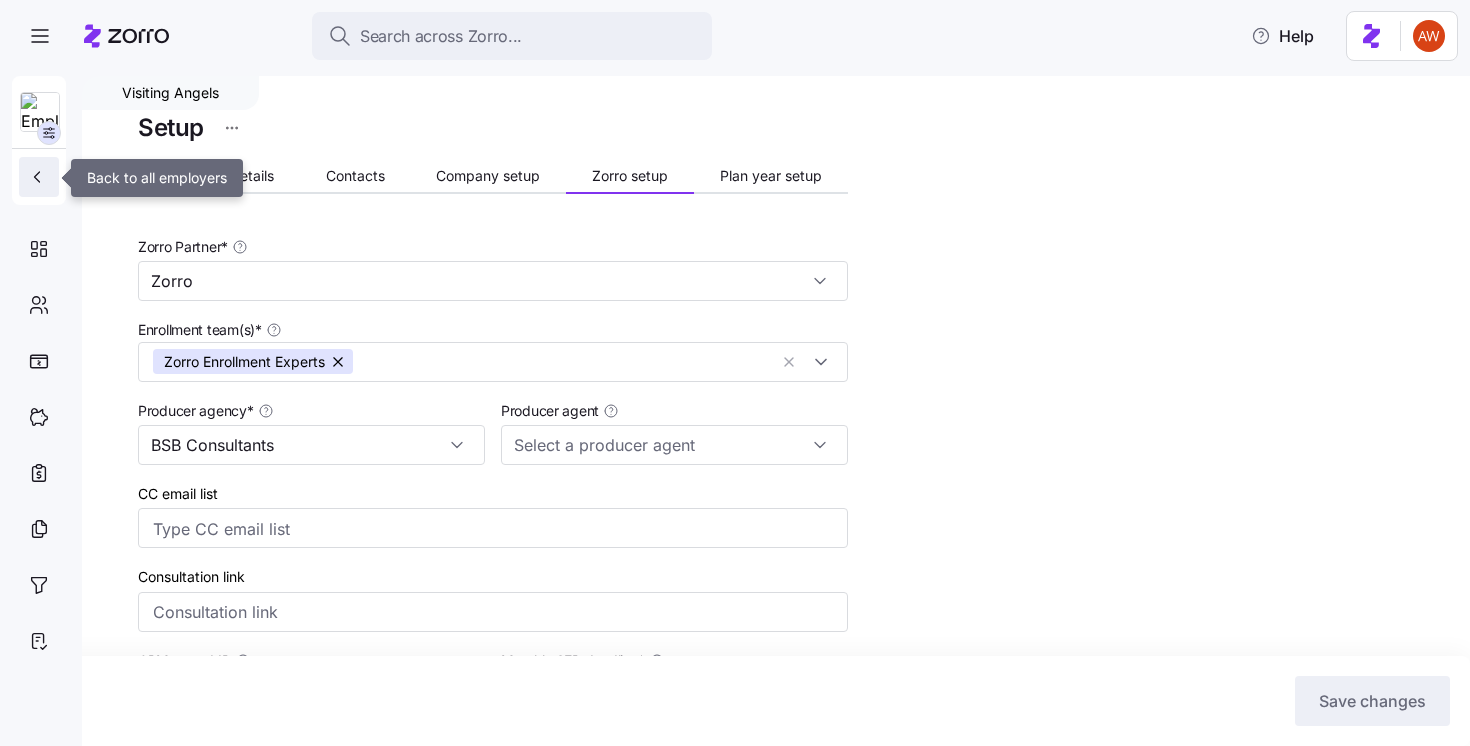 click 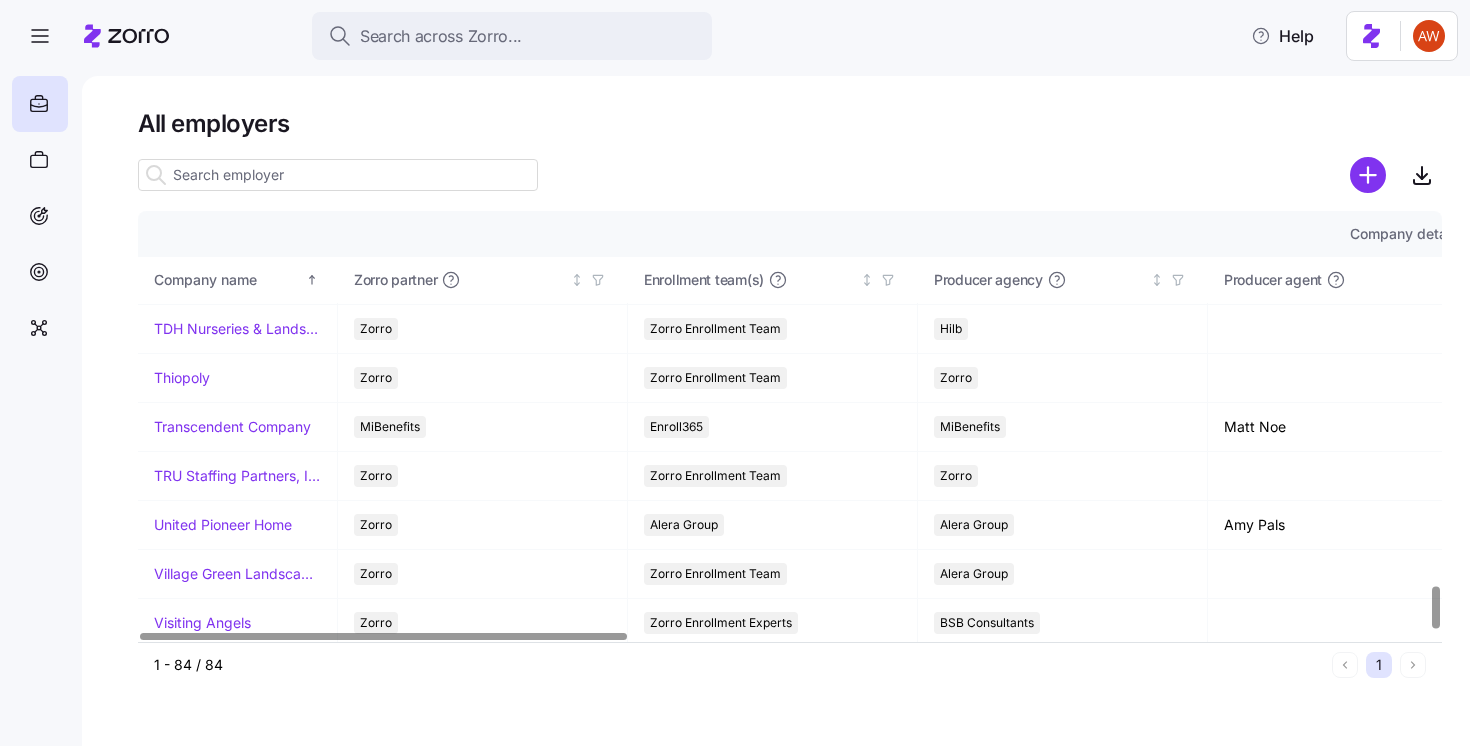 scroll, scrollTop: 3775, scrollLeft: 0, axis: vertical 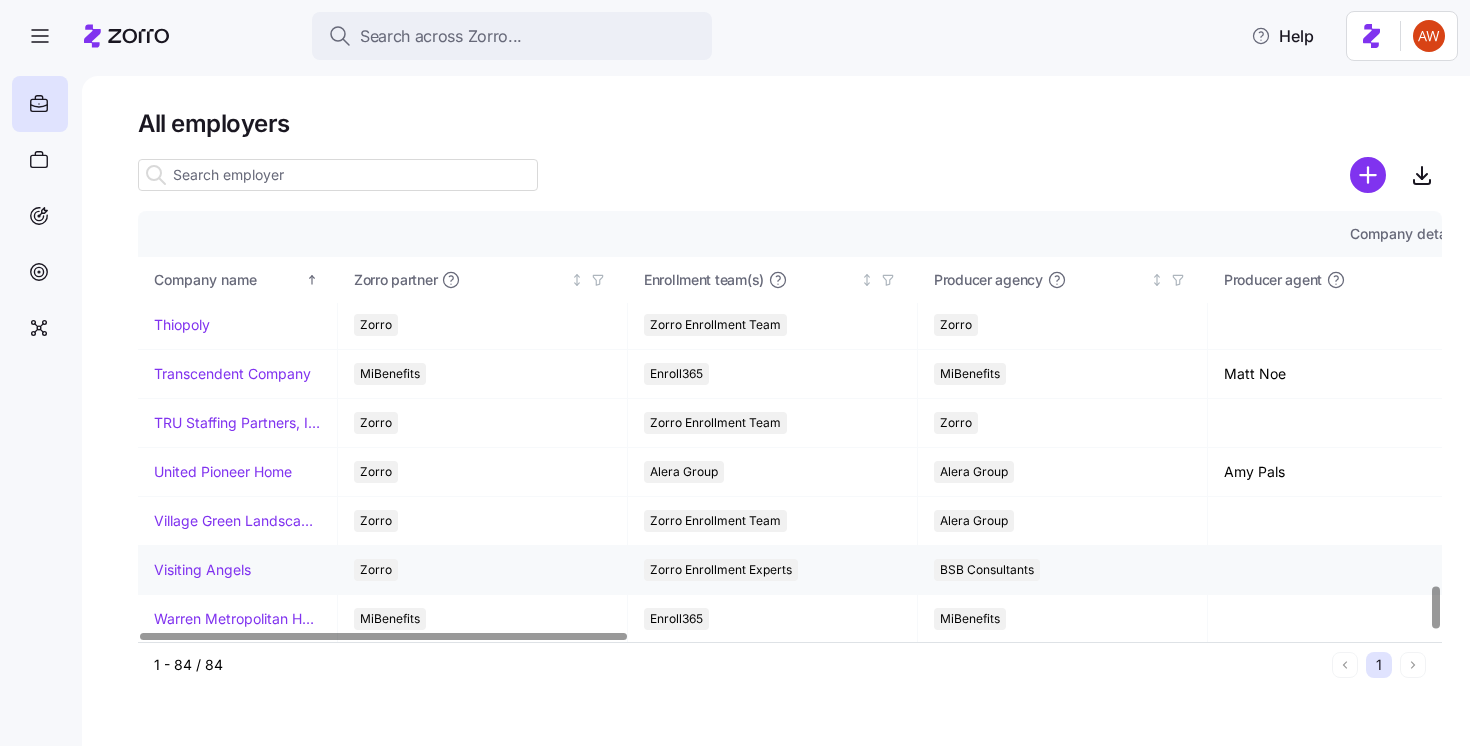 click on "Visiting Angels" at bounding box center (202, 570) 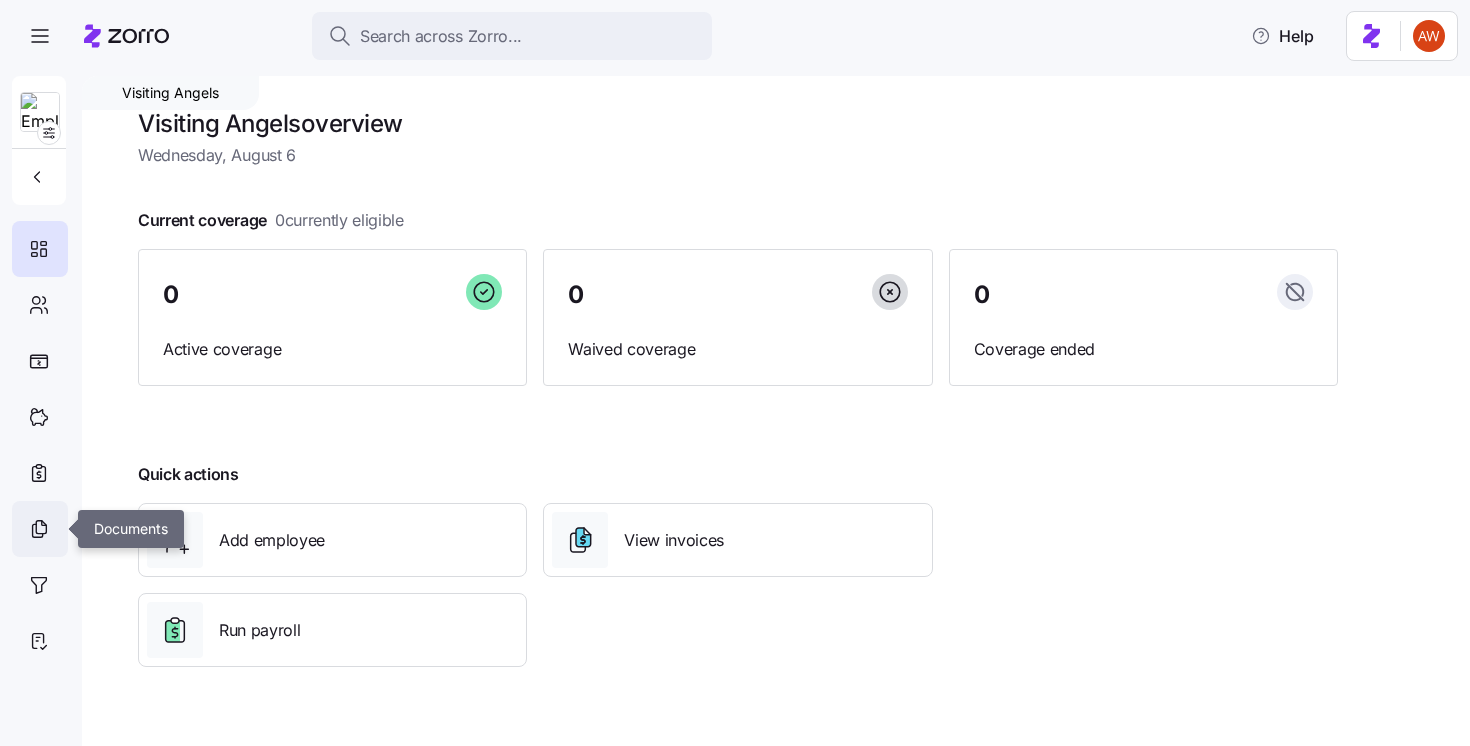 click 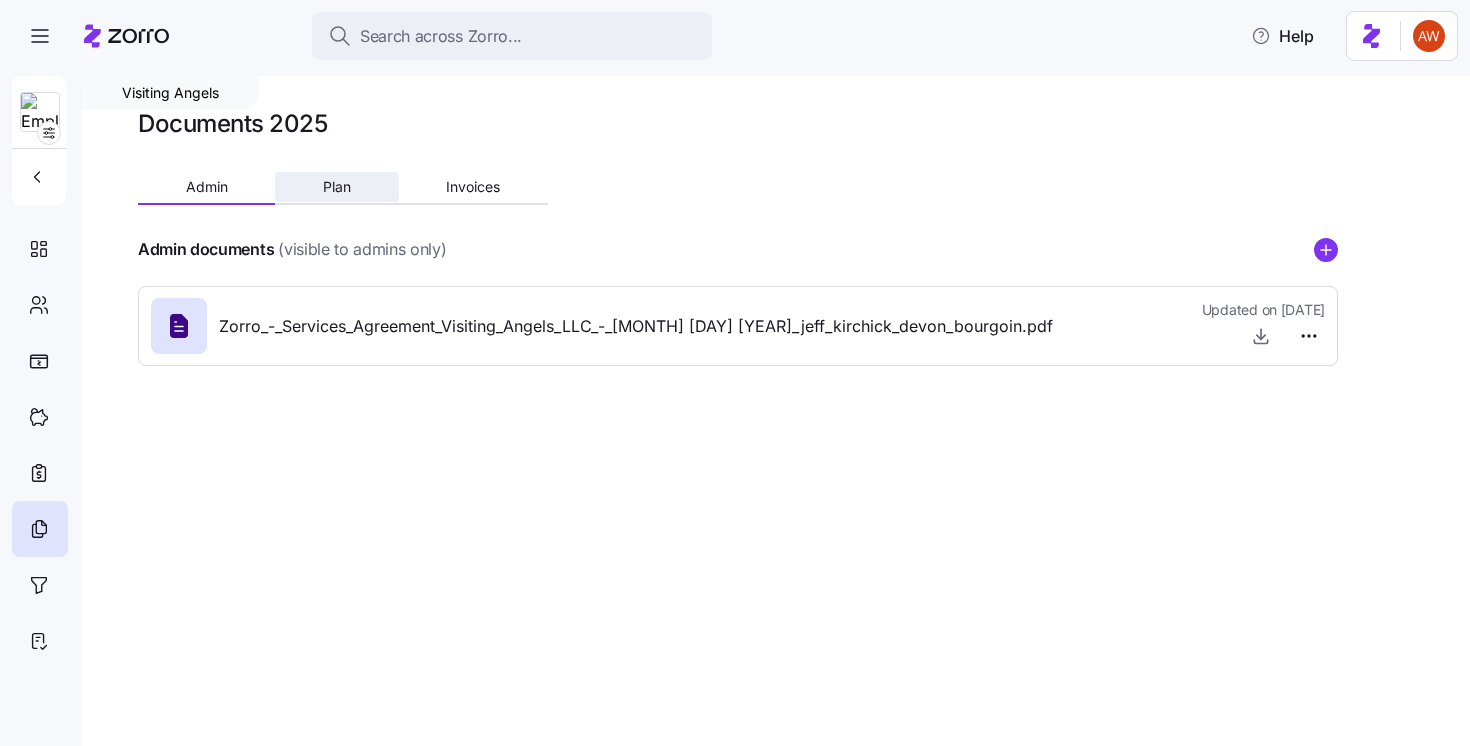 click on "Plan" at bounding box center [337, 187] 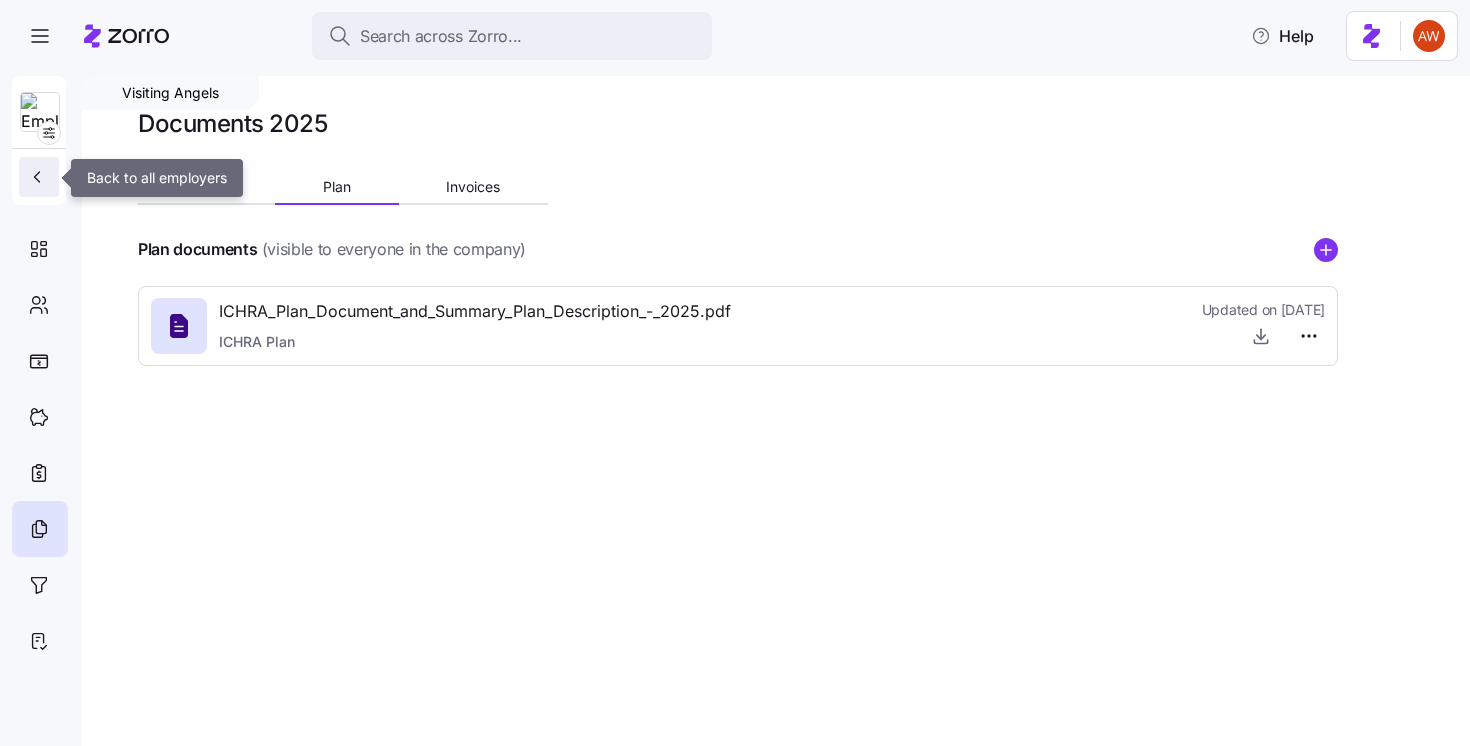 click 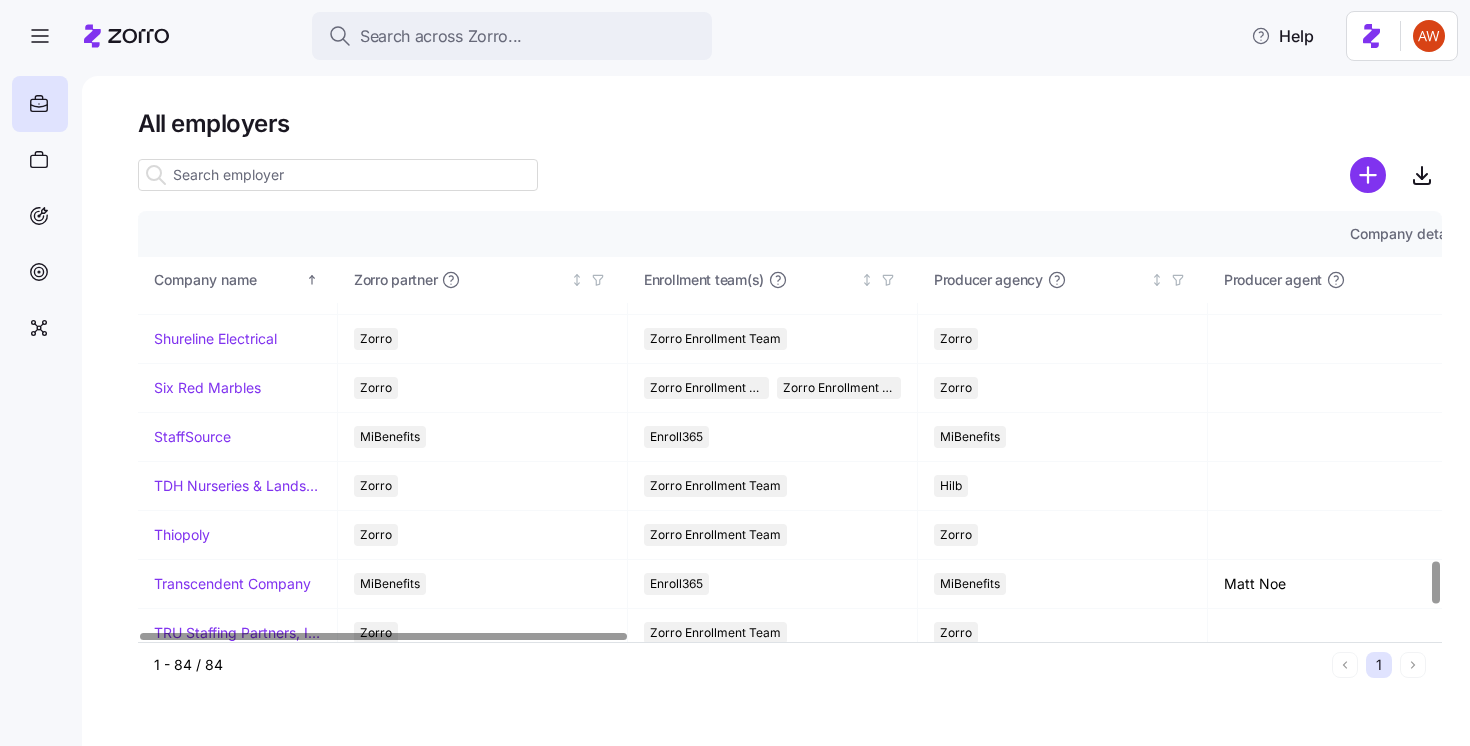 scroll, scrollTop: 3775, scrollLeft: 0, axis: vertical 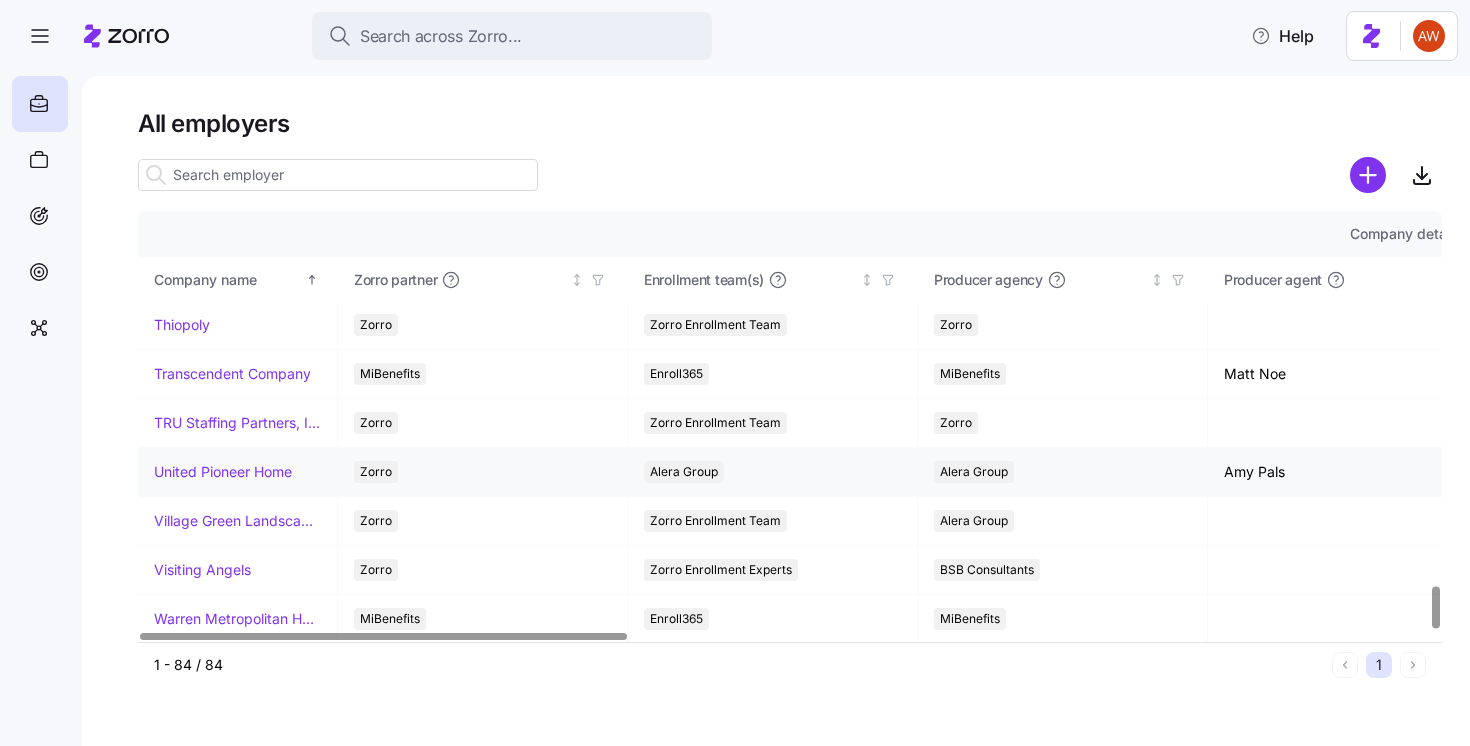click on "United Pioneer Home" at bounding box center [223, 472] 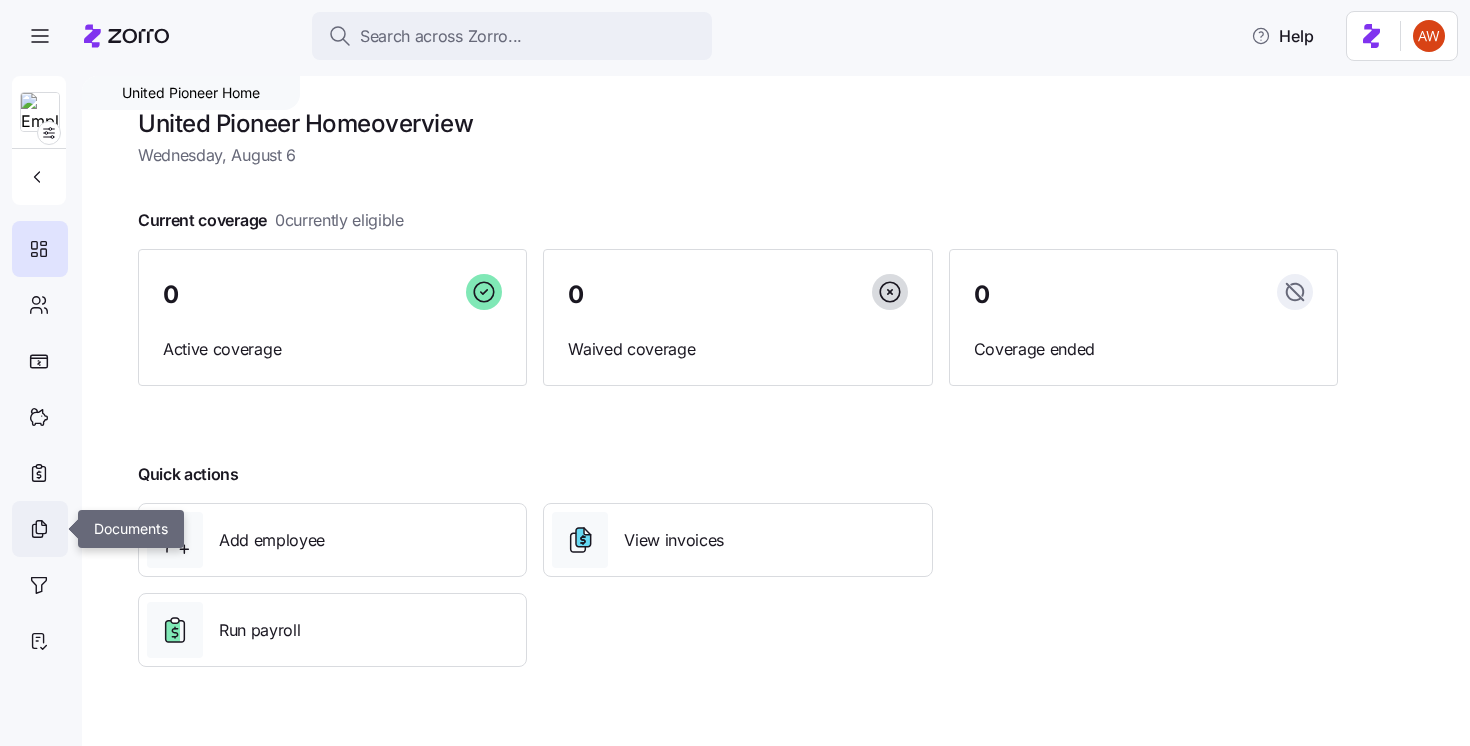 click 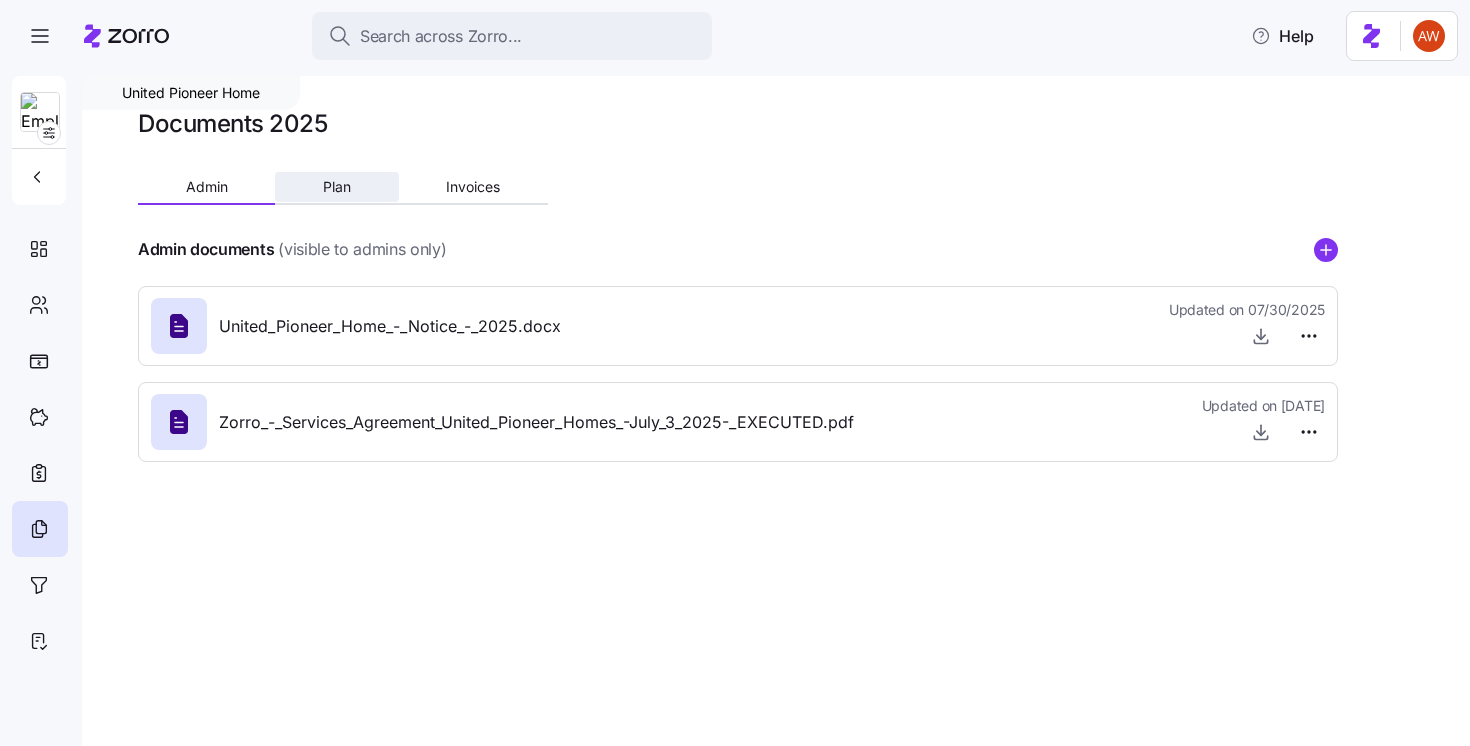 click on "Plan" at bounding box center (336, 187) 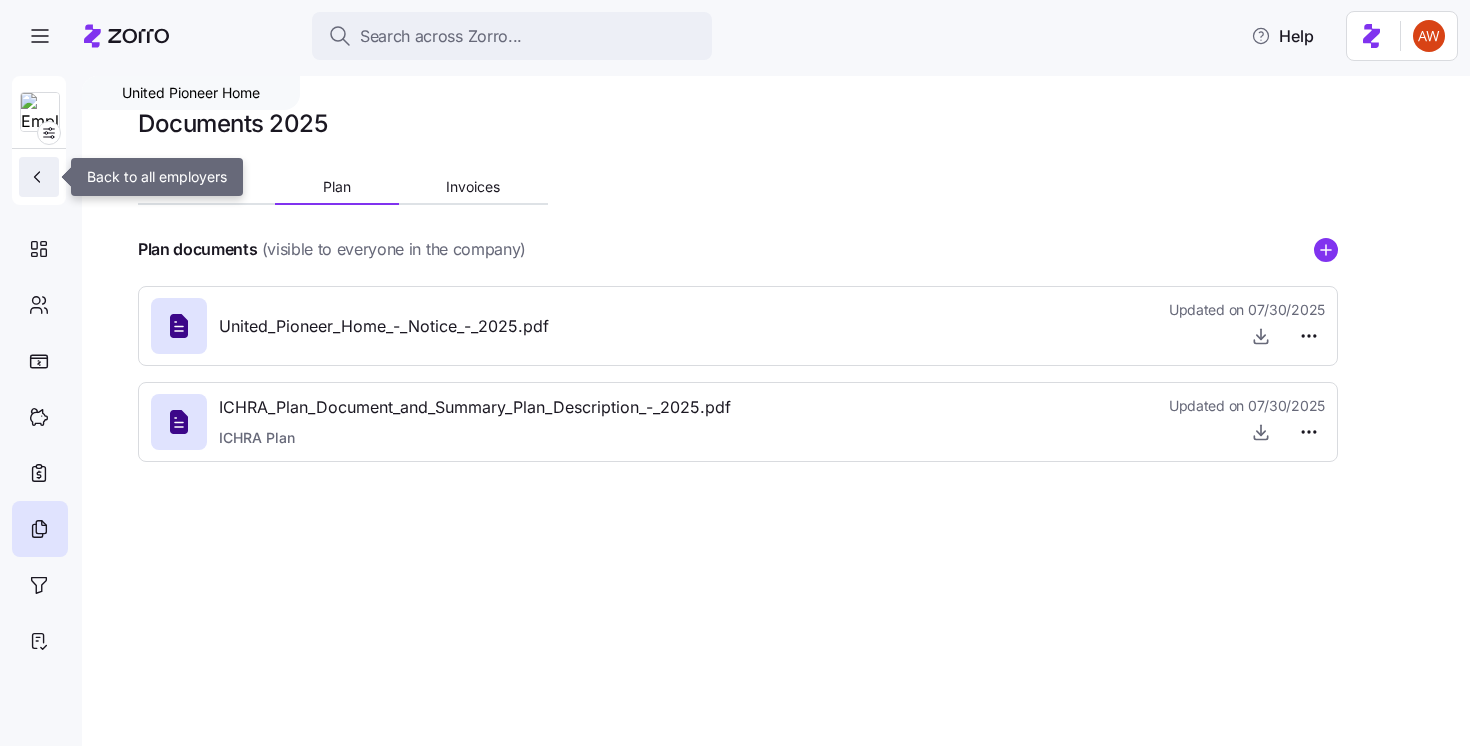 click 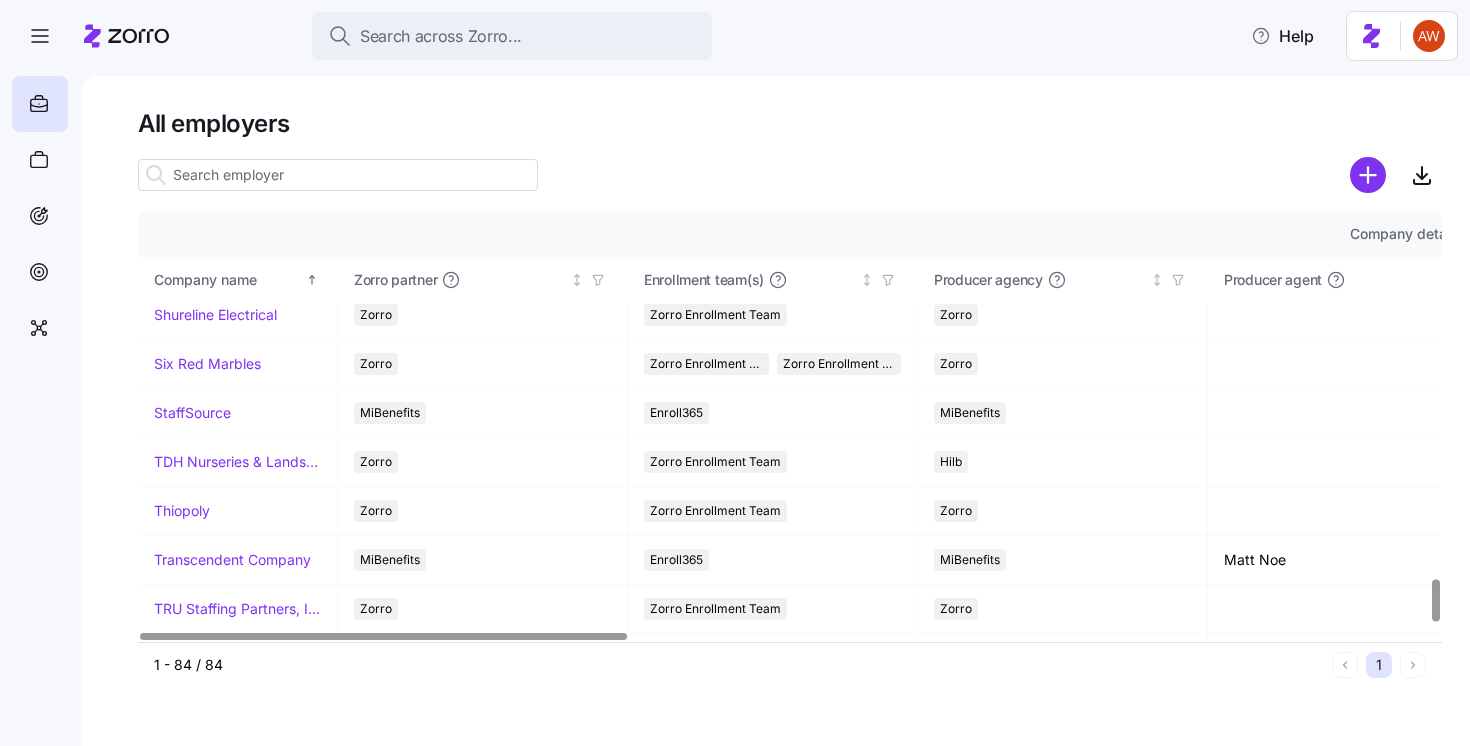 scroll, scrollTop: 3775, scrollLeft: 0, axis: vertical 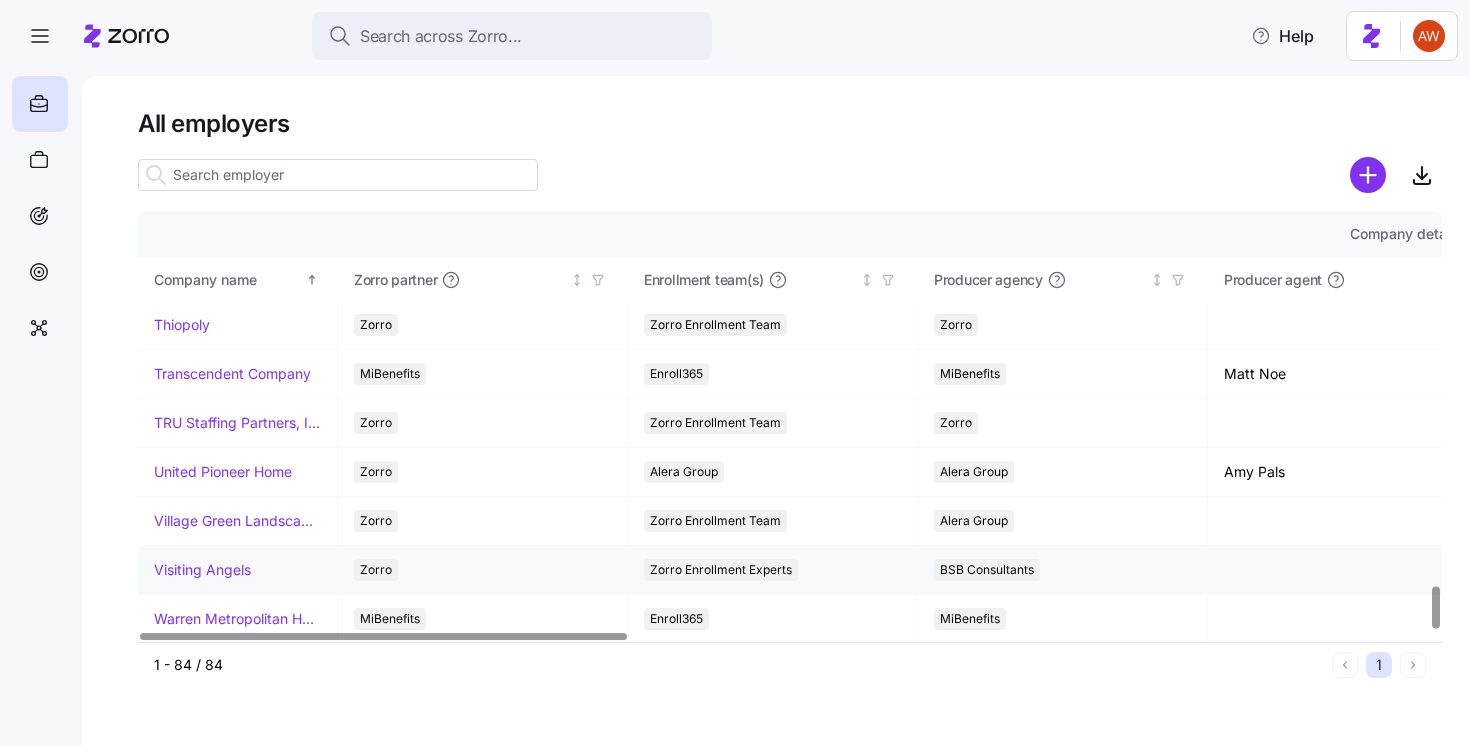 click on "Visiting Angels" at bounding box center (202, 570) 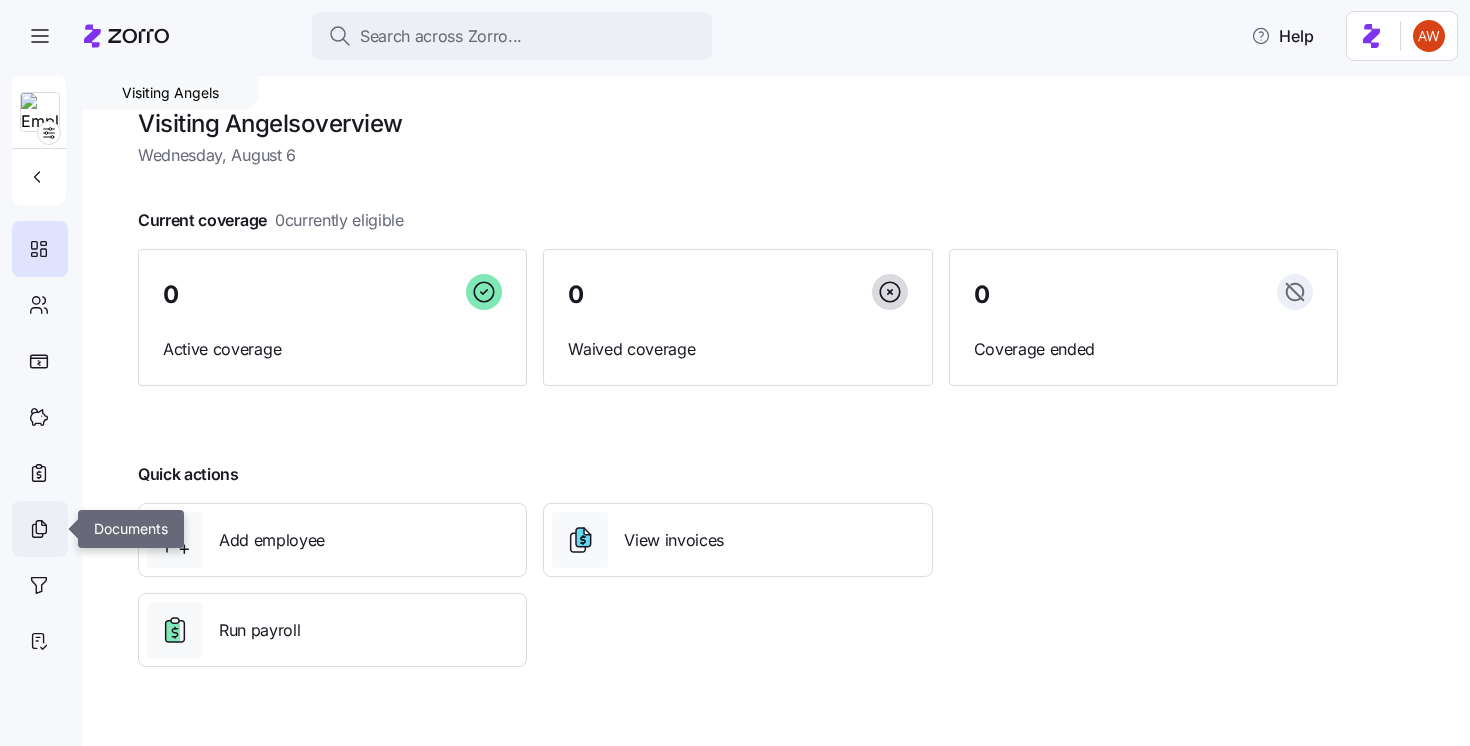 click 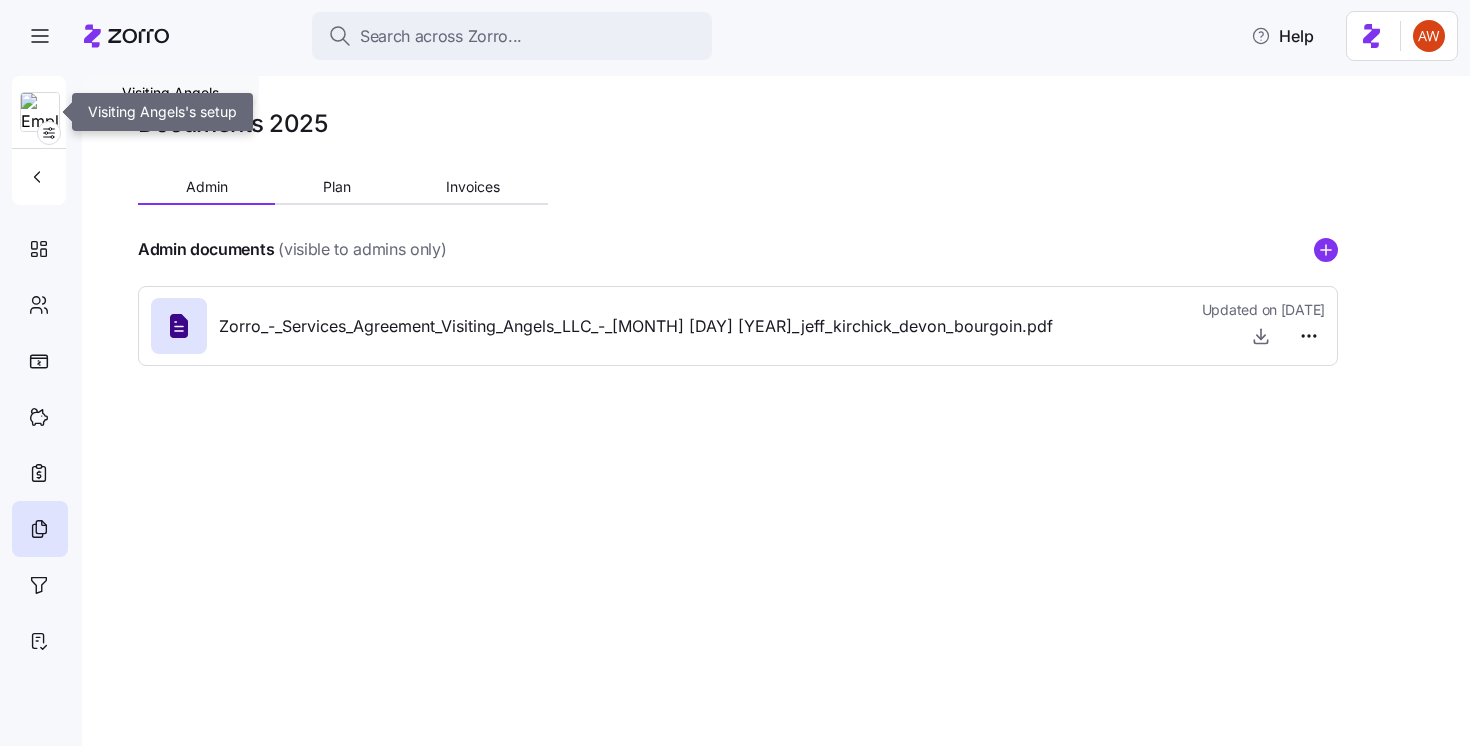 click at bounding box center [40, 113] 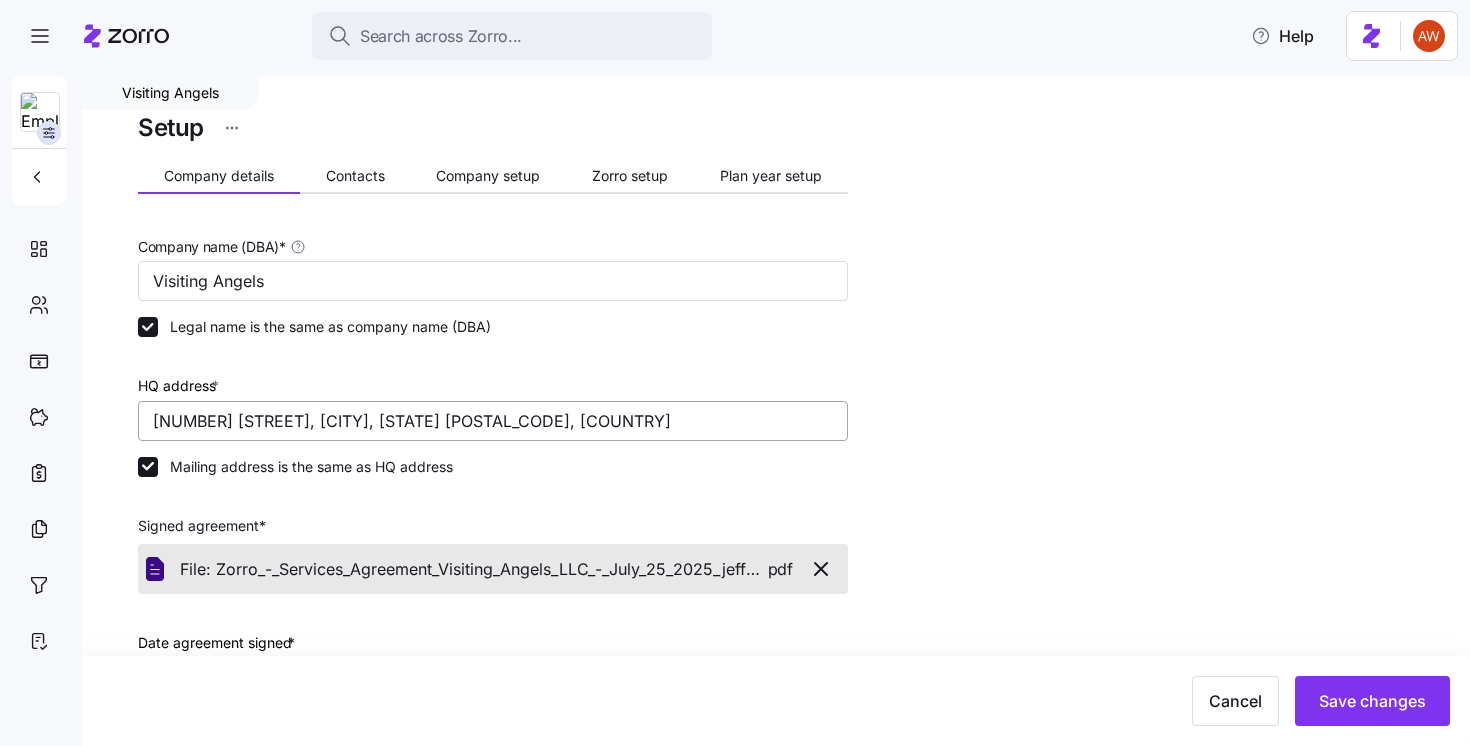 scroll, scrollTop: 534, scrollLeft: 0, axis: vertical 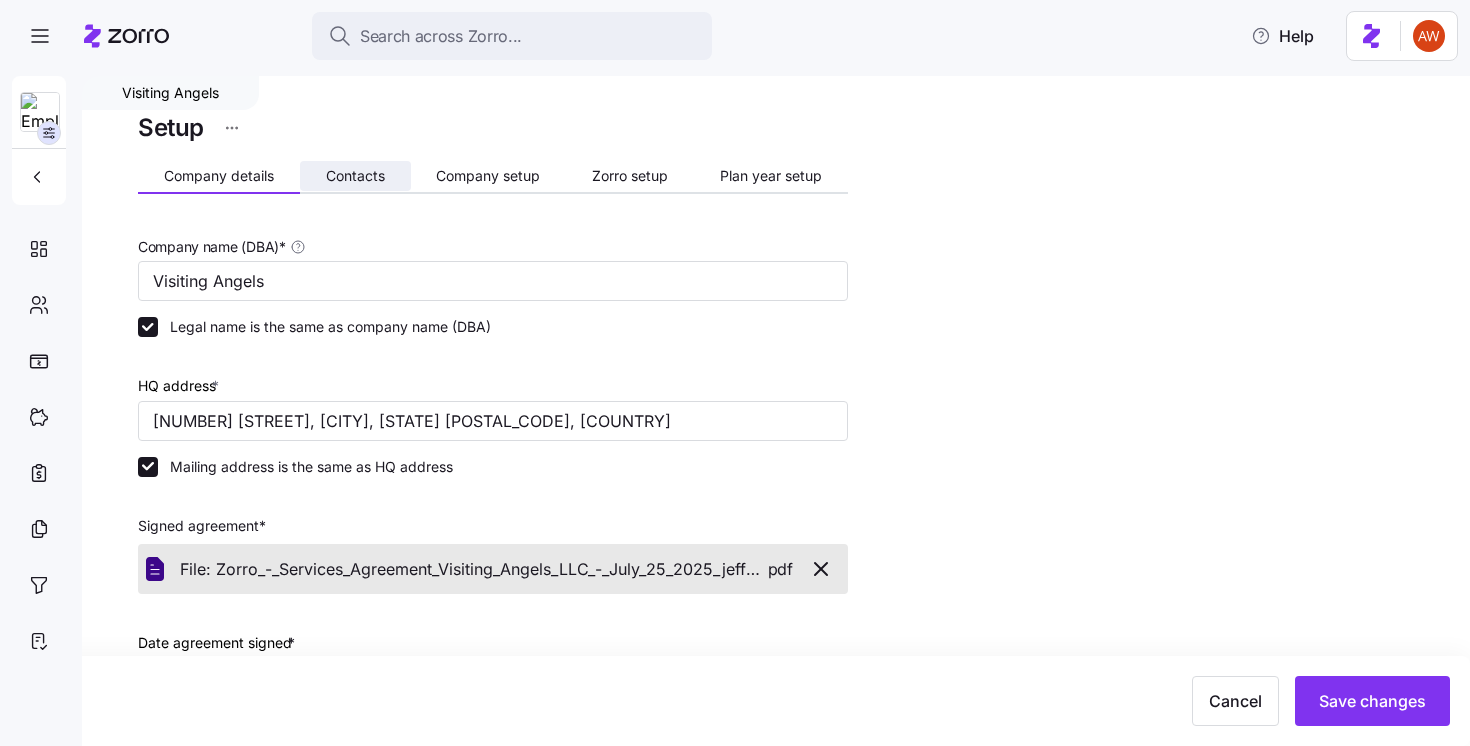 click on "Contacts" at bounding box center (355, 176) 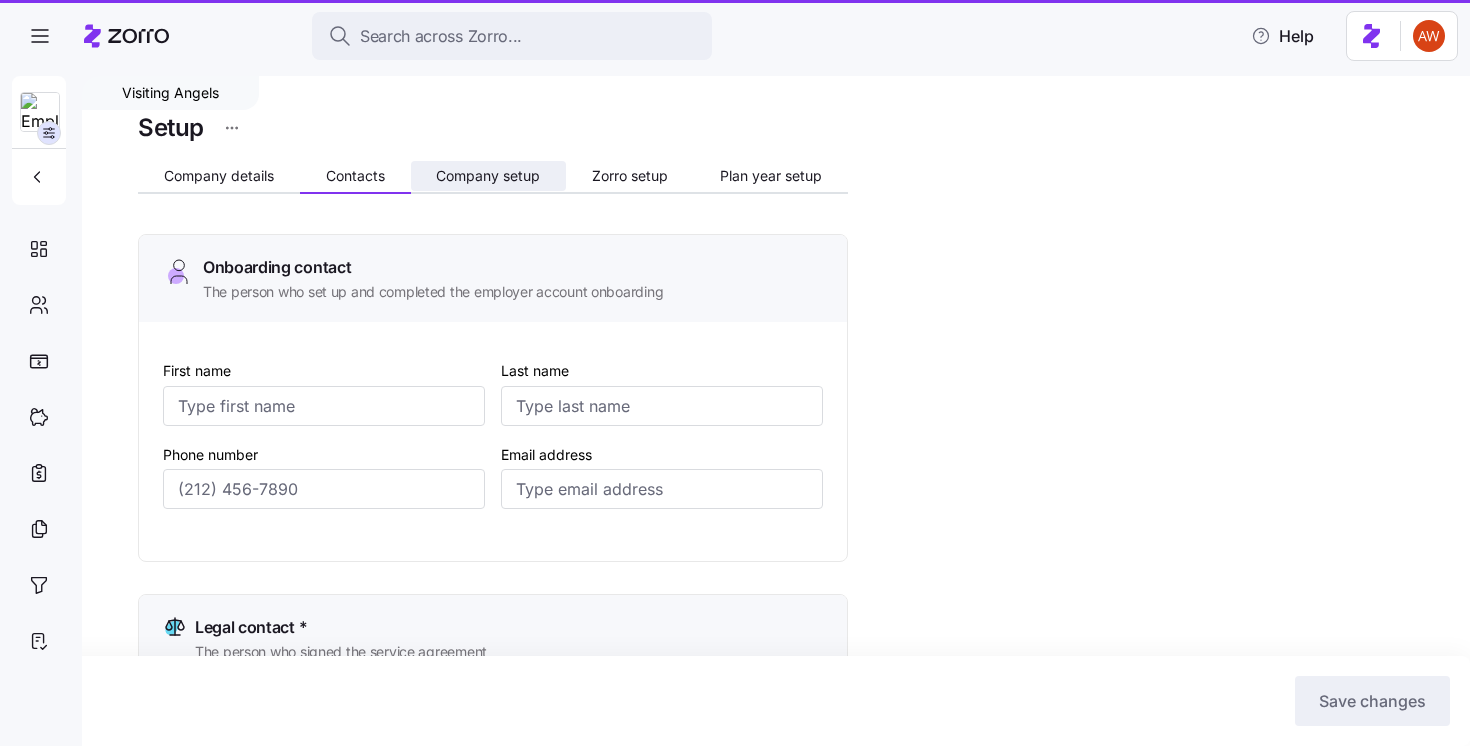 type on "Devon" 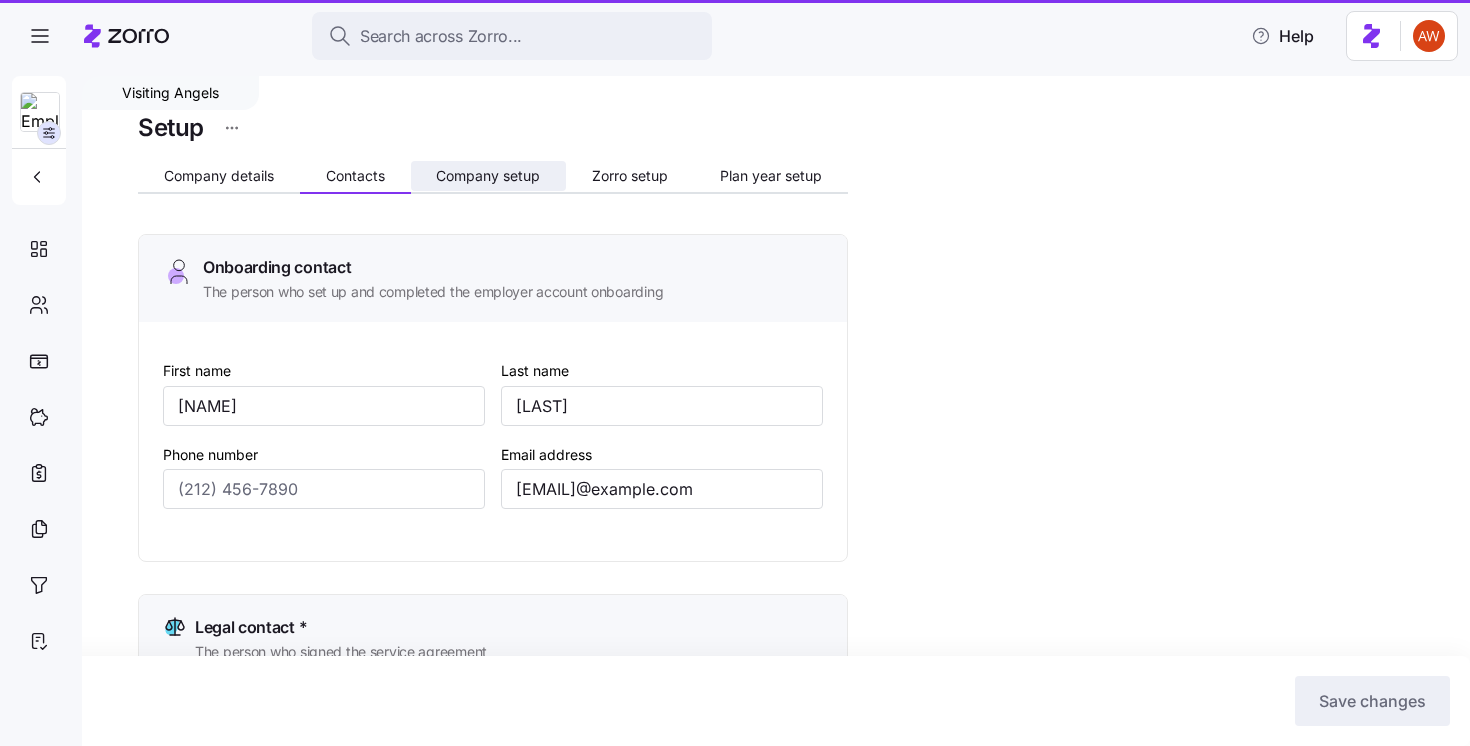 type on "(609) 545-8258" 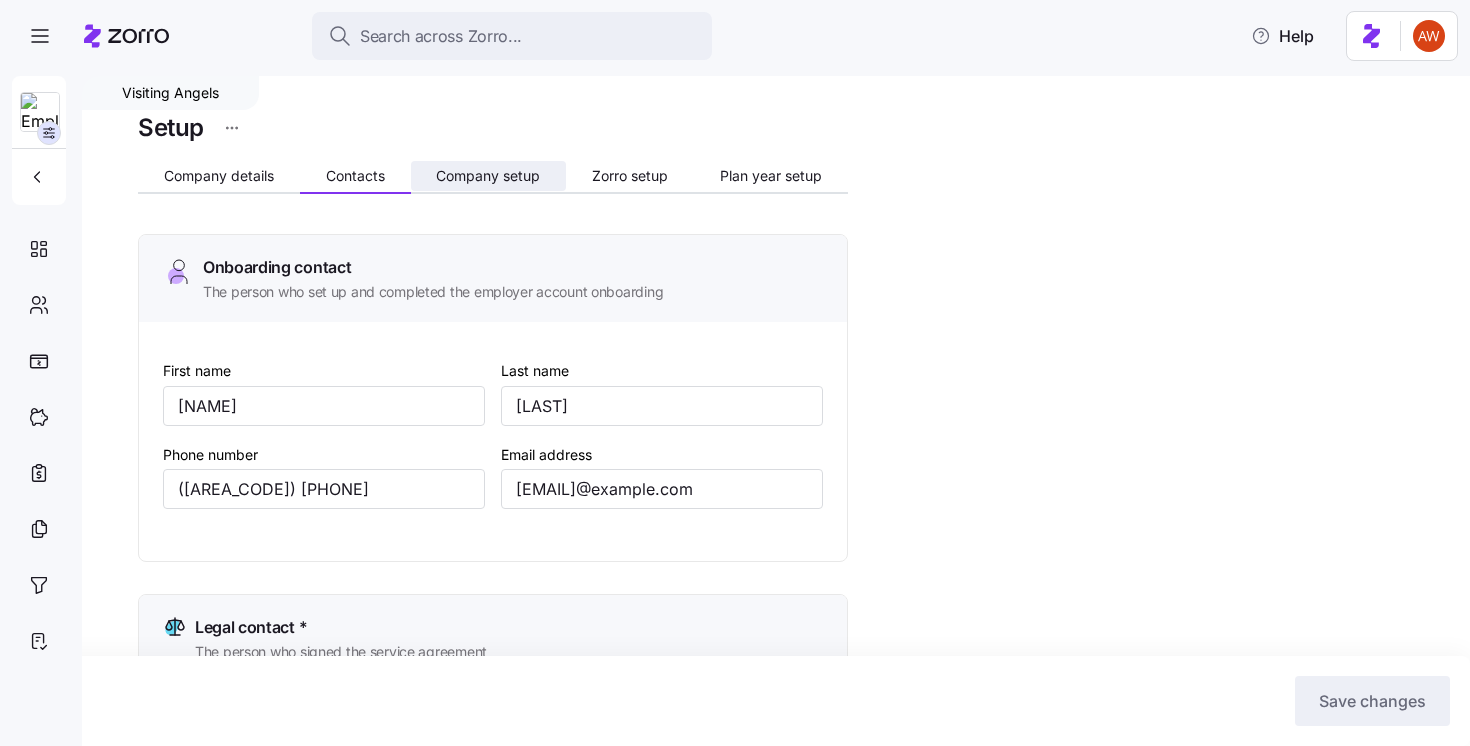click on "Company setup" at bounding box center (488, 176) 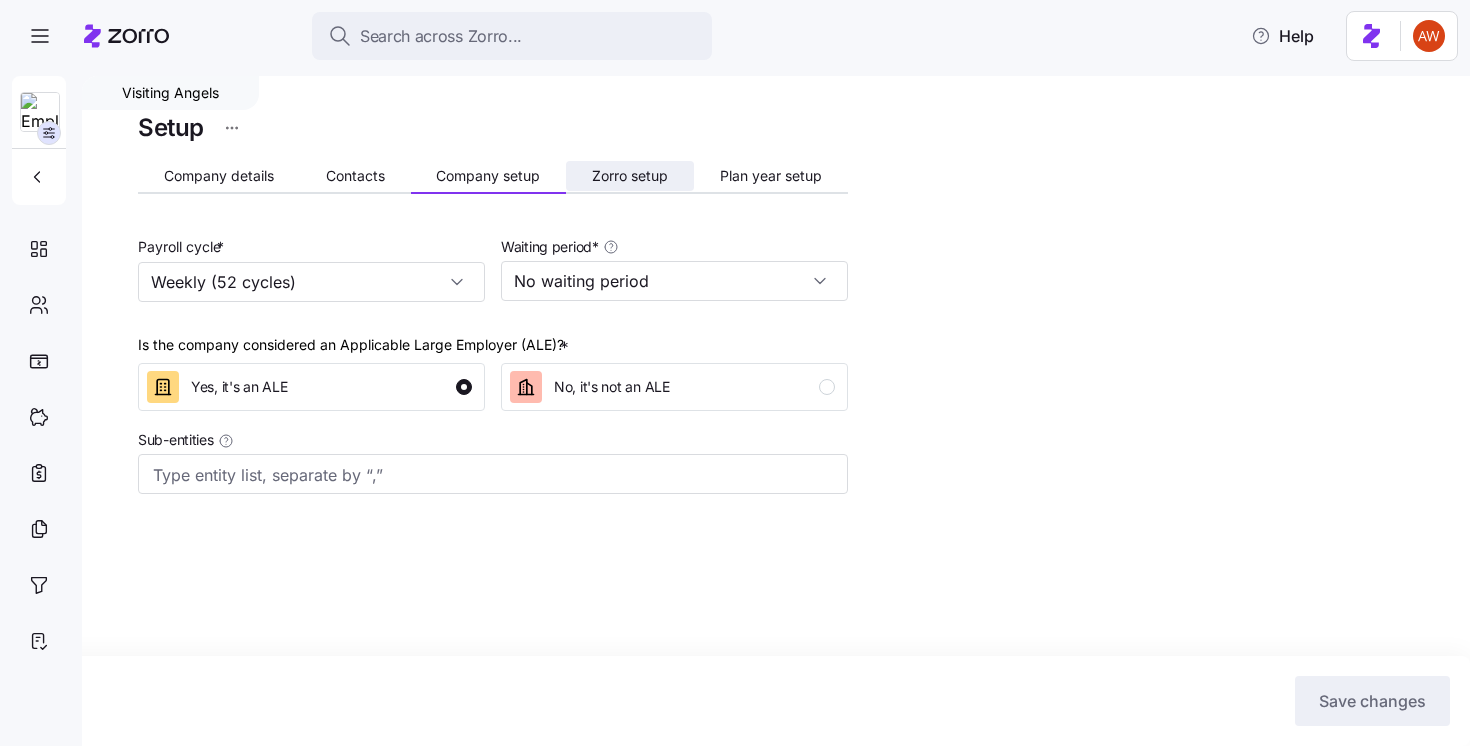 click on "Zorro setup" at bounding box center (630, 176) 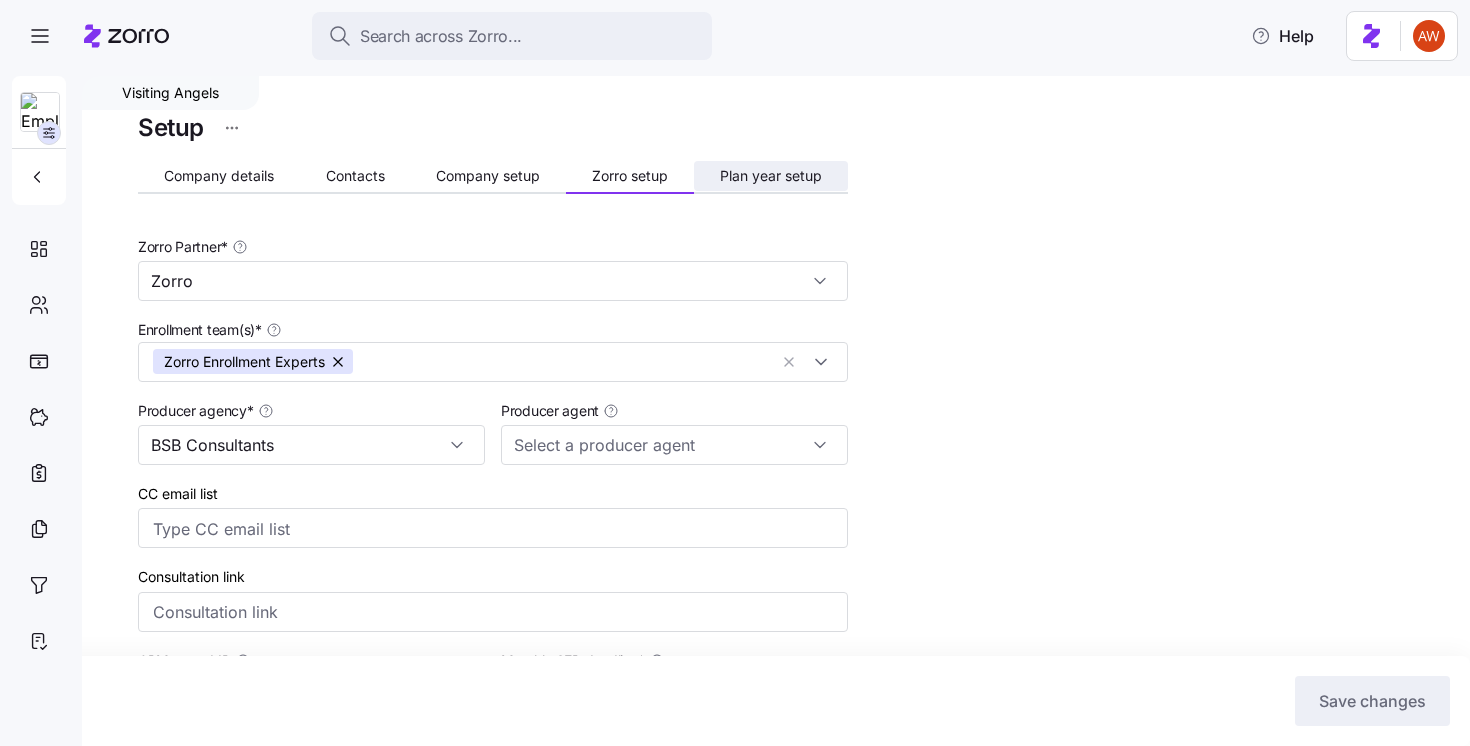 click on "Plan year setup" at bounding box center (771, 176) 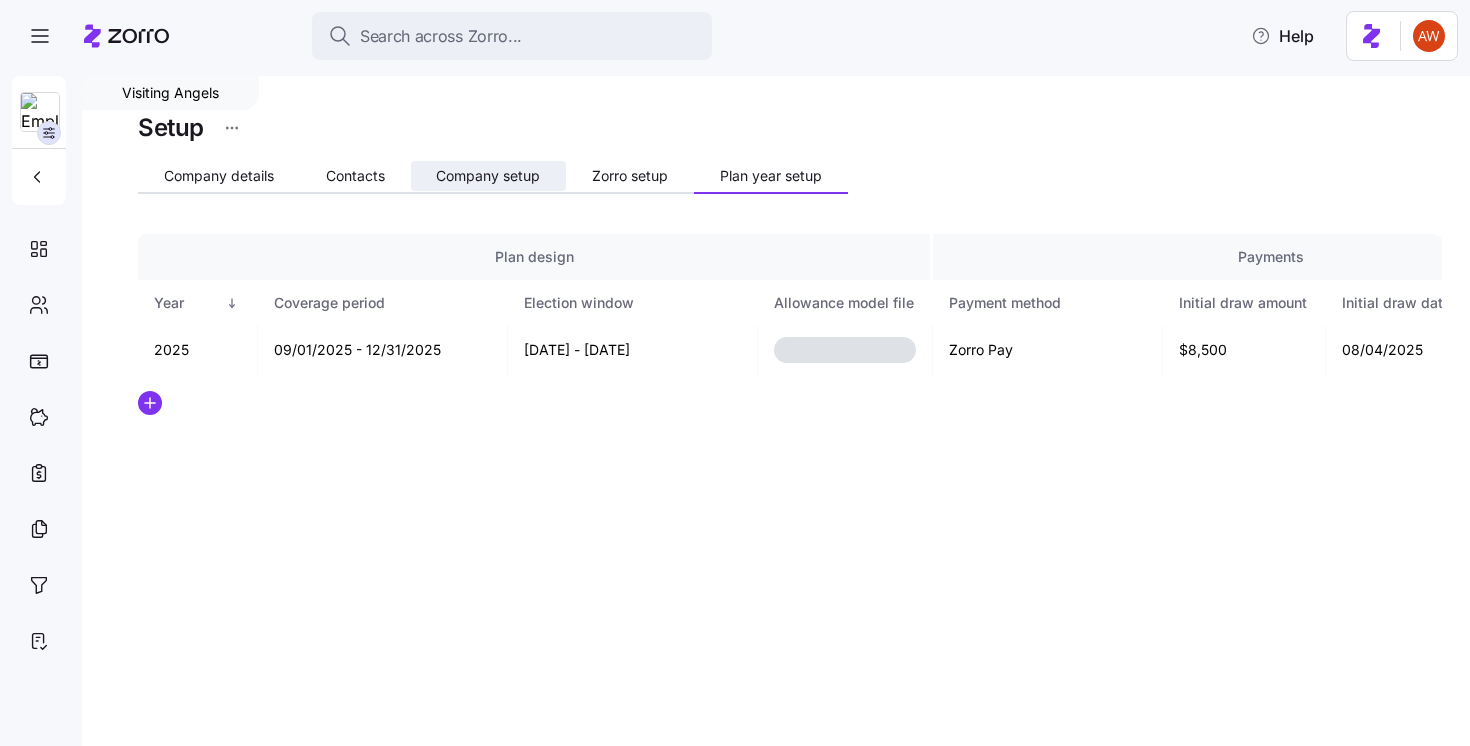 click on "Company setup" at bounding box center (488, 176) 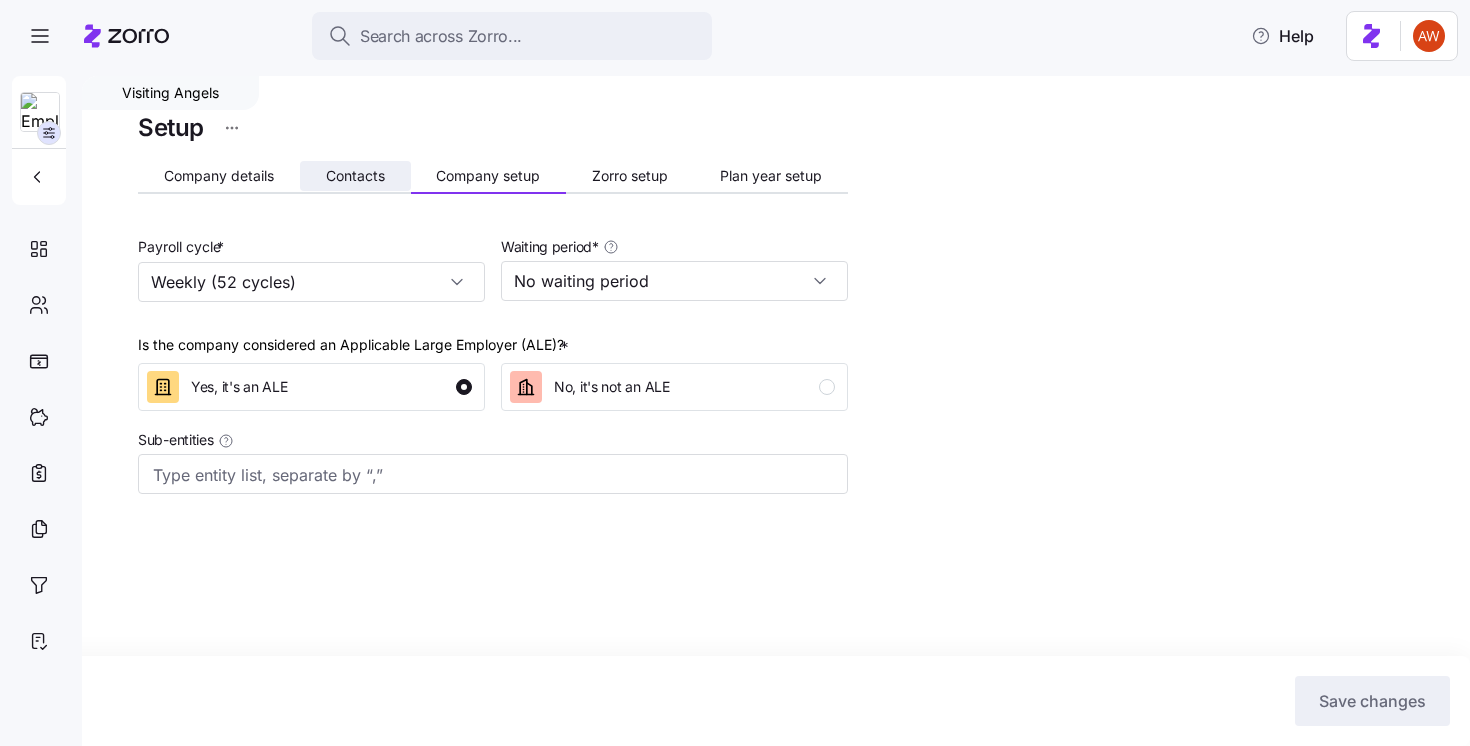 click on "Contacts" at bounding box center (355, 176) 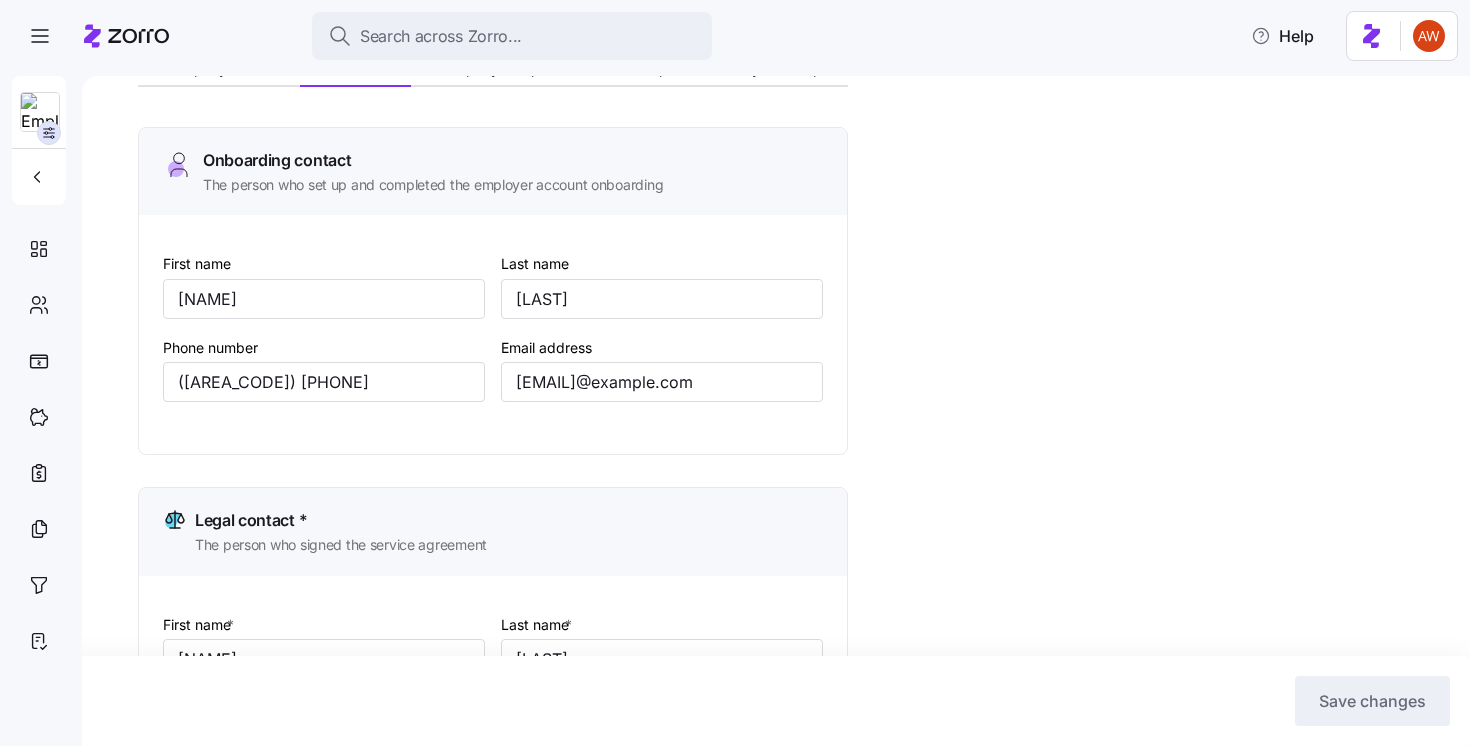 scroll, scrollTop: 0, scrollLeft: 0, axis: both 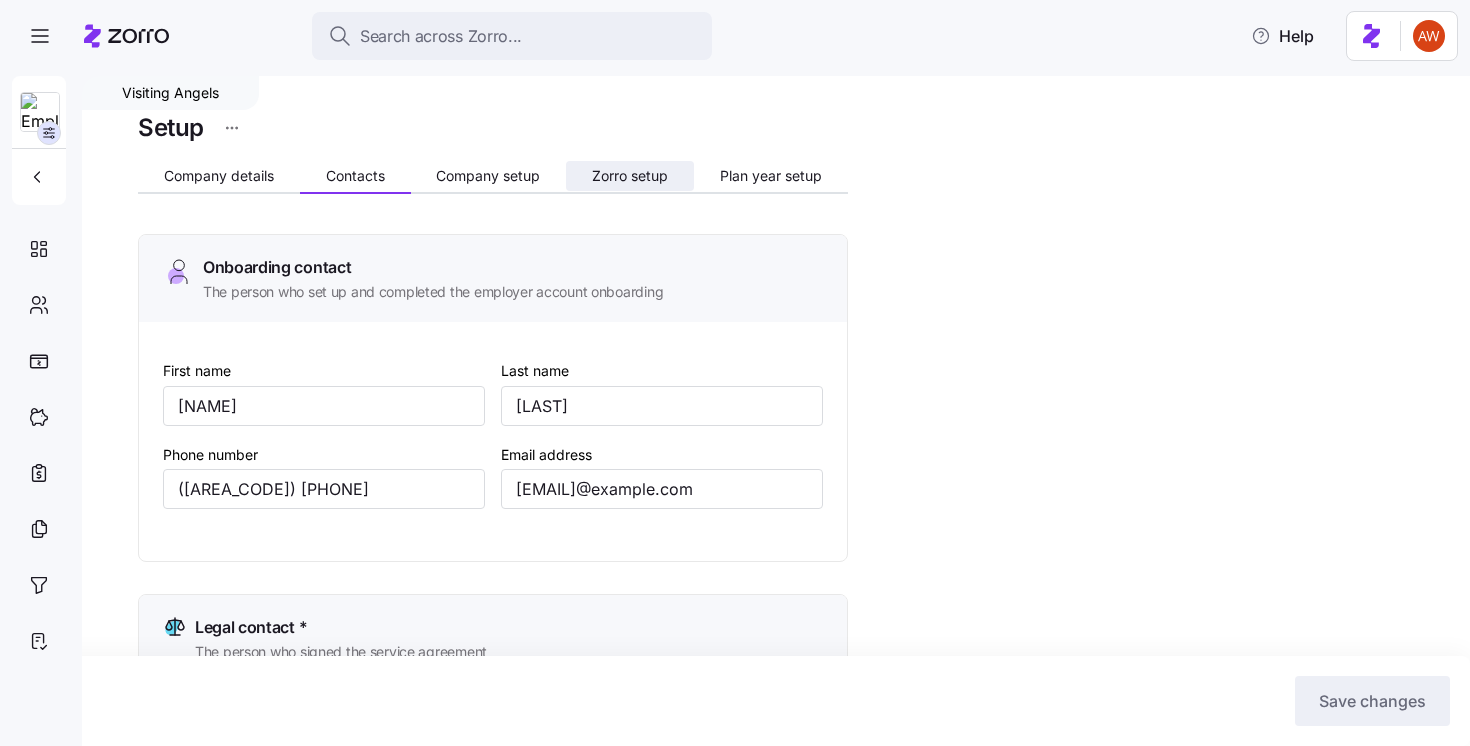 click on "Zorro setup" at bounding box center [630, 176] 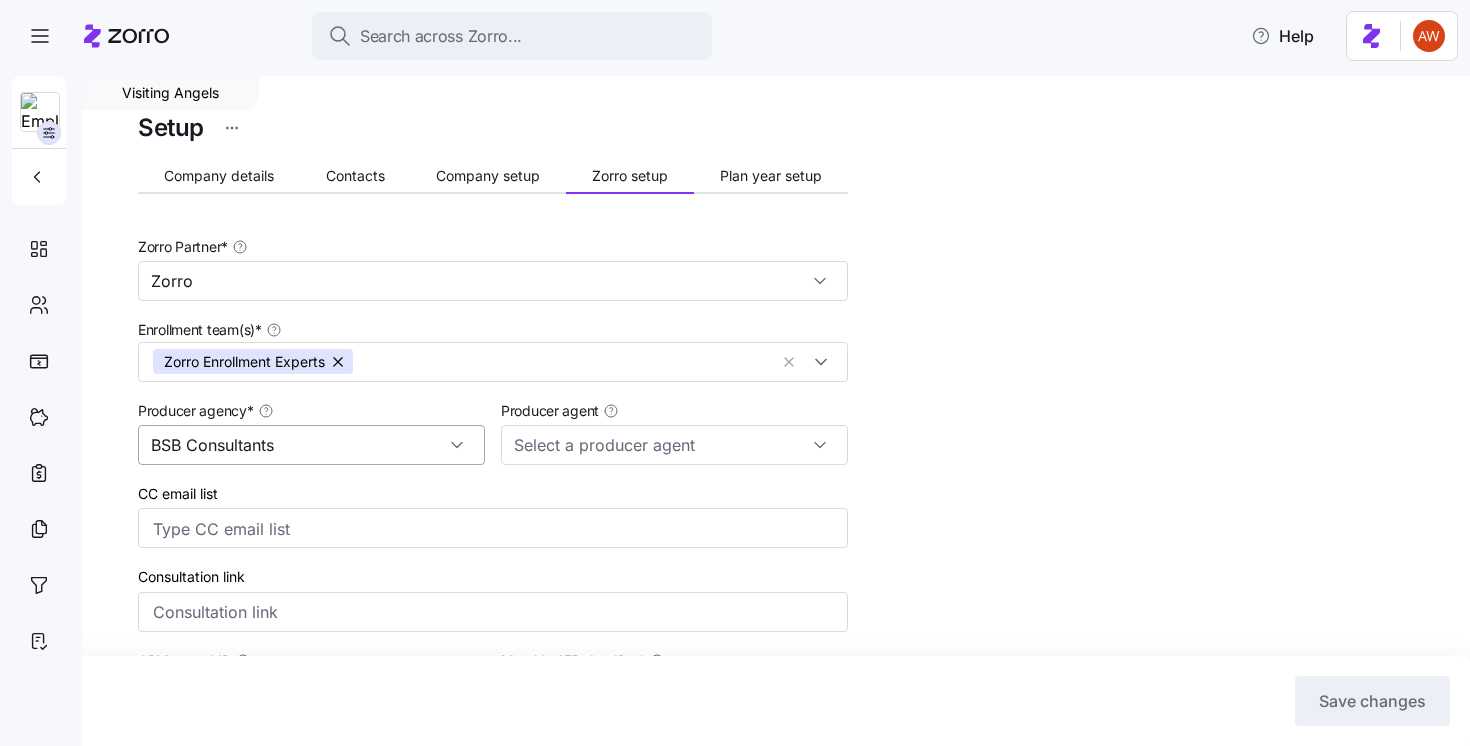 scroll, scrollTop: 1137, scrollLeft: 0, axis: vertical 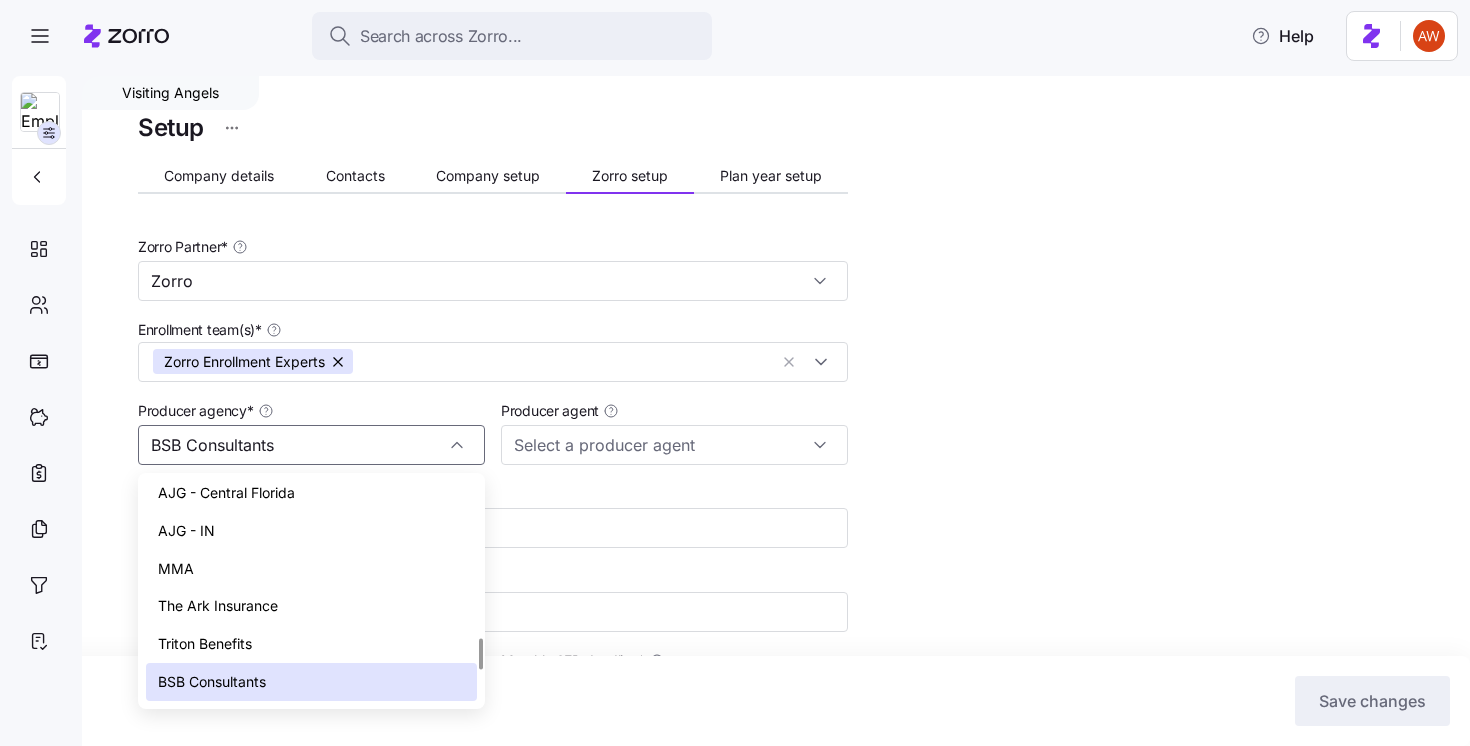 drag, startPoint x: 279, startPoint y: 442, endPoint x: 131, endPoint y: 437, distance: 148.08444 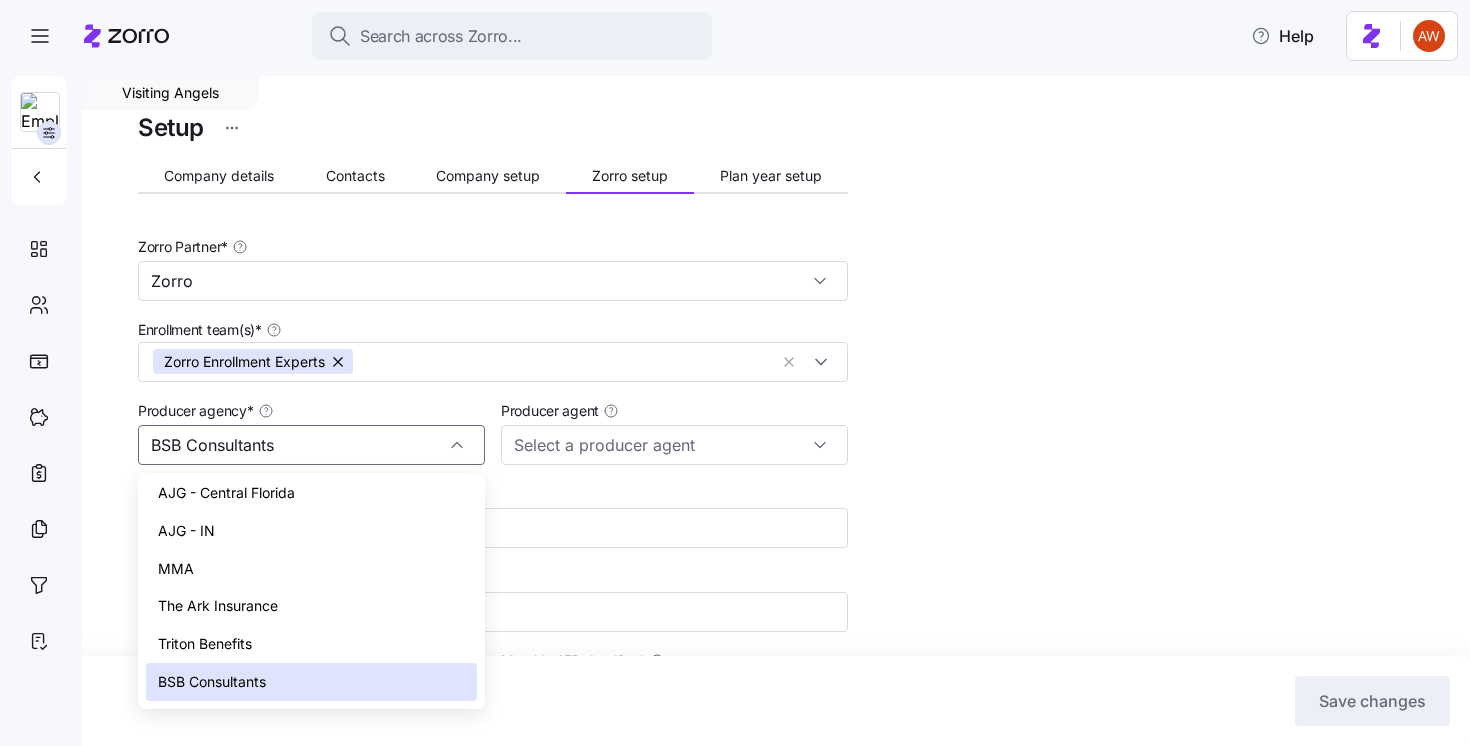 click on "Enrollment team(s)  *   Zorro Enrollment Experts" at bounding box center (493, 349) 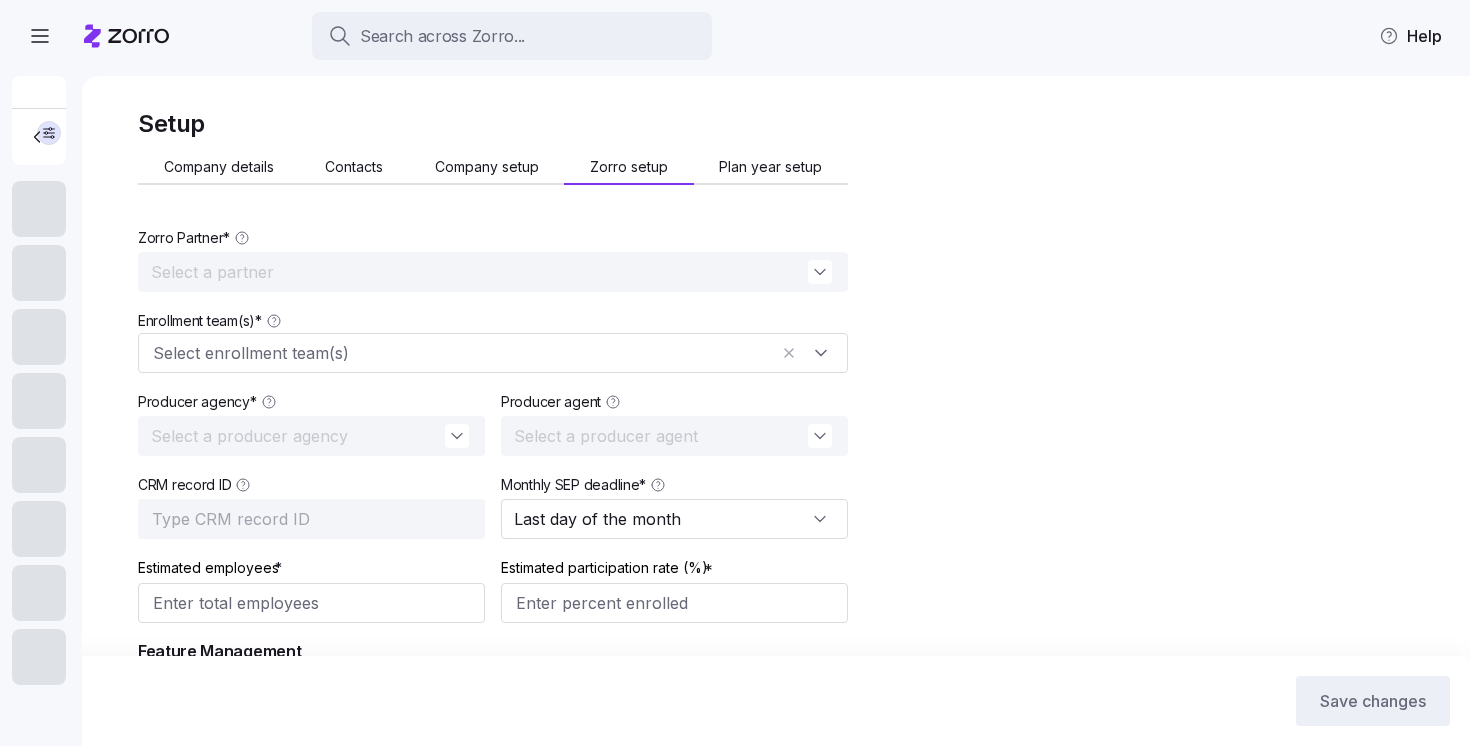 scroll, scrollTop: 0, scrollLeft: 0, axis: both 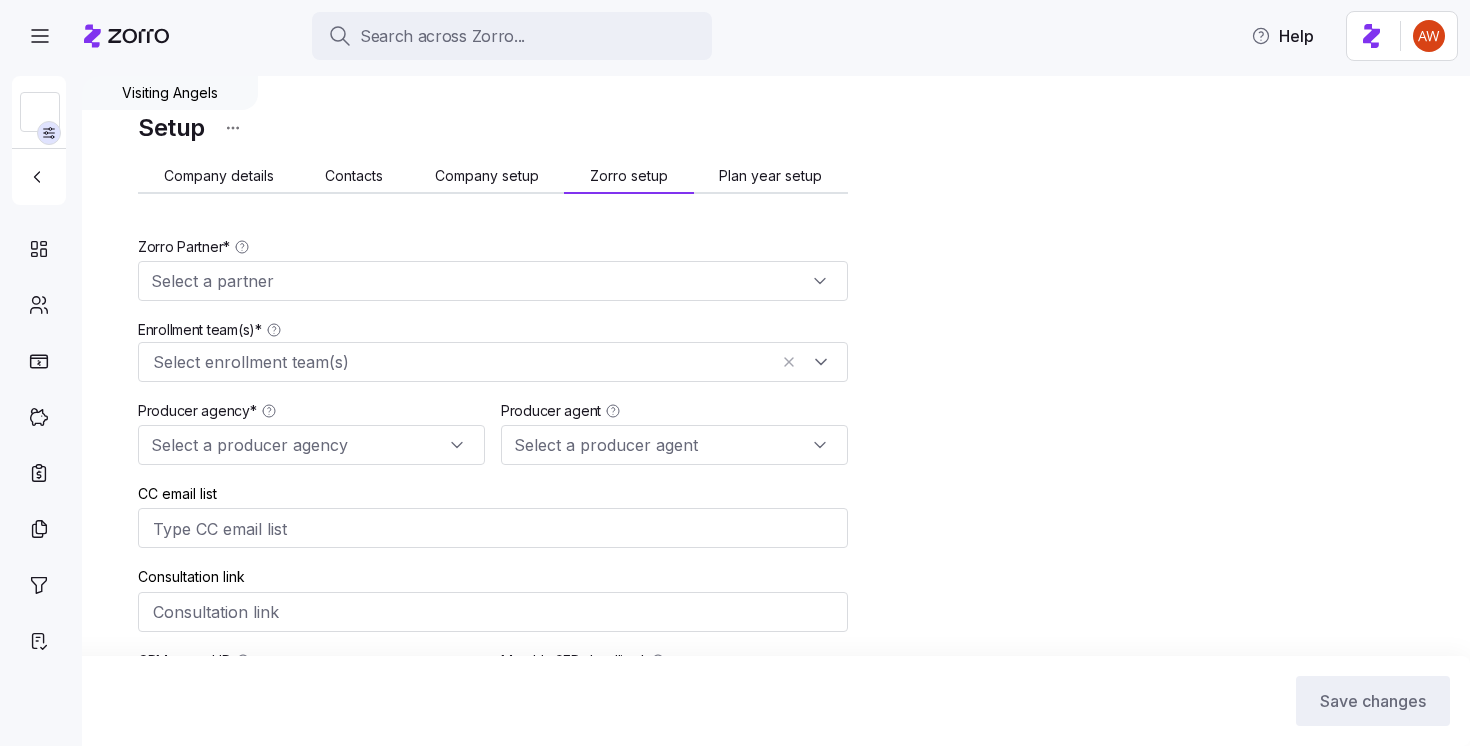 type on "20" 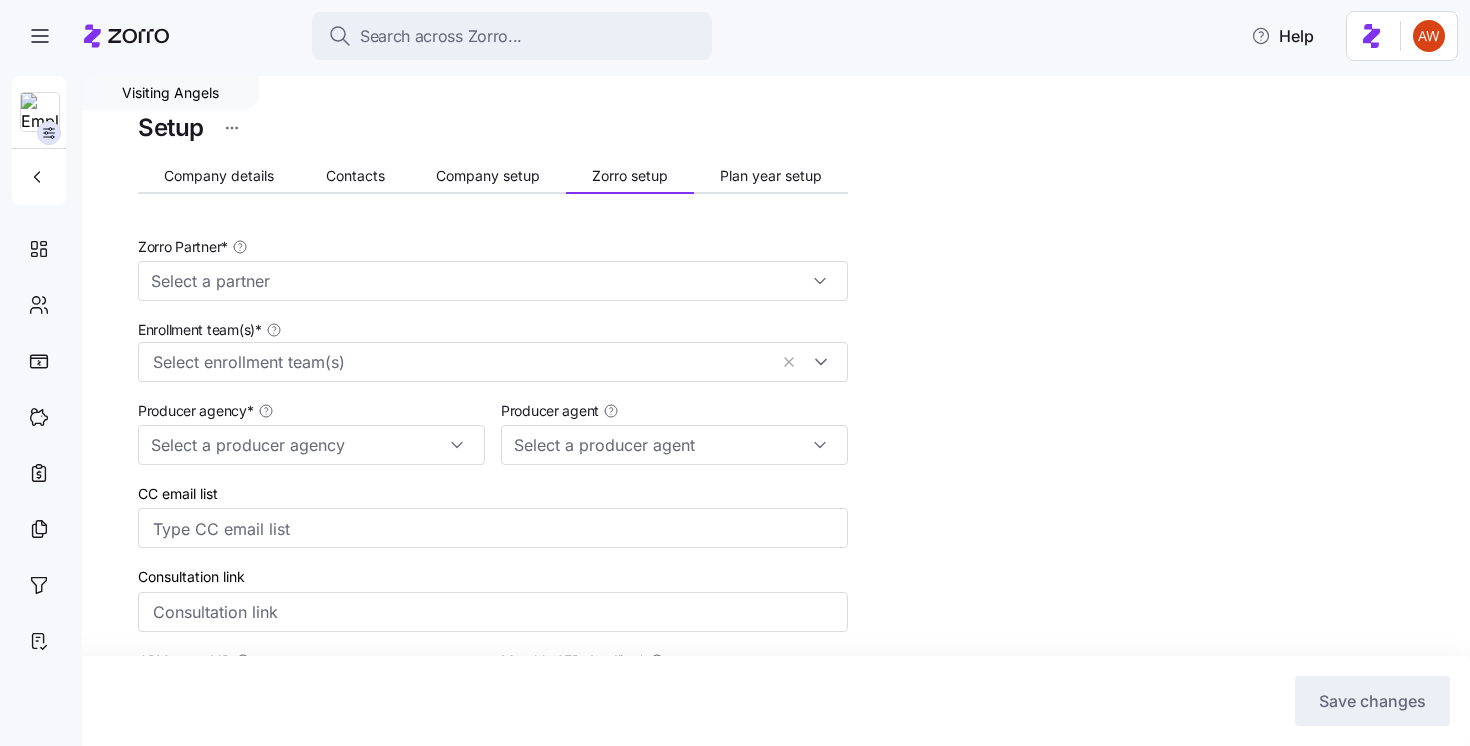 type on "Zorro" 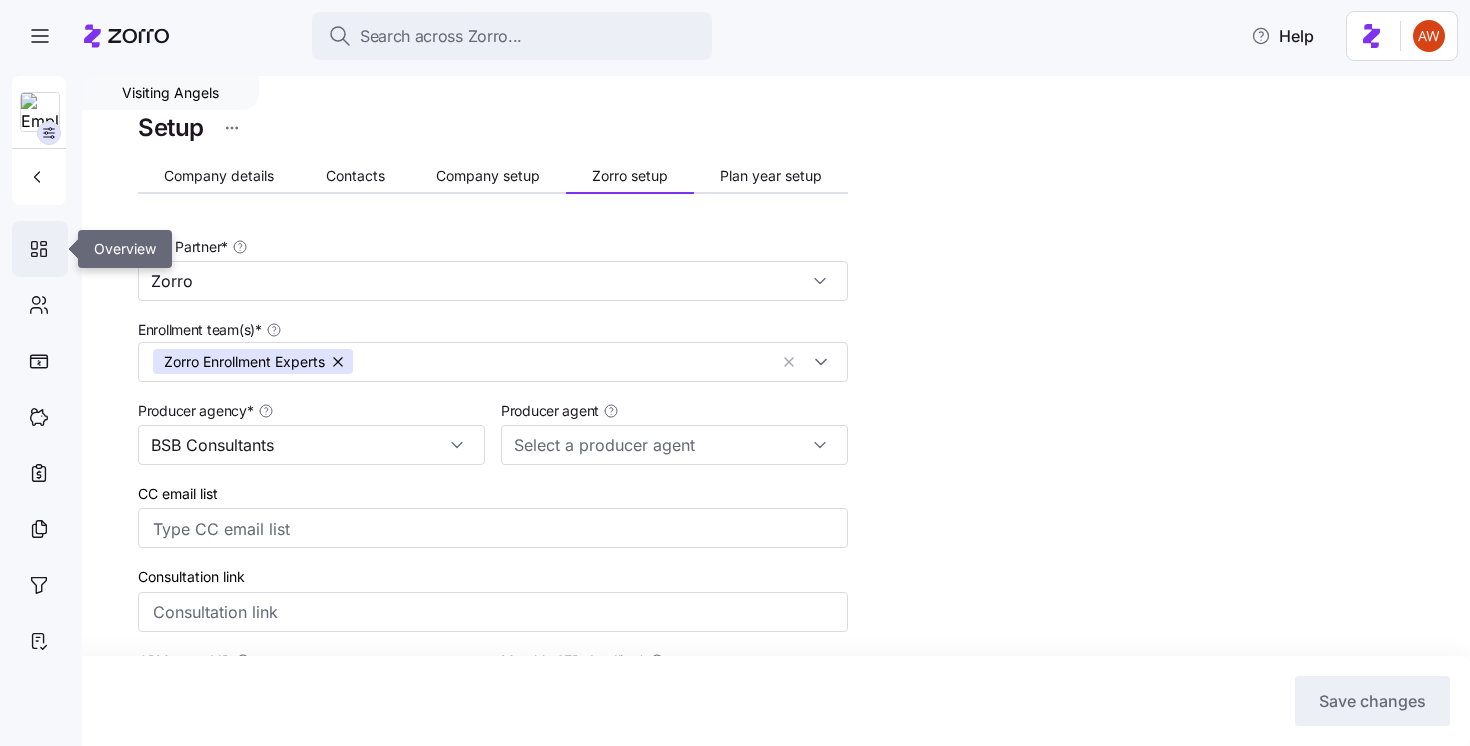 click 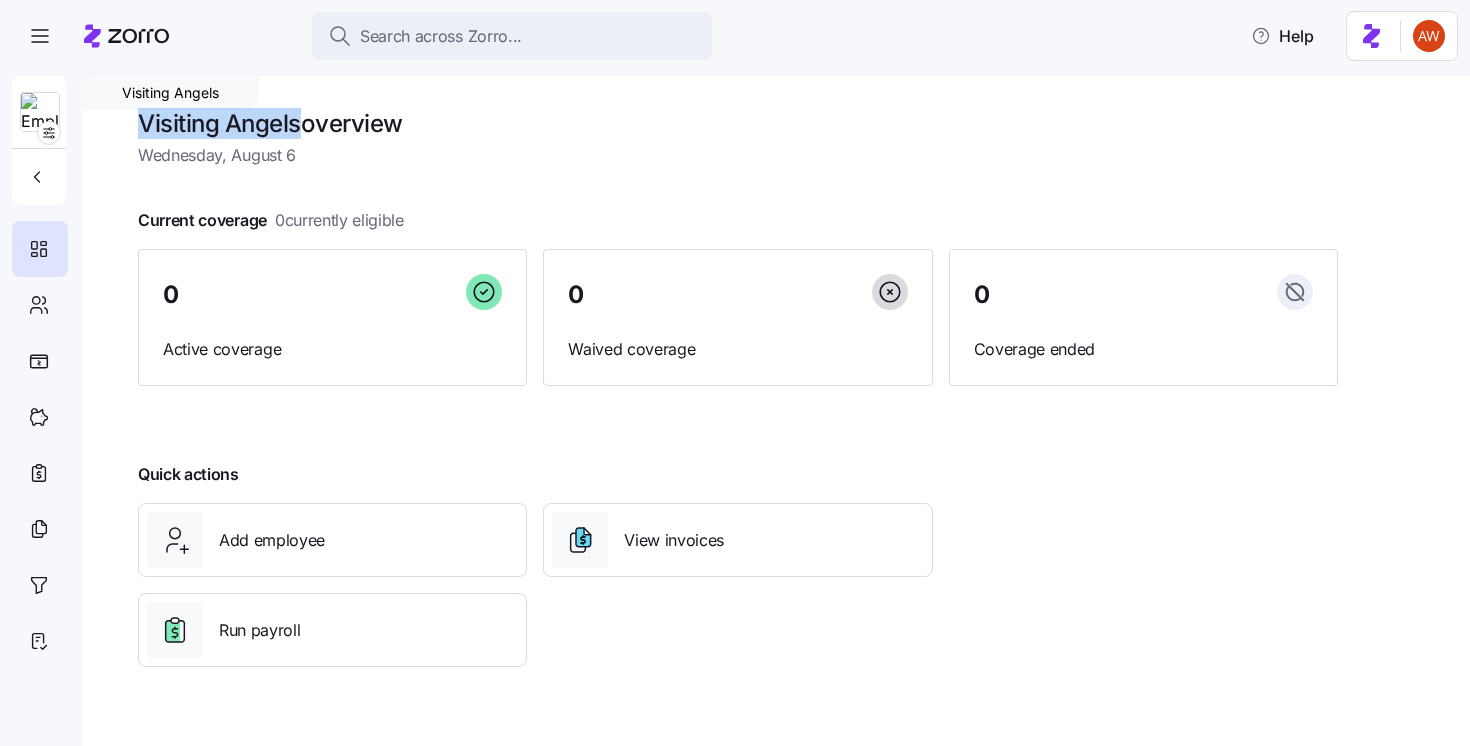 drag, startPoint x: 140, startPoint y: 125, endPoint x: 300, endPoint y: 127, distance: 160.0125 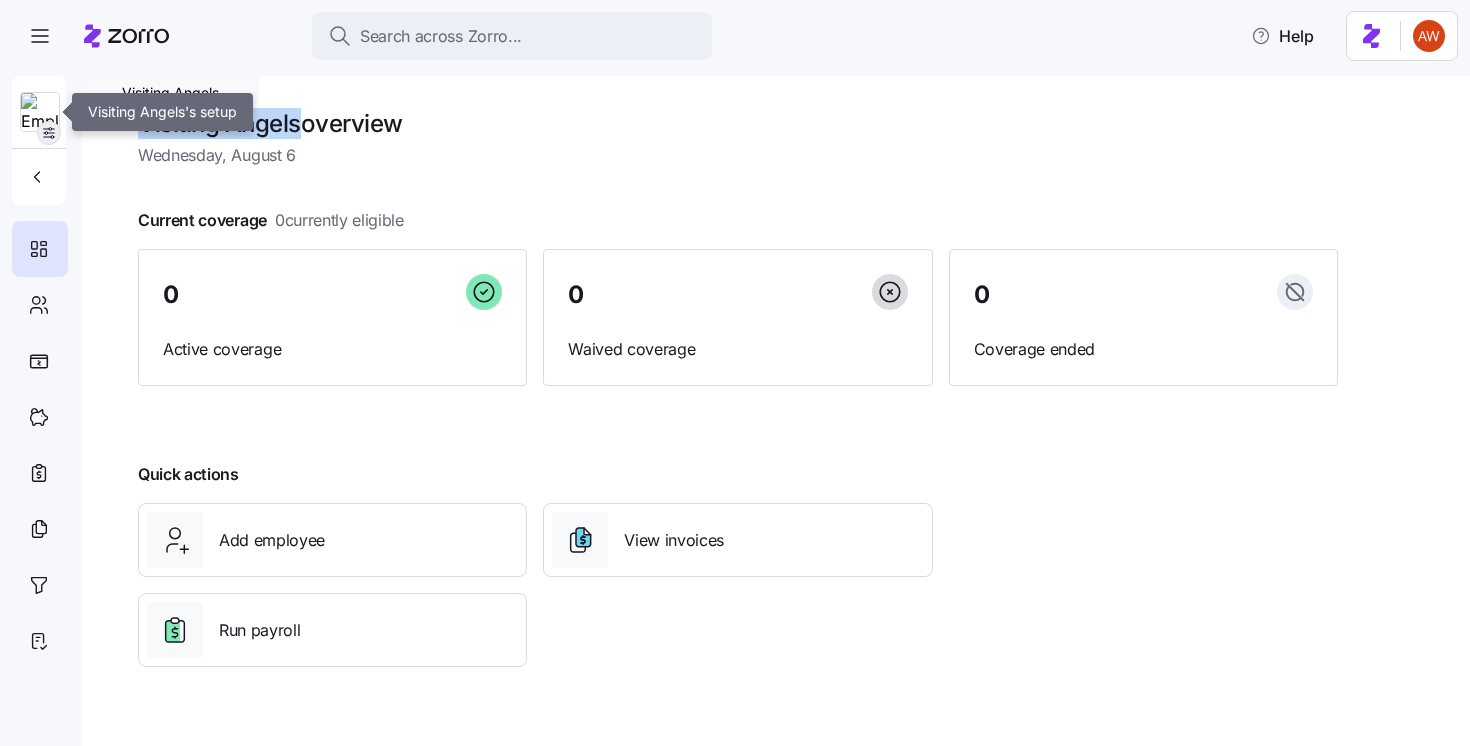 click 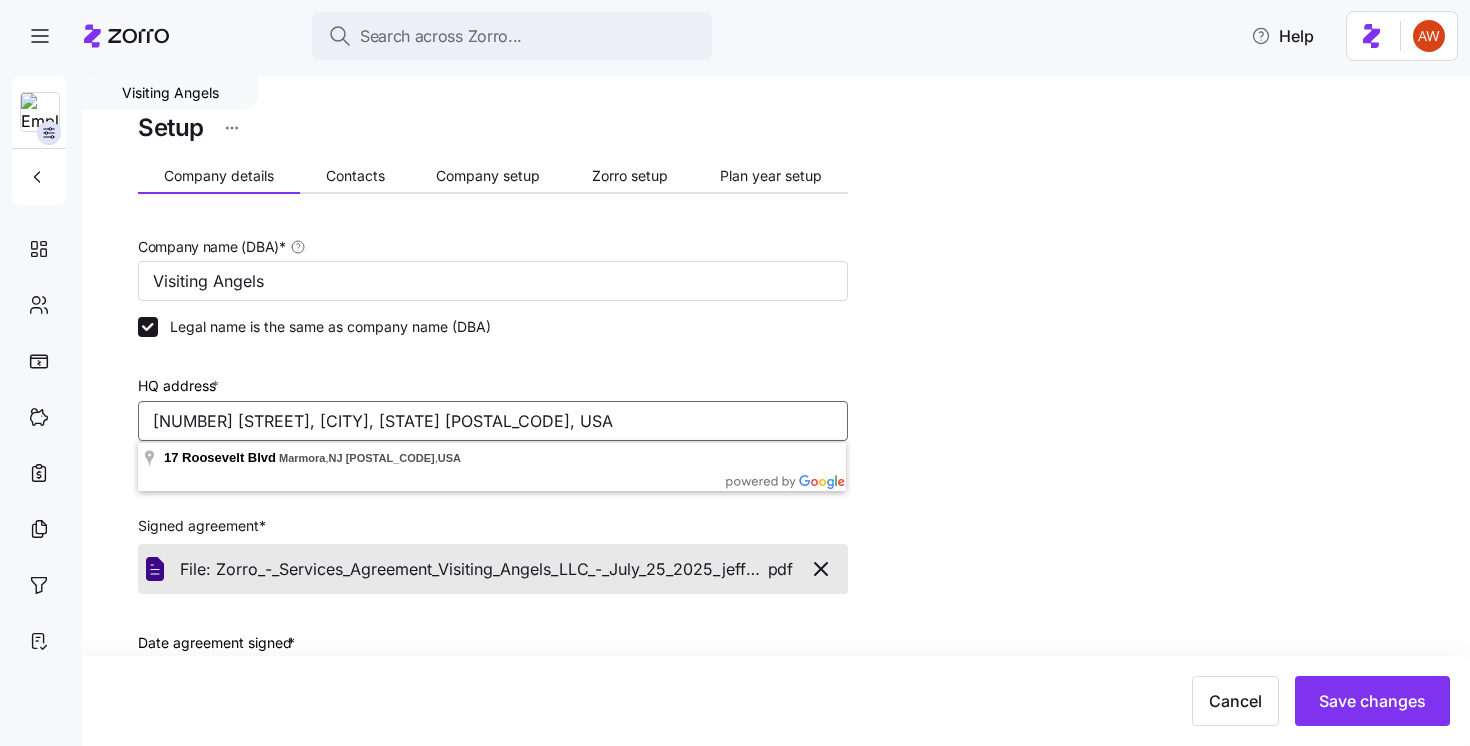 drag, startPoint x: 521, startPoint y: 415, endPoint x: 87, endPoint y: 384, distance: 435.10574 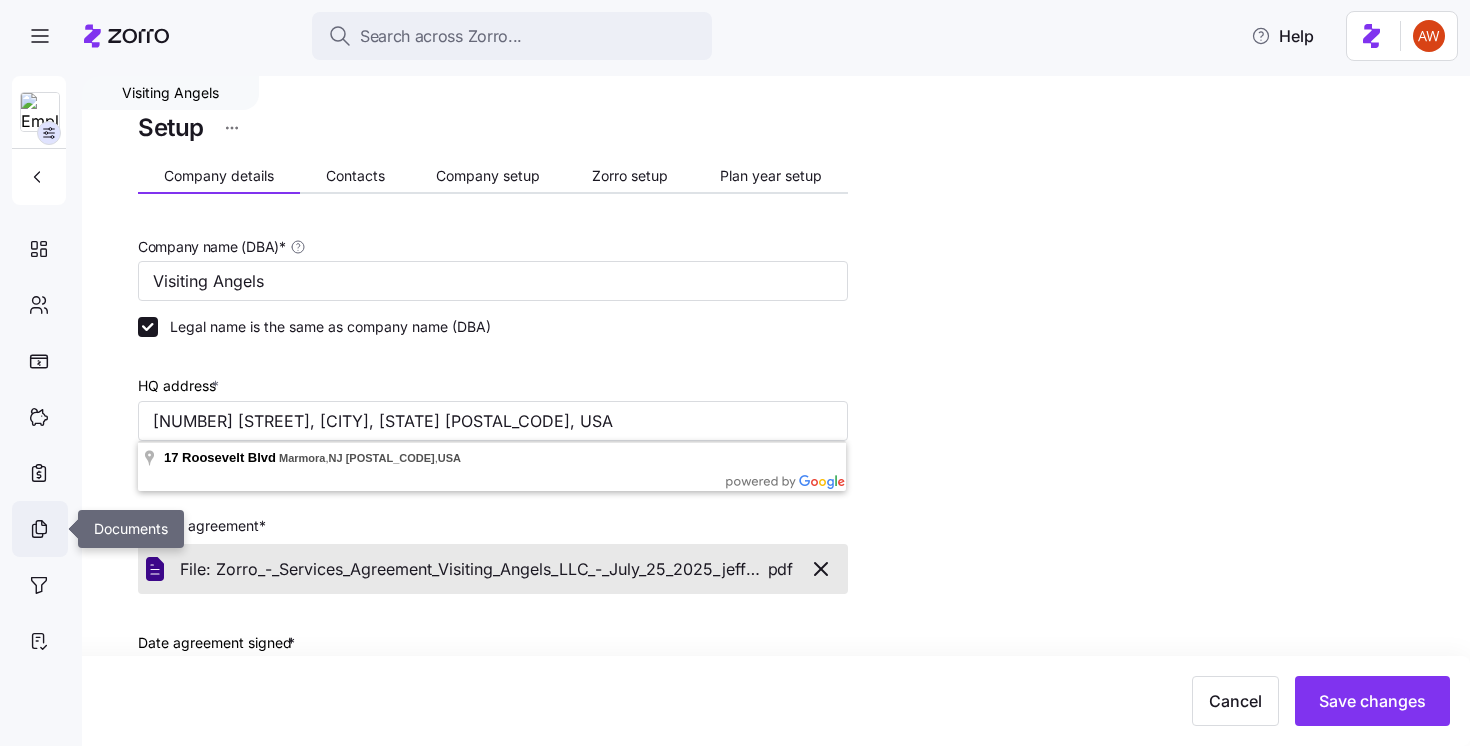 click 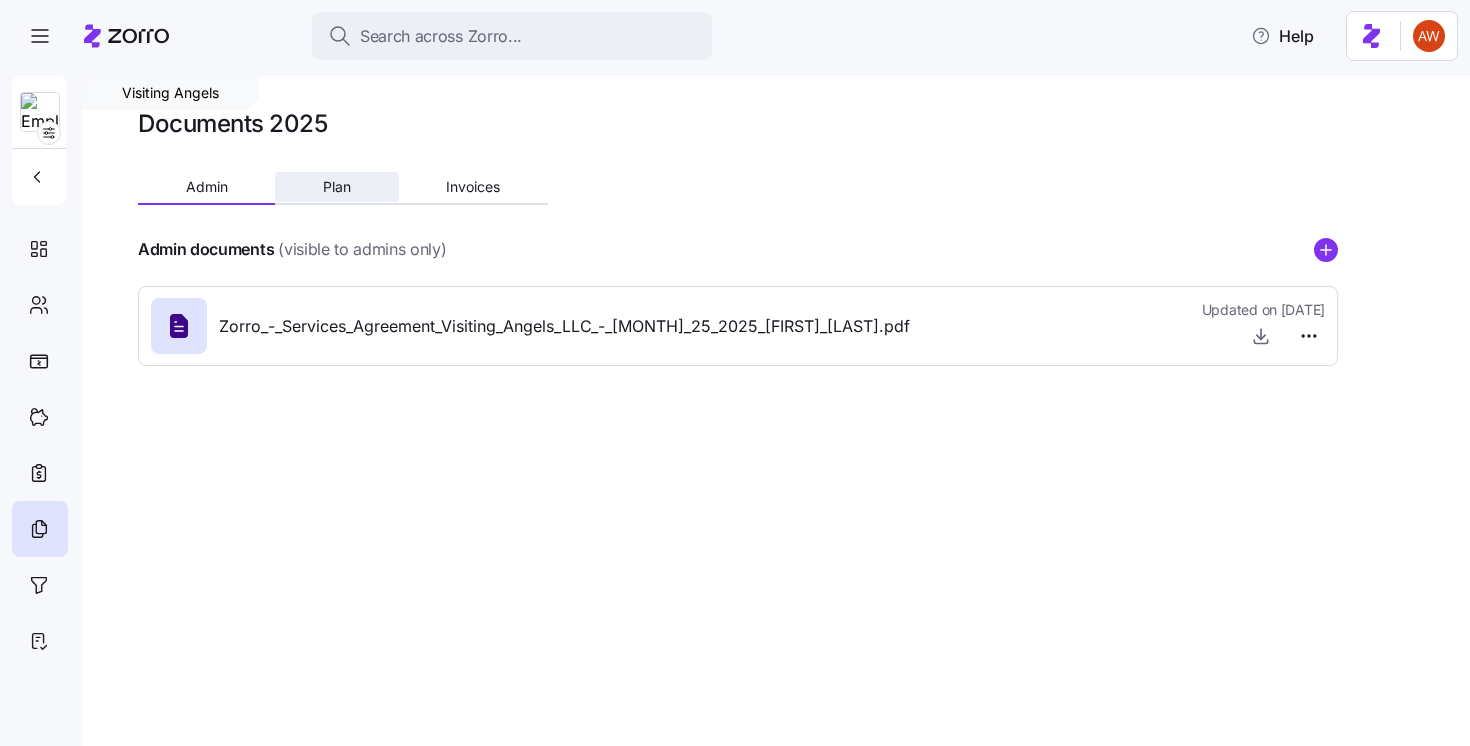 click on "Plan" at bounding box center [337, 187] 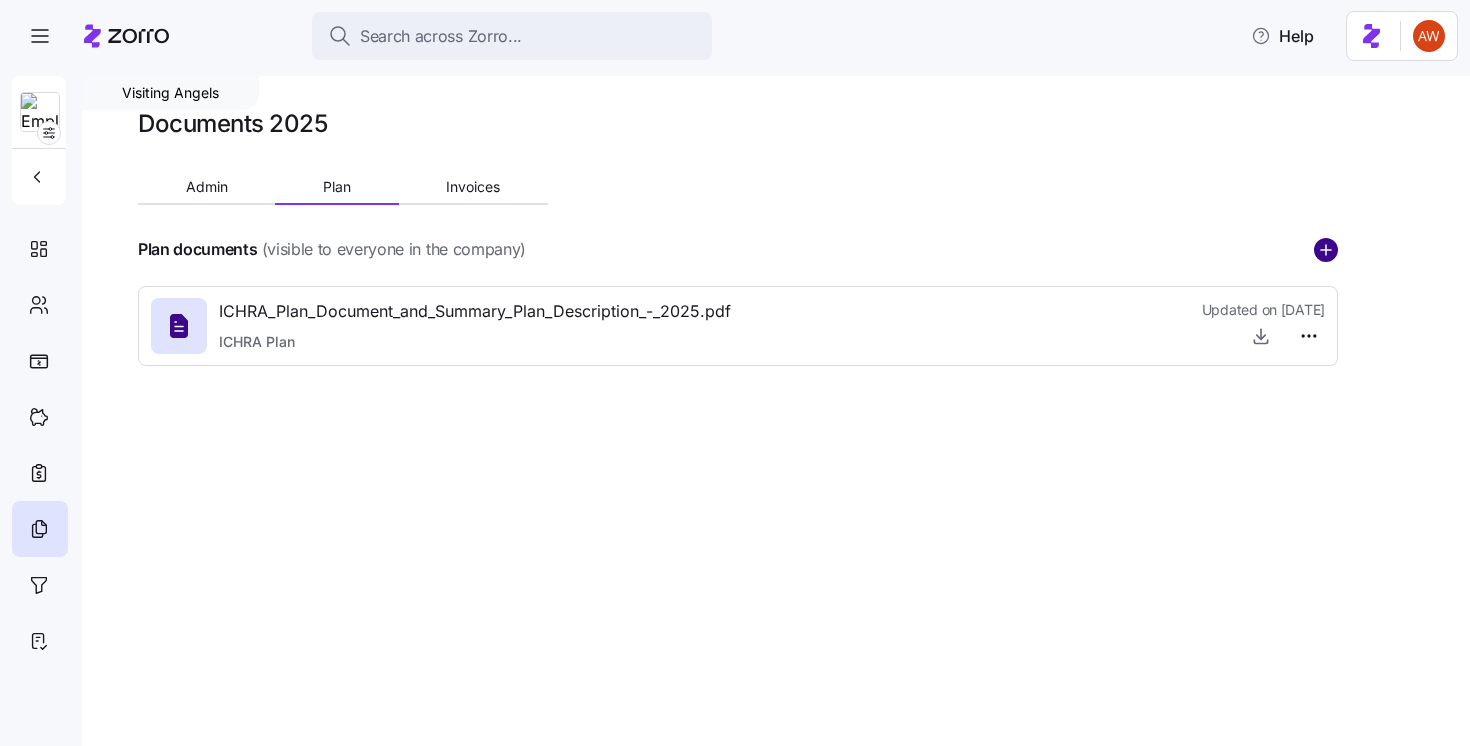 click 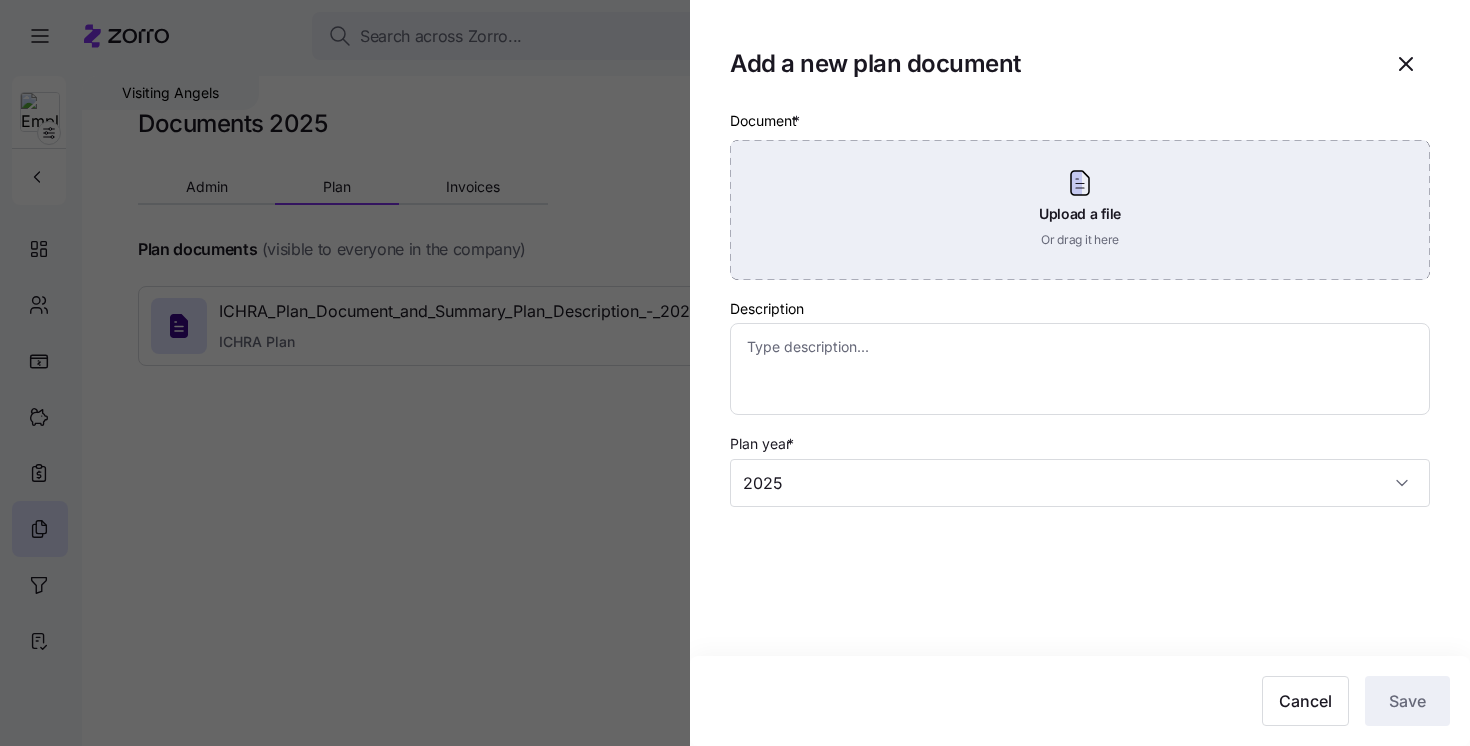click on "Upload a file Or drag it here" at bounding box center (1080, 210) 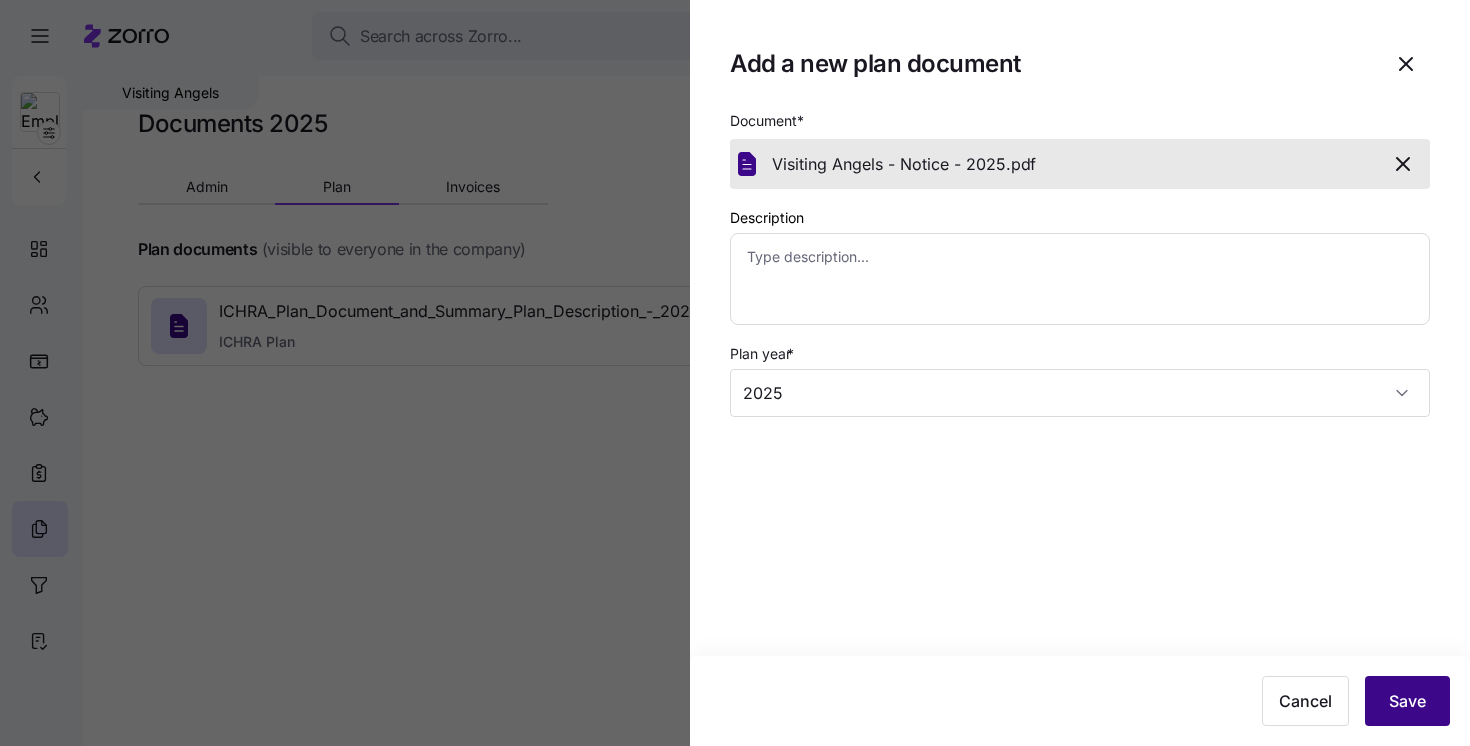 click on "Save" at bounding box center (1407, 701) 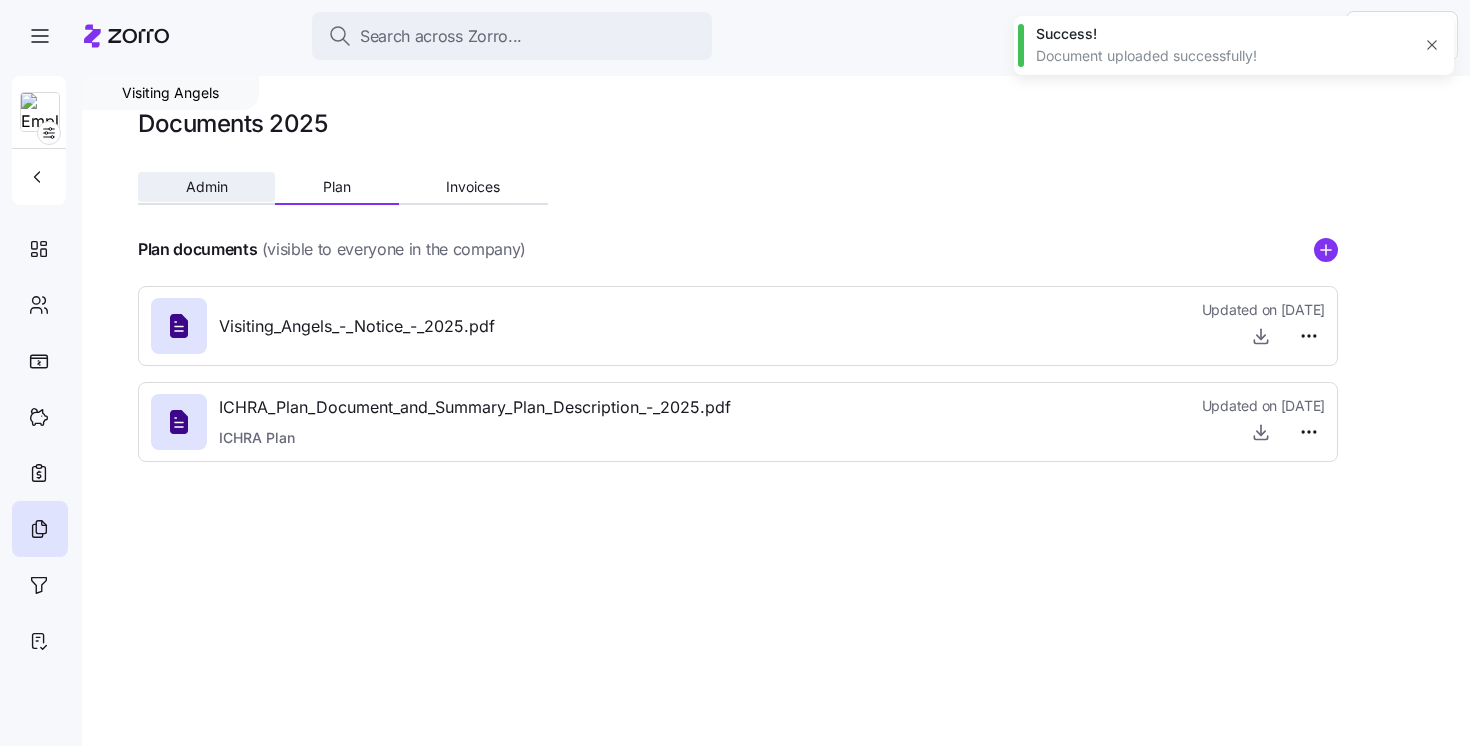 click on "Admin" at bounding box center (206, 187) 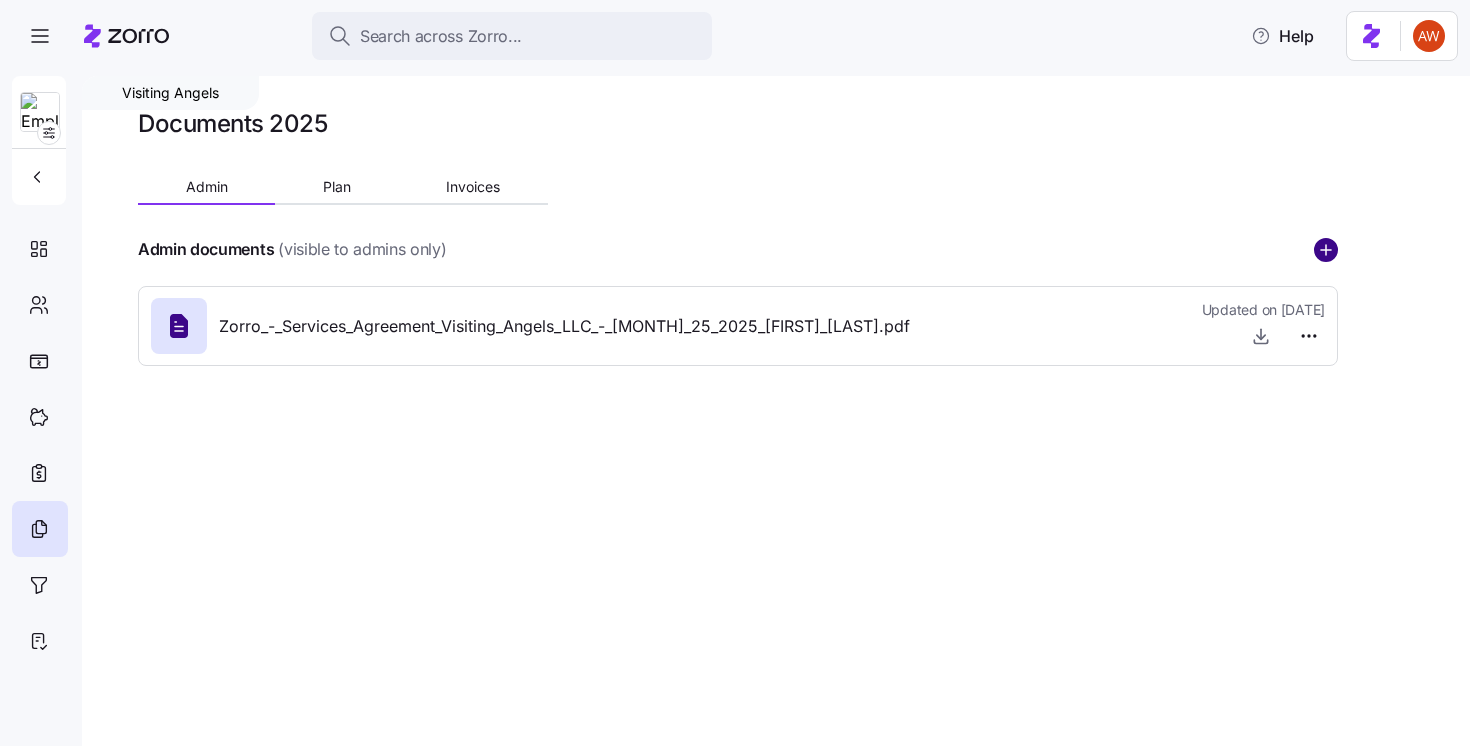 click 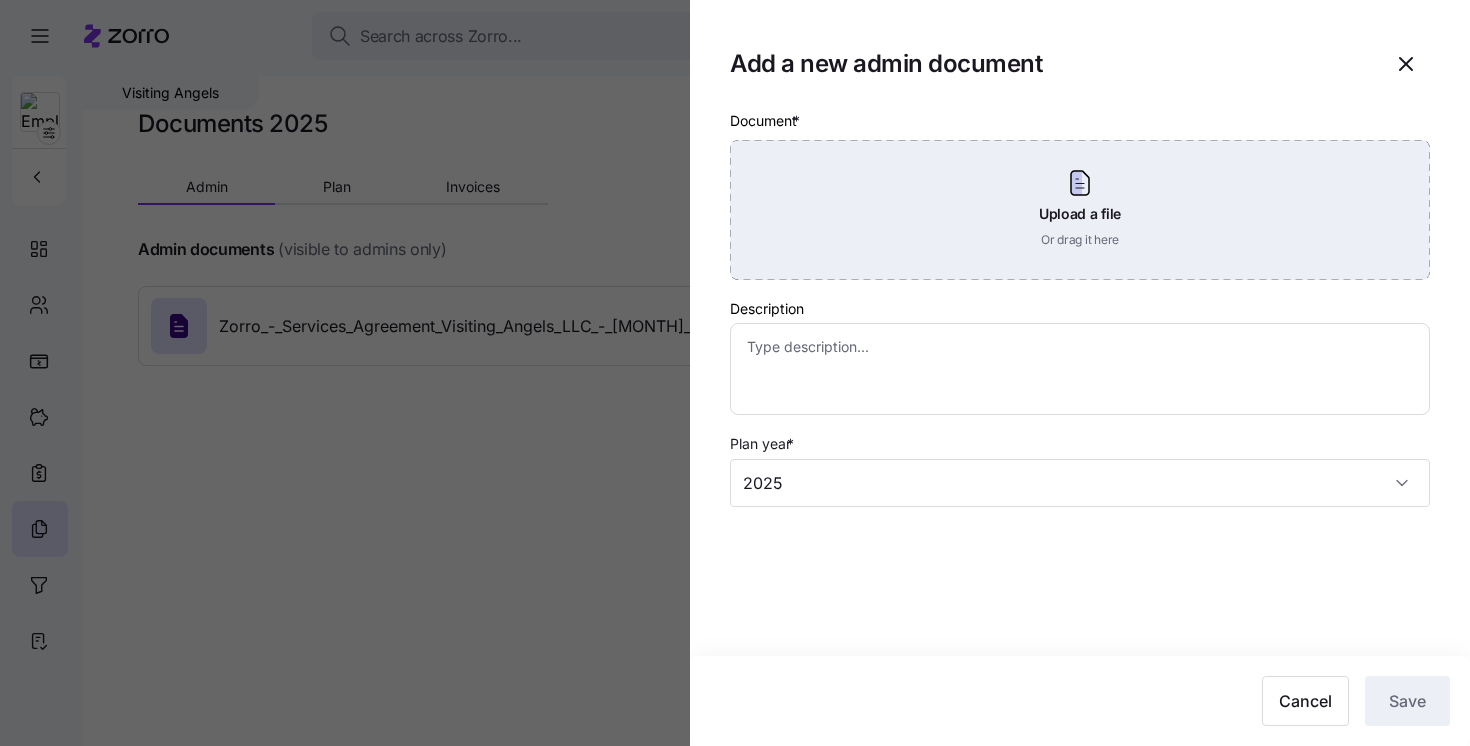 click on "Upload a file Or drag it here" at bounding box center (1080, 210) 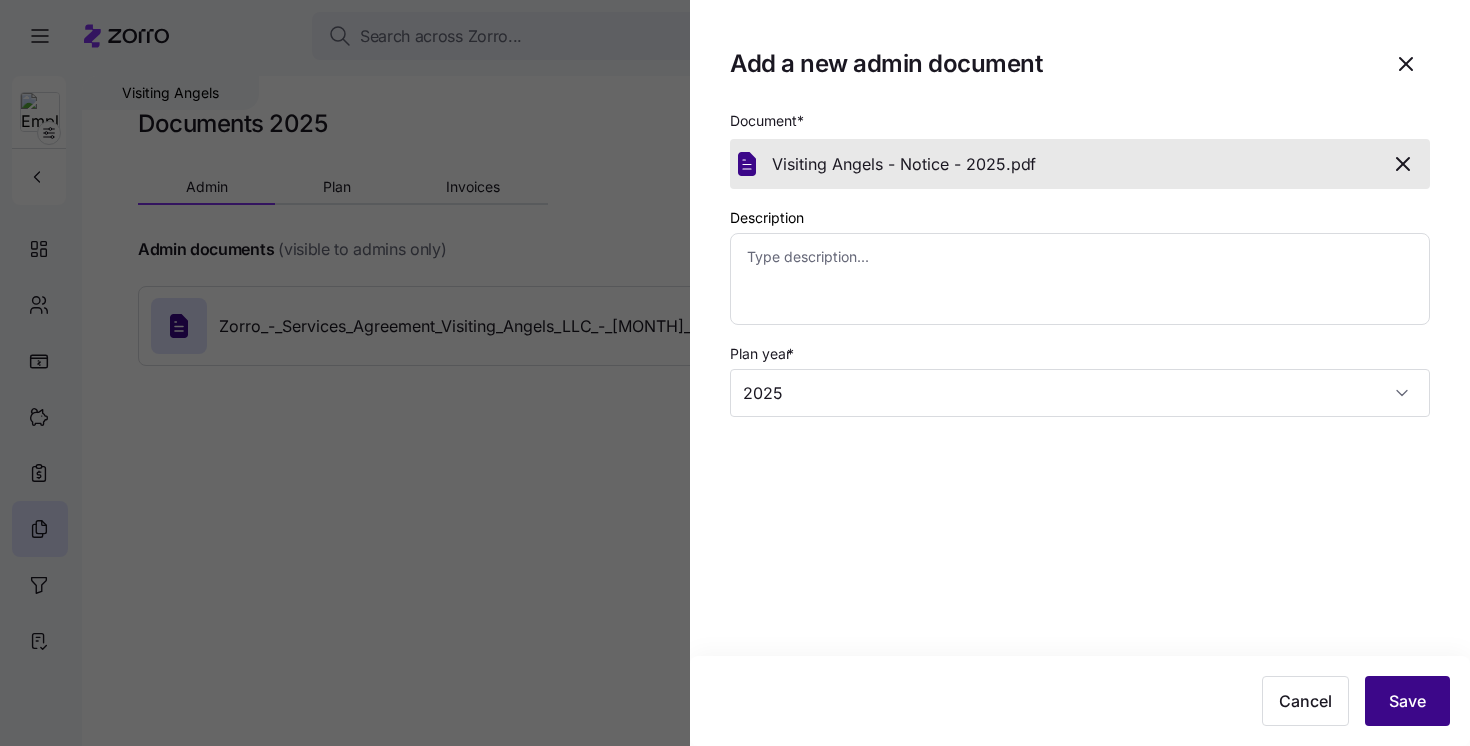 click on "Save" at bounding box center (1407, 701) 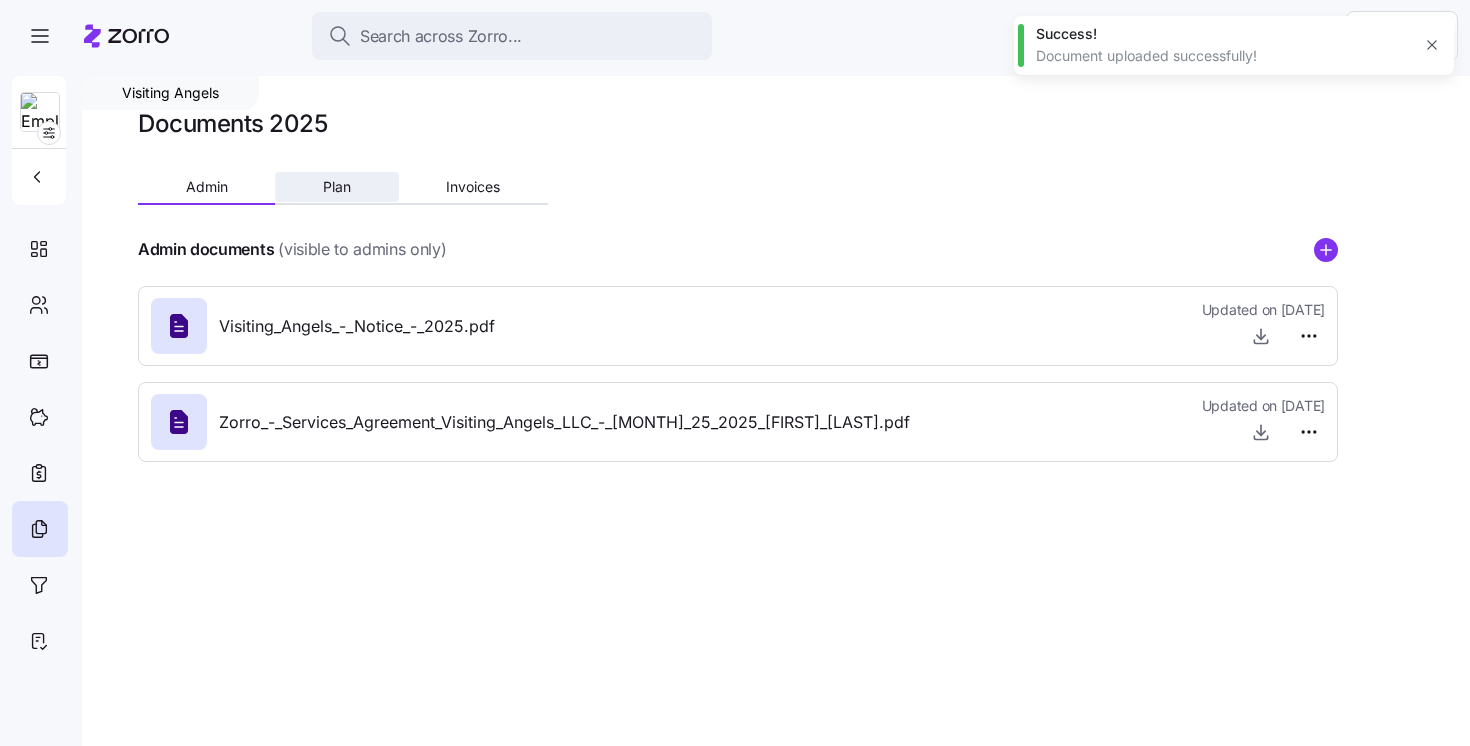 click on "Plan" at bounding box center (336, 187) 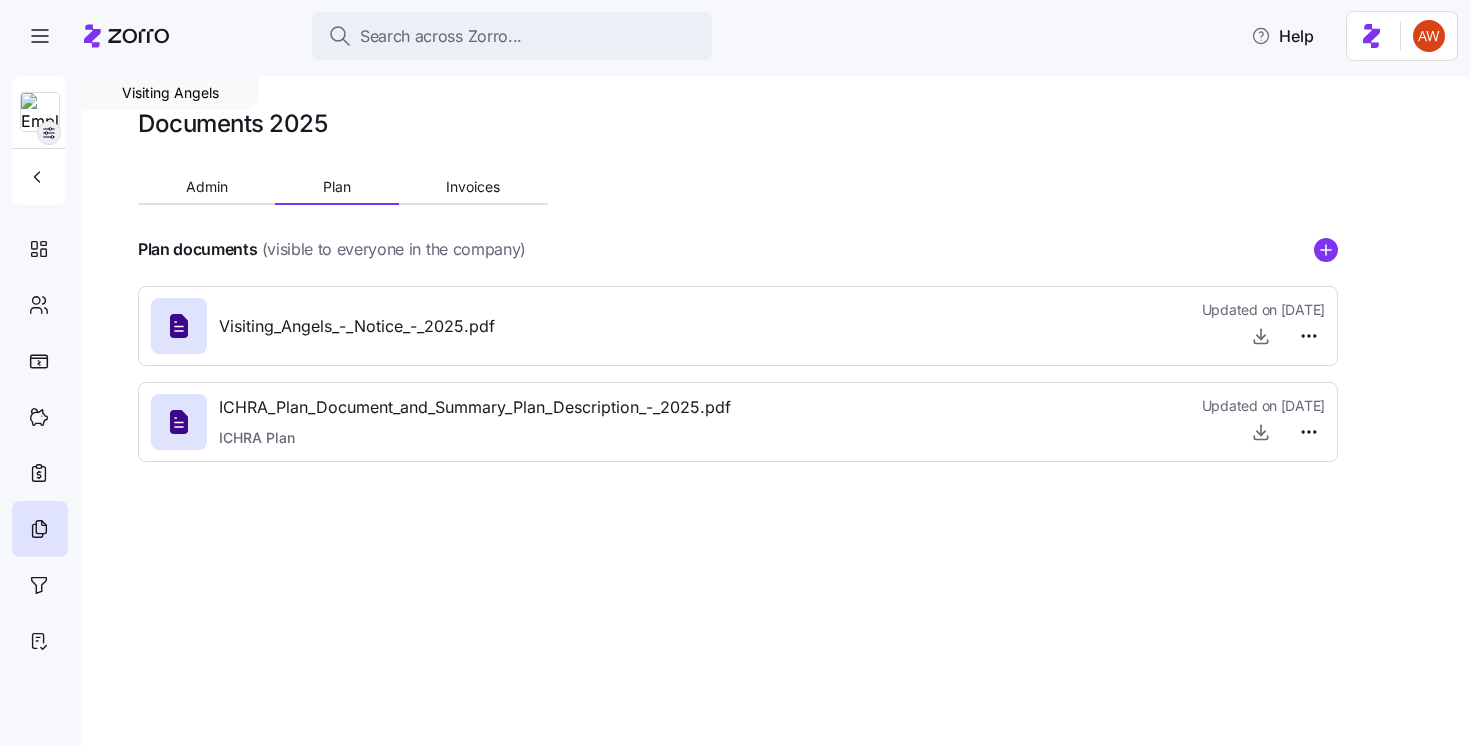 click 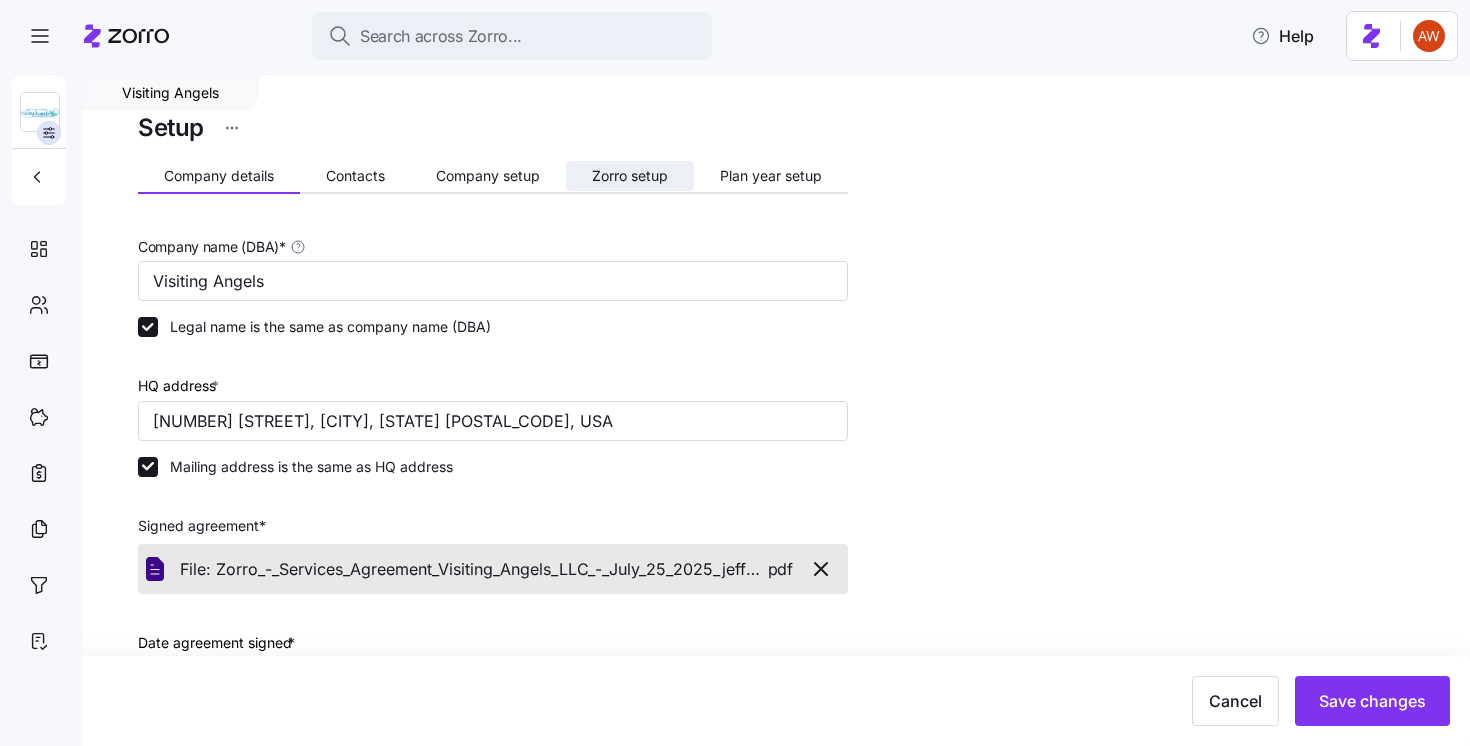 click on "Zorro setup" at bounding box center (630, 176) 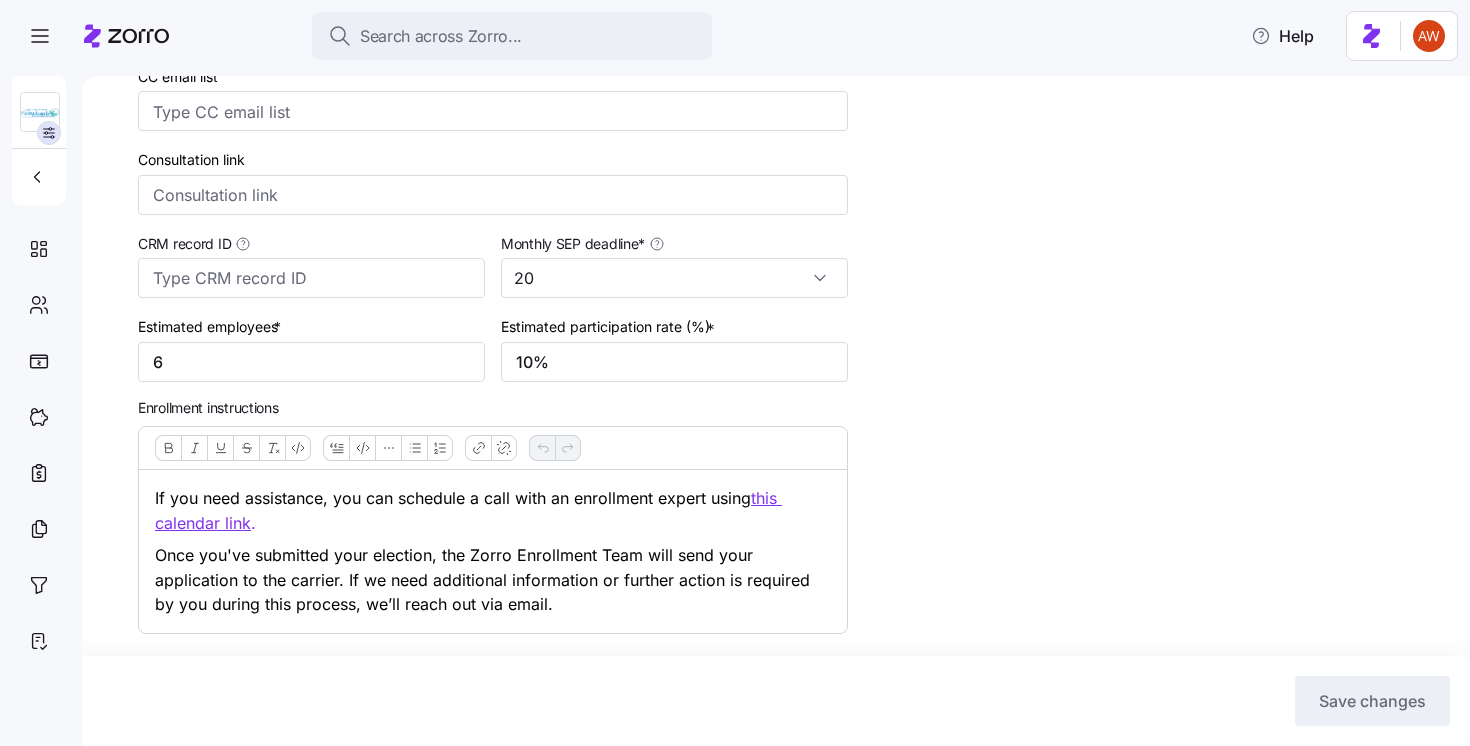 scroll, scrollTop: 0, scrollLeft: 0, axis: both 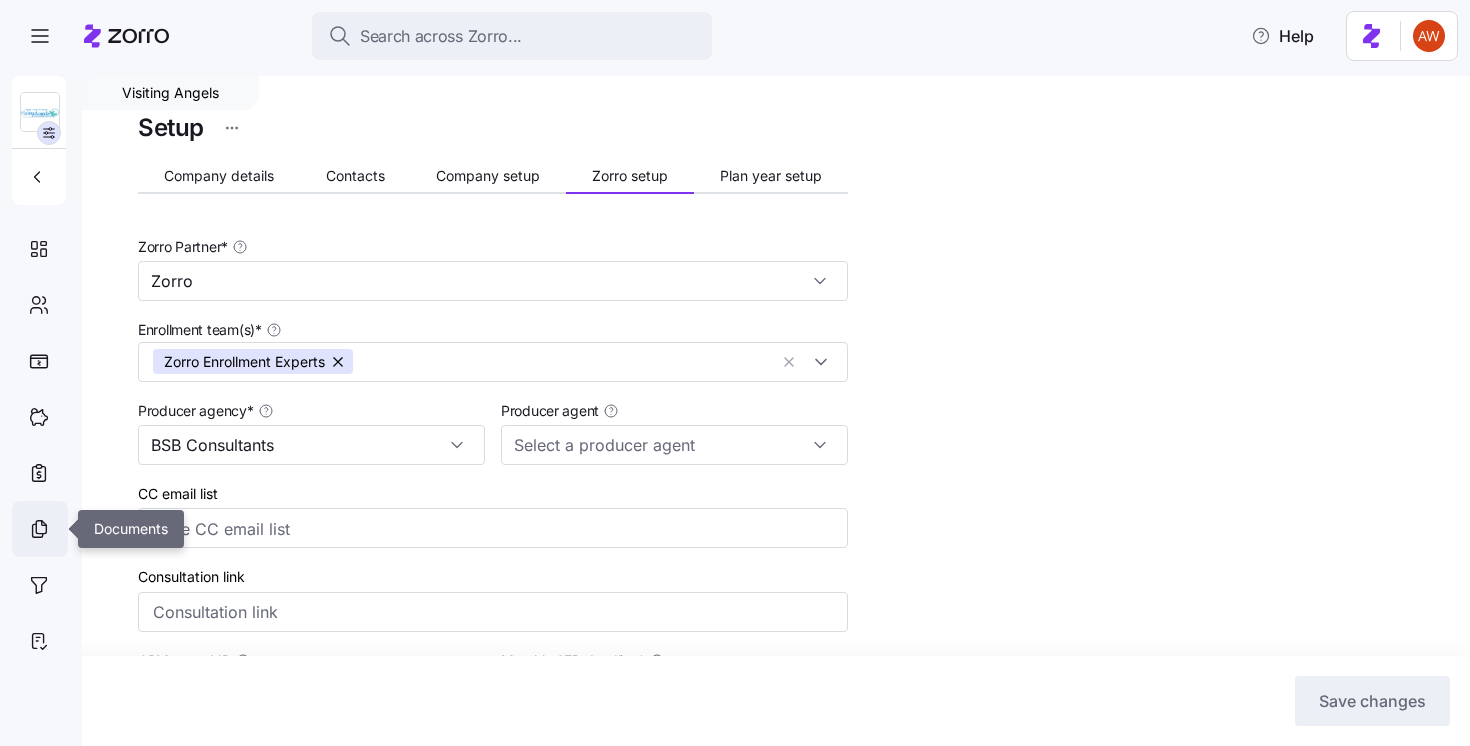 click 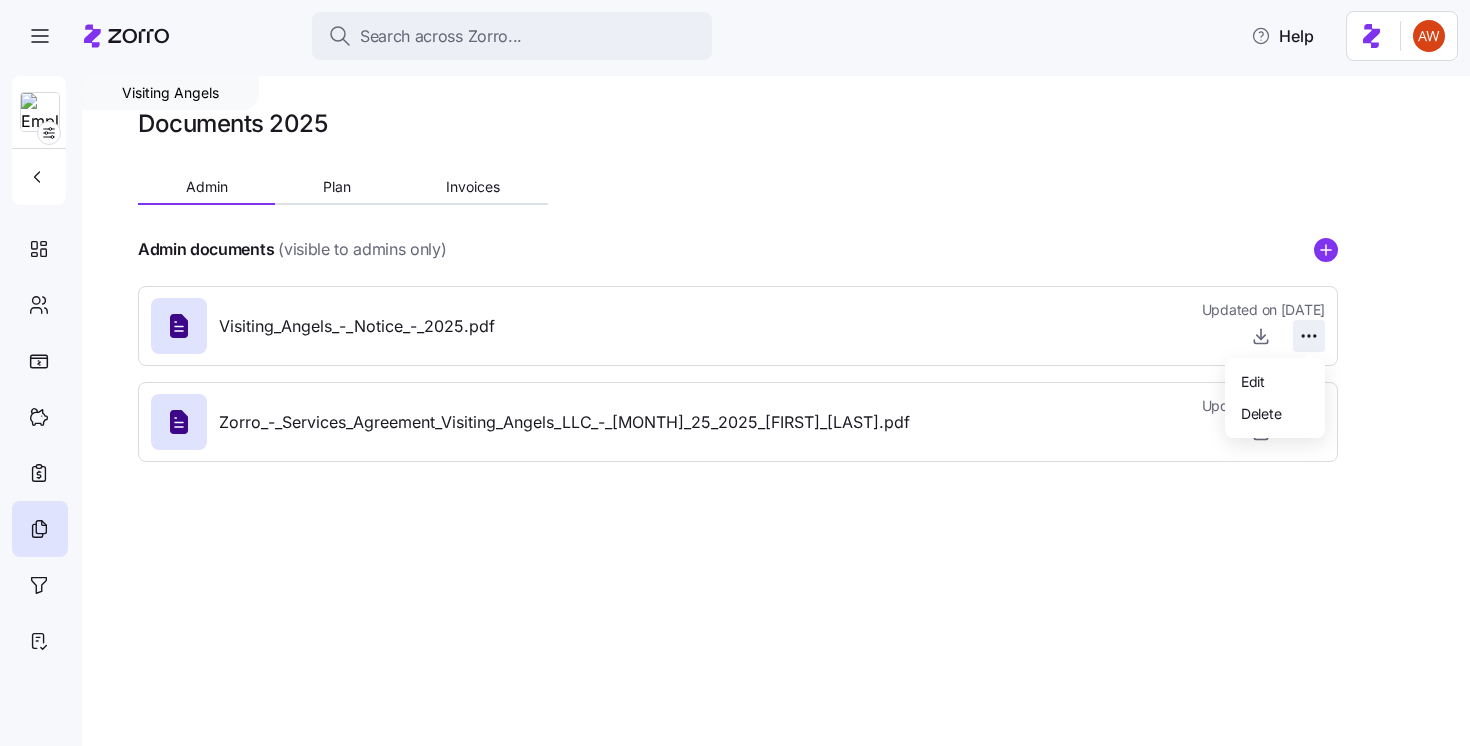 click on "Search across Zorro... Help Visiting Angels Documents 2025 Admin Plan Invoices Admin documents (visible to admins only) Visiting_Angels_-_Notice_-_2025.pdf Updated on 08/06/2025 Zorro_-_Services_Agreement_Visiting_Angels_LLC_-_July_25_2025_jeff_kirchick_devon_bourgoin.pdf Updated on 07/29/2025 Documents 17   Roosevelt Blvd Marmora ,  NJ   08223 ,  USA x Edit Delete" at bounding box center (735, 367) 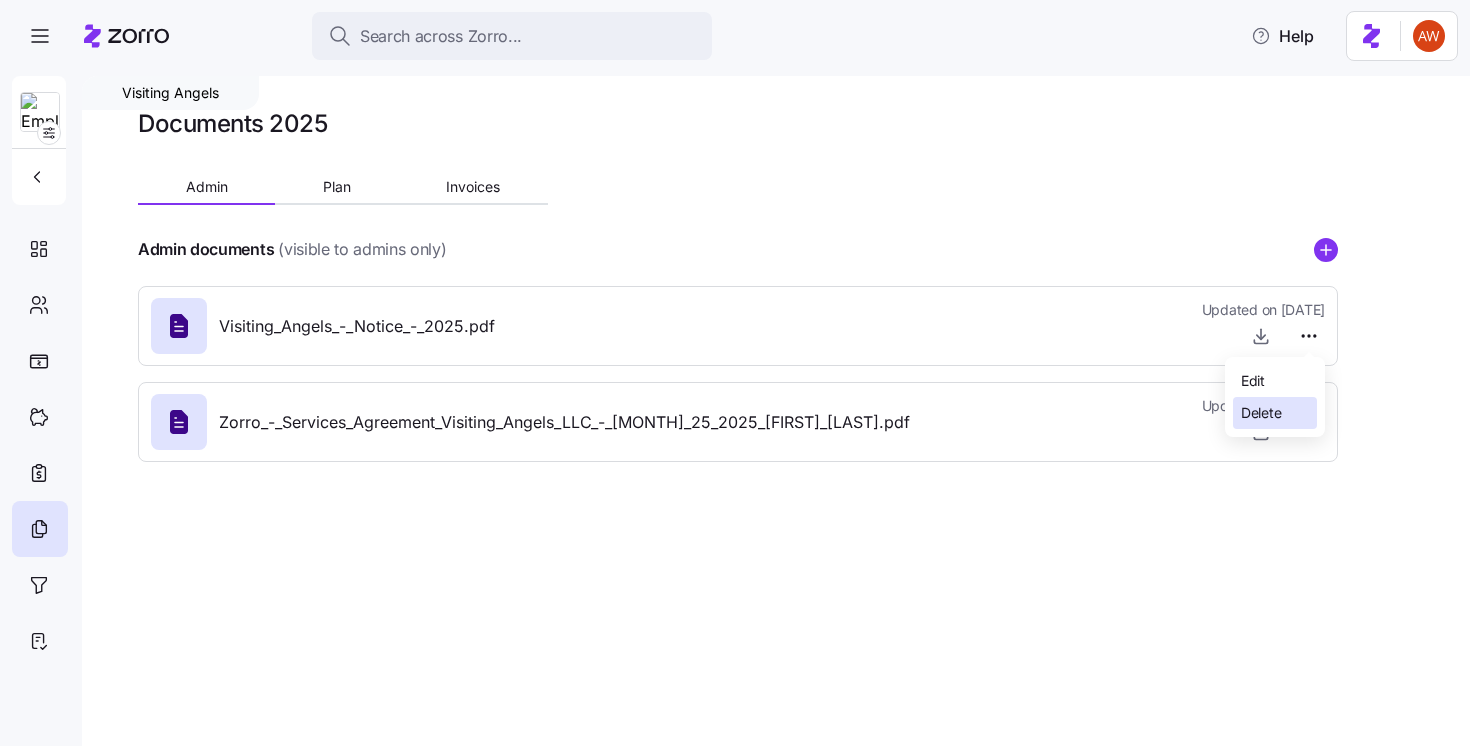 click on "Delete" at bounding box center [1275, 413] 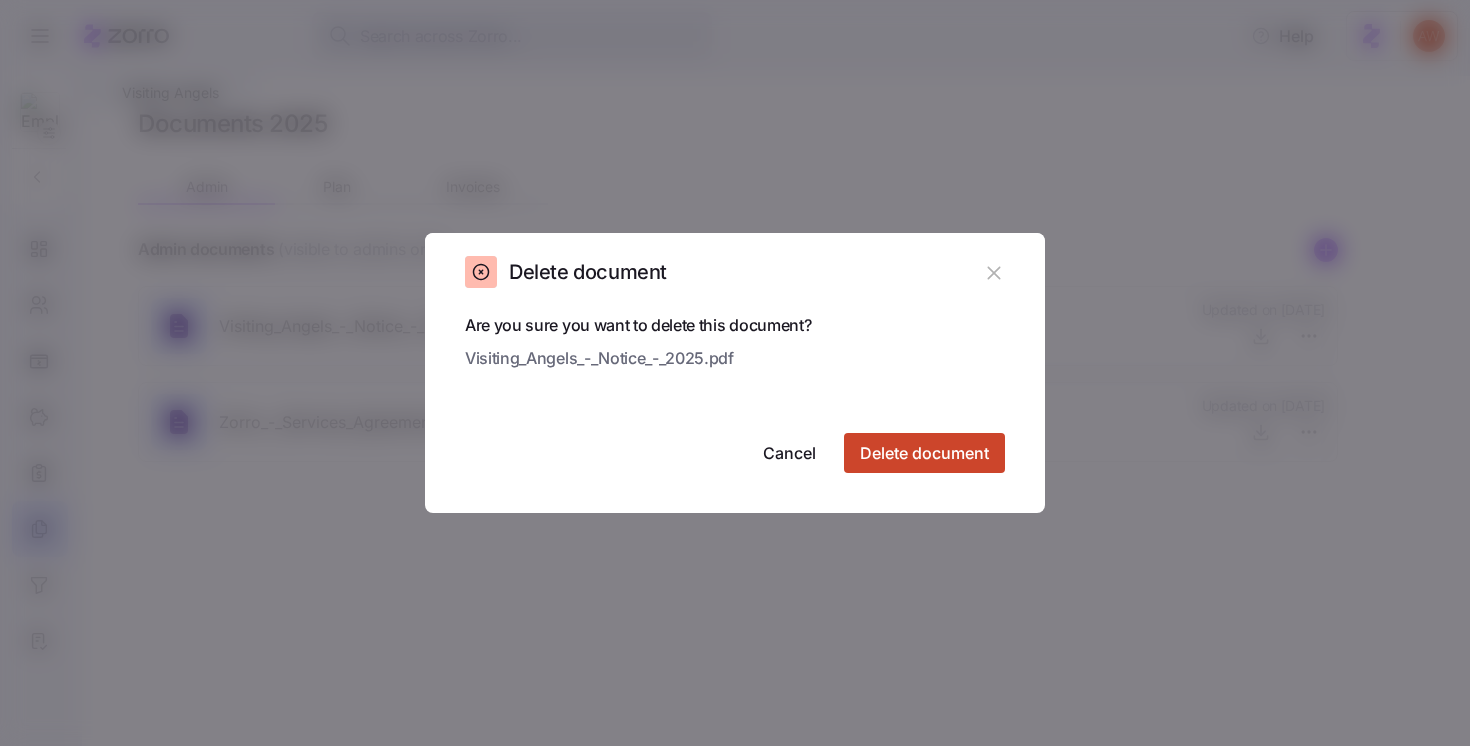 click on "Delete document" at bounding box center (924, 453) 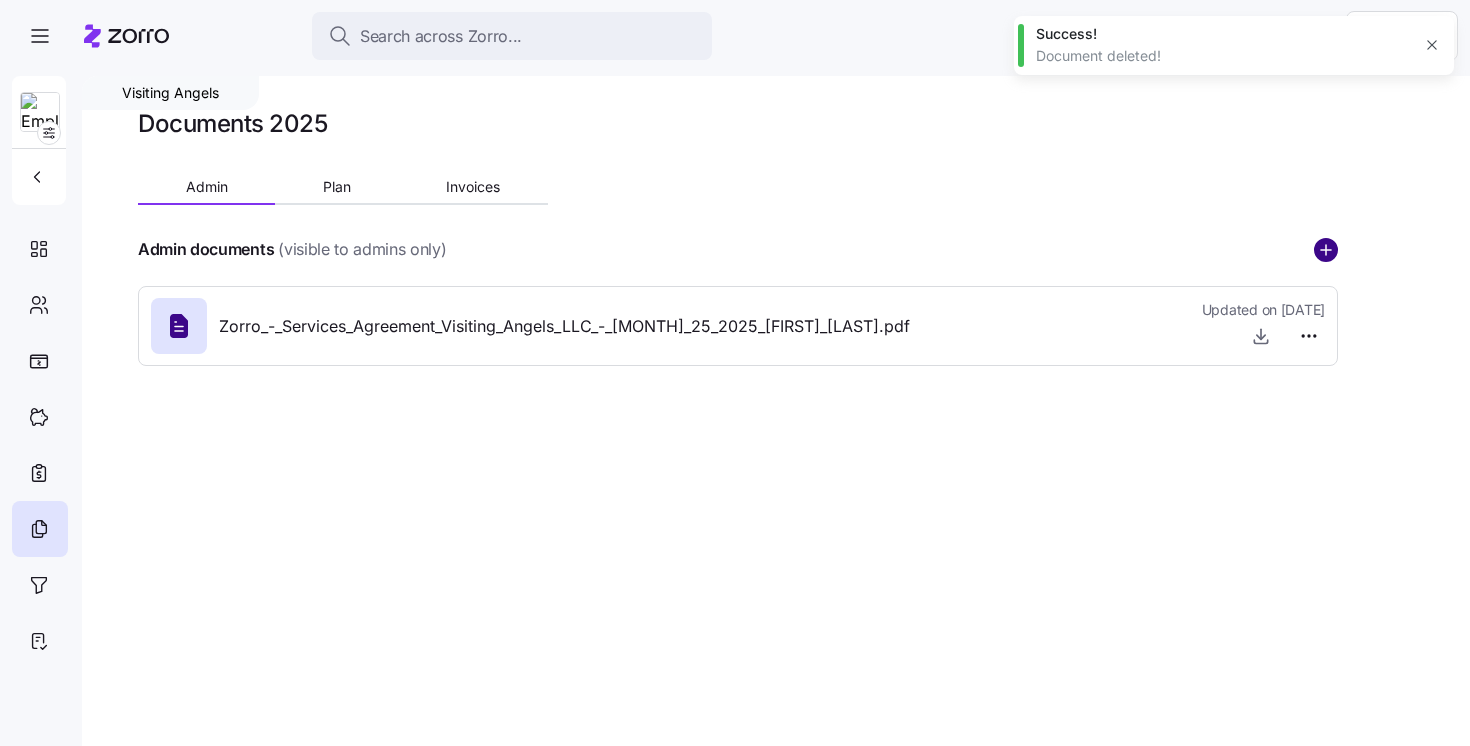 click 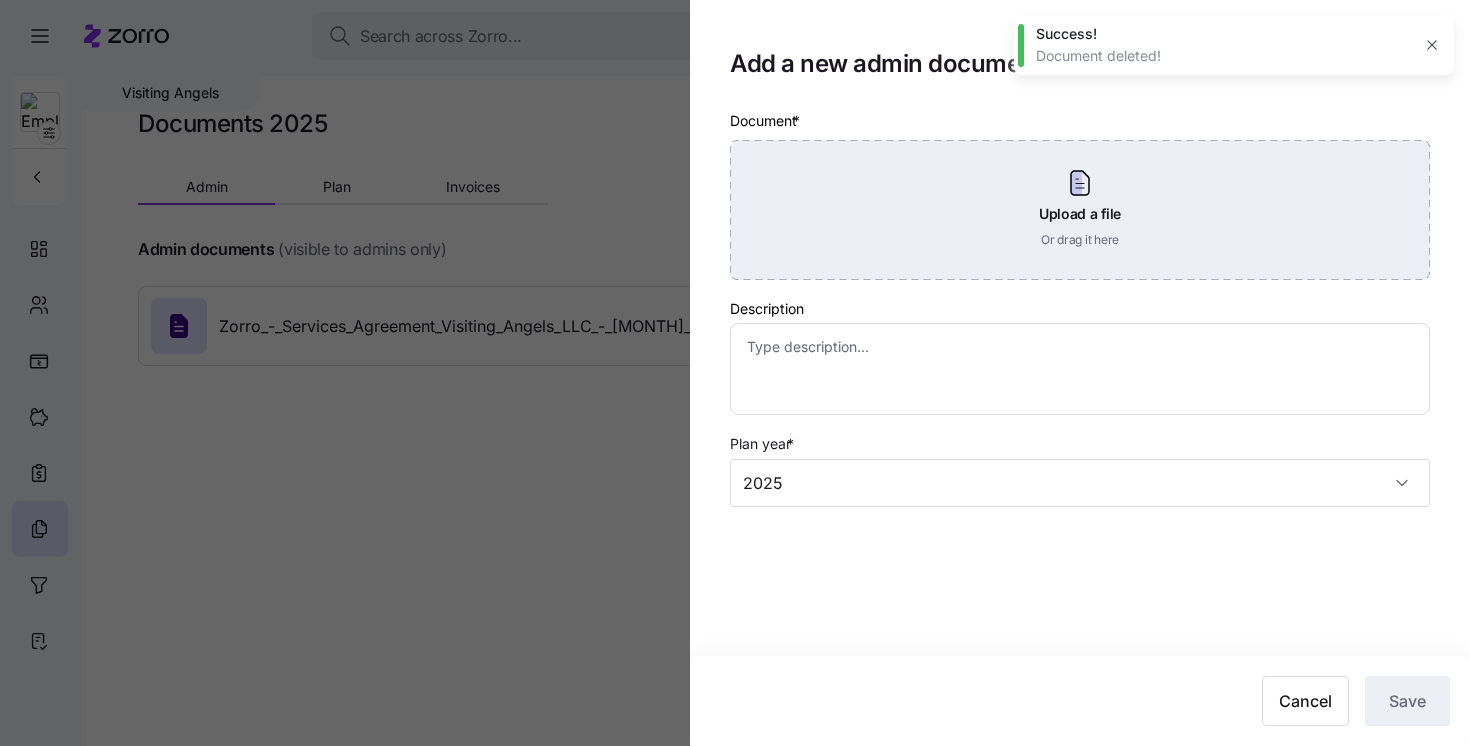 click on "Upload a file Or drag it here" at bounding box center [1080, 210] 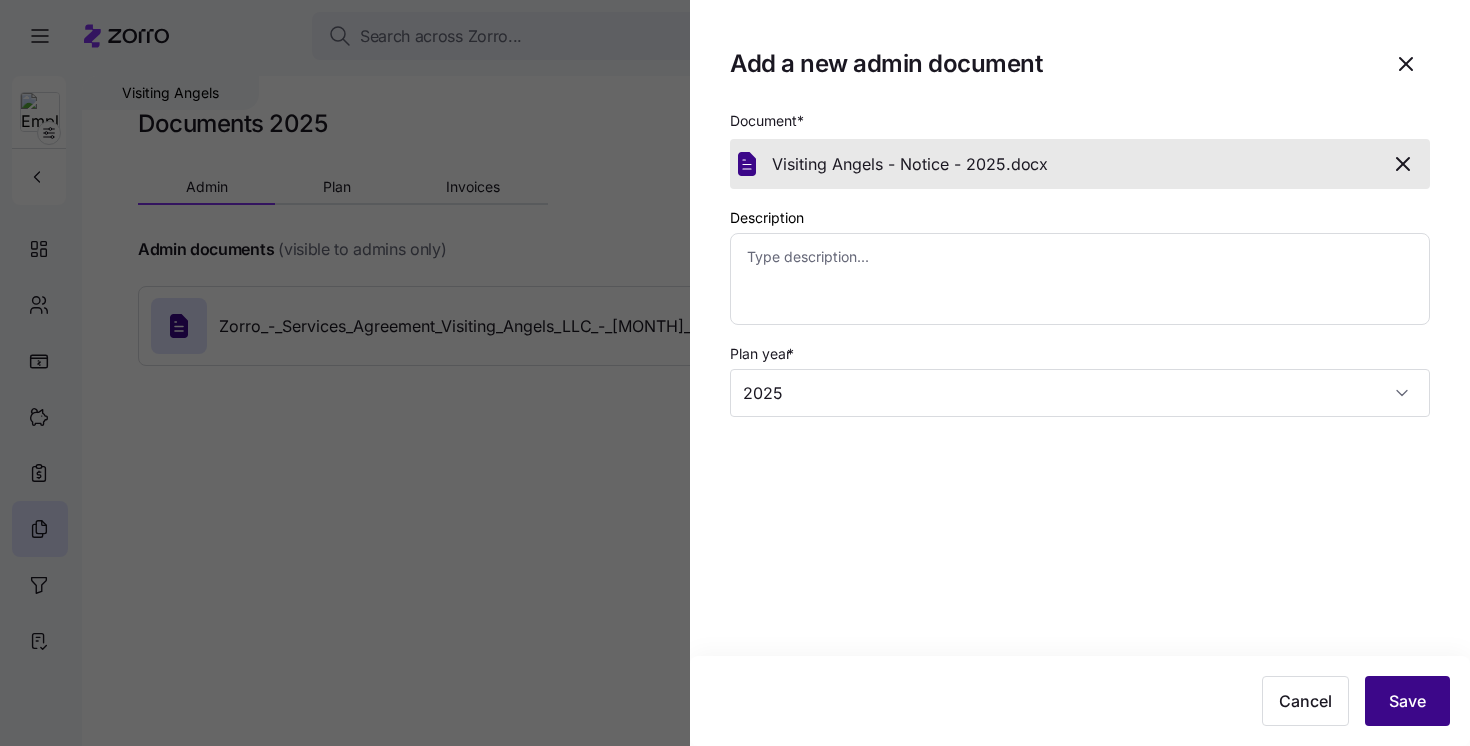 click on "Save" at bounding box center [1407, 701] 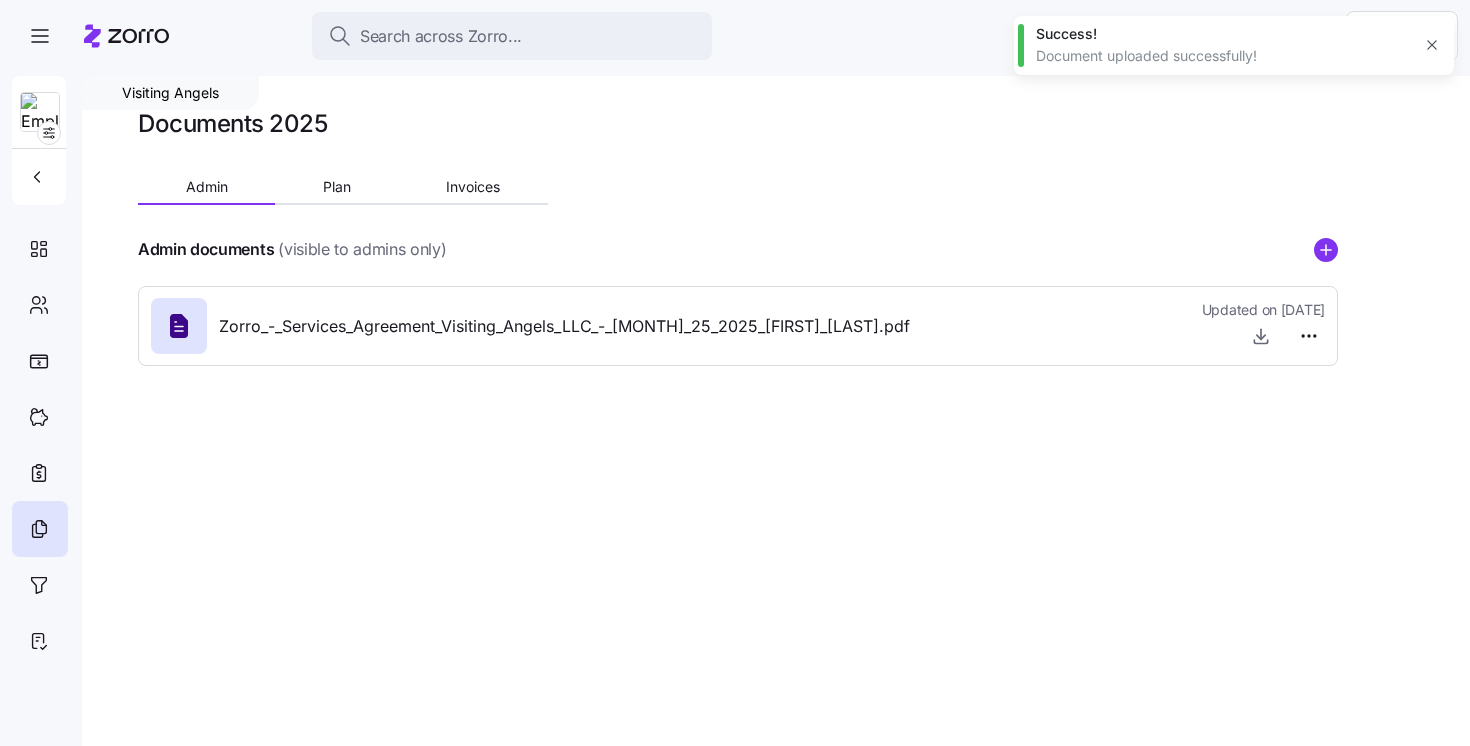 type on "x" 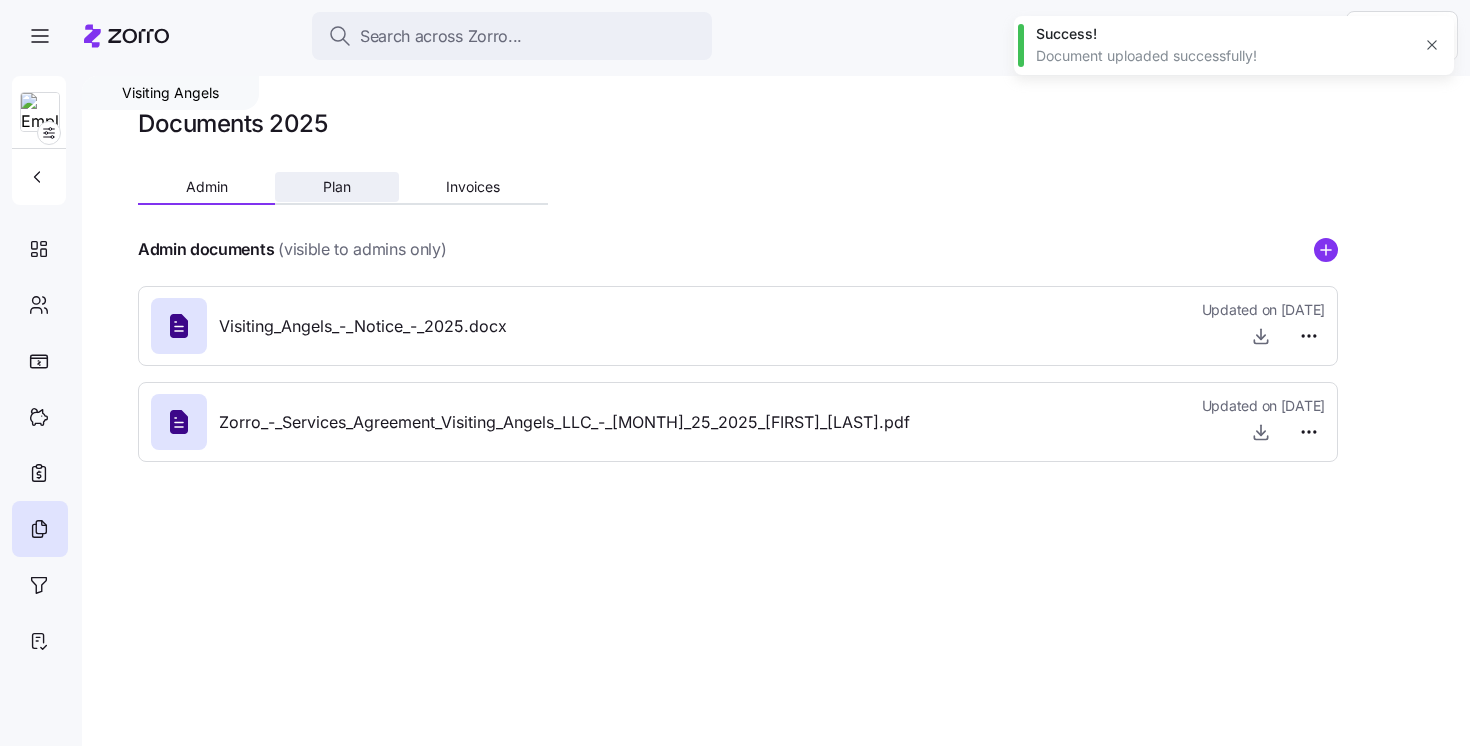 click on "Plan" at bounding box center (337, 187) 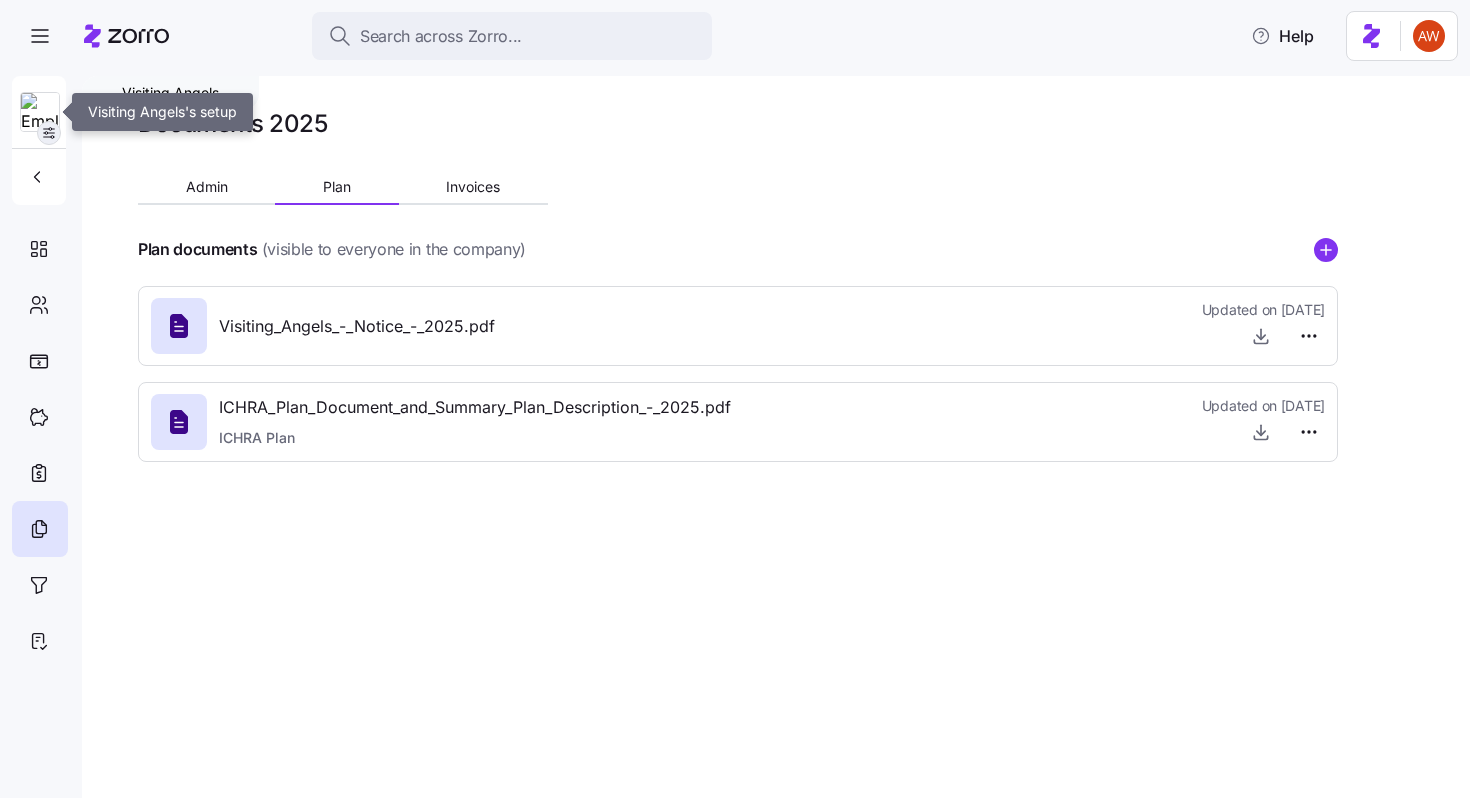 click 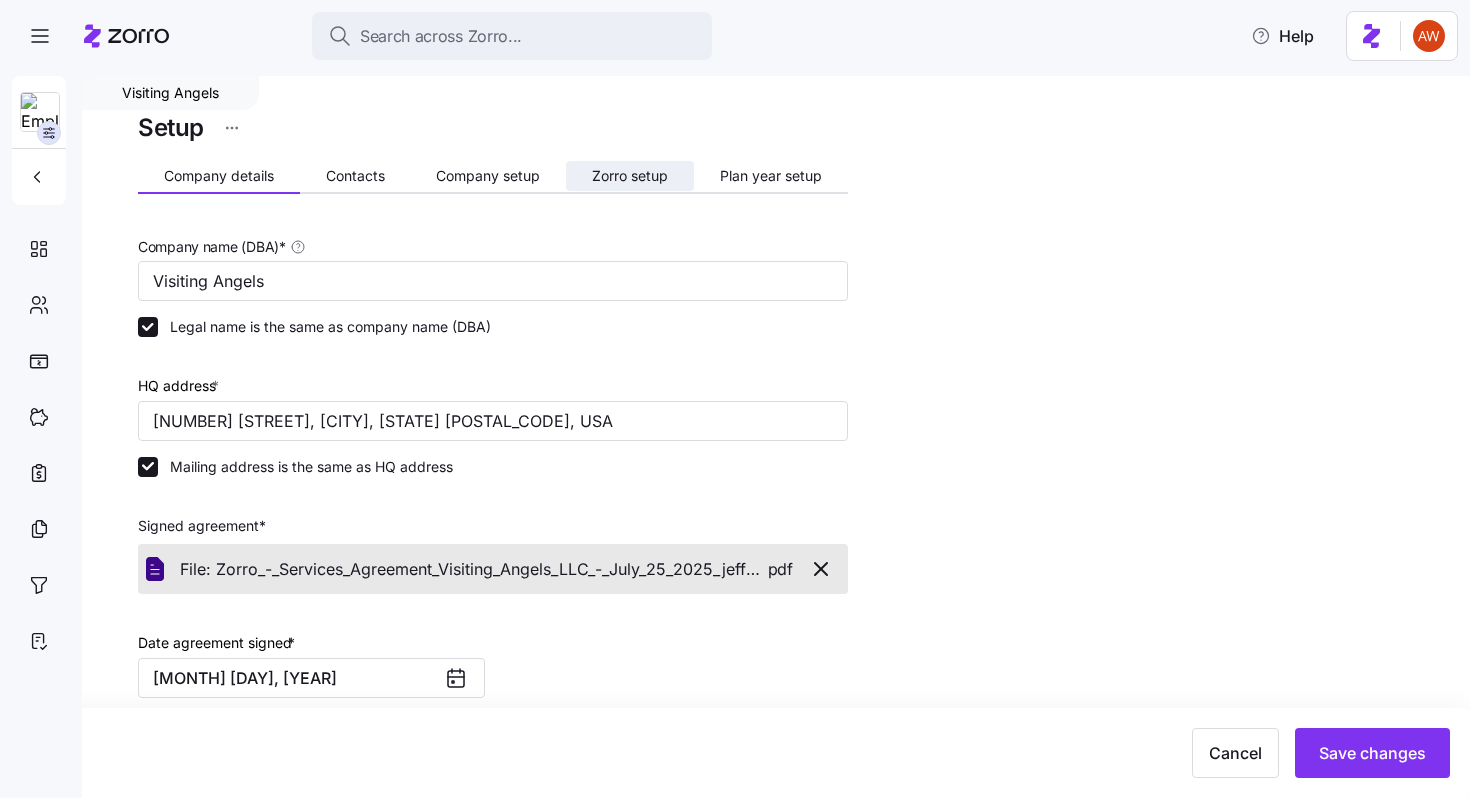 click on "Zorro setup" at bounding box center [630, 176] 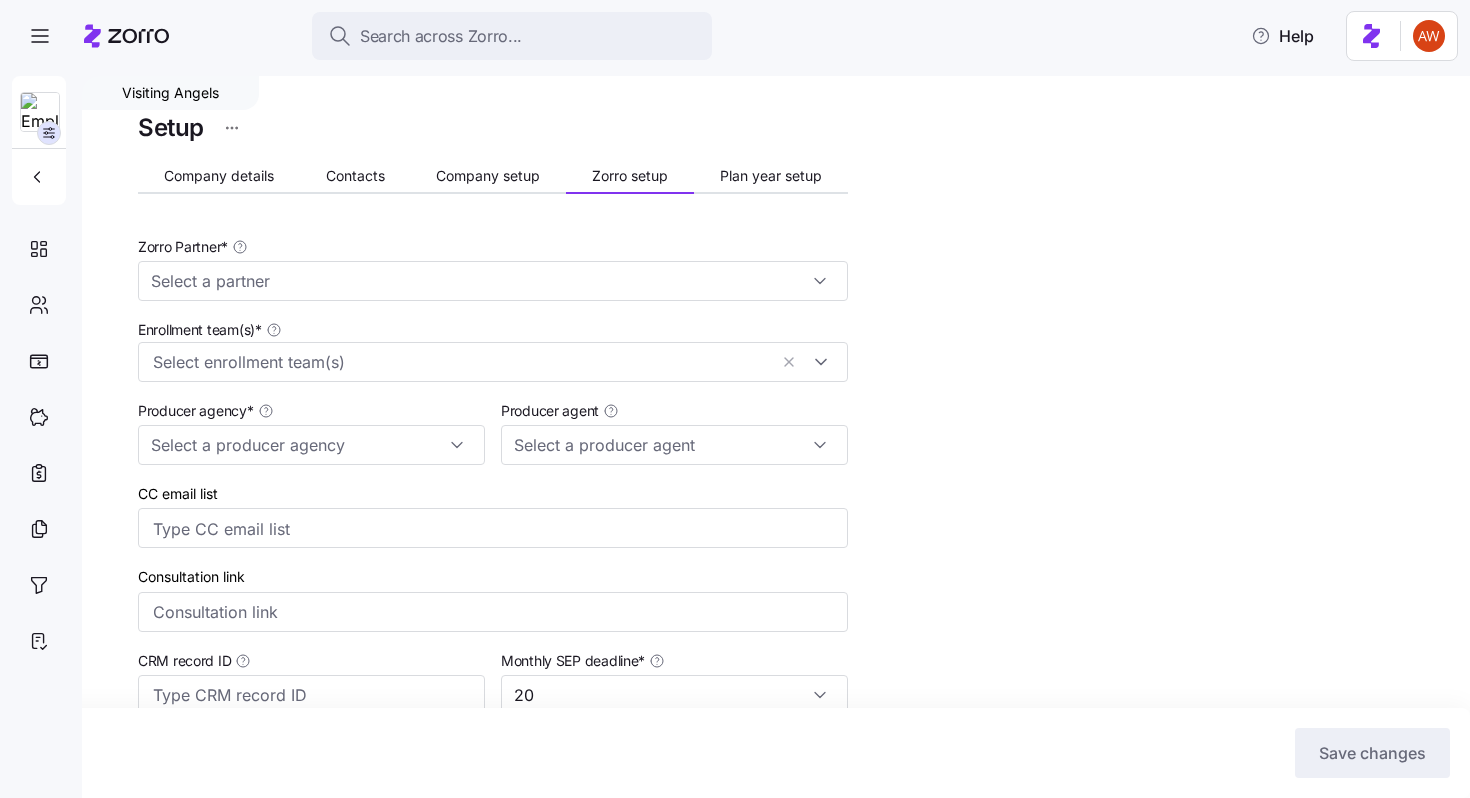 type on "Zorro" 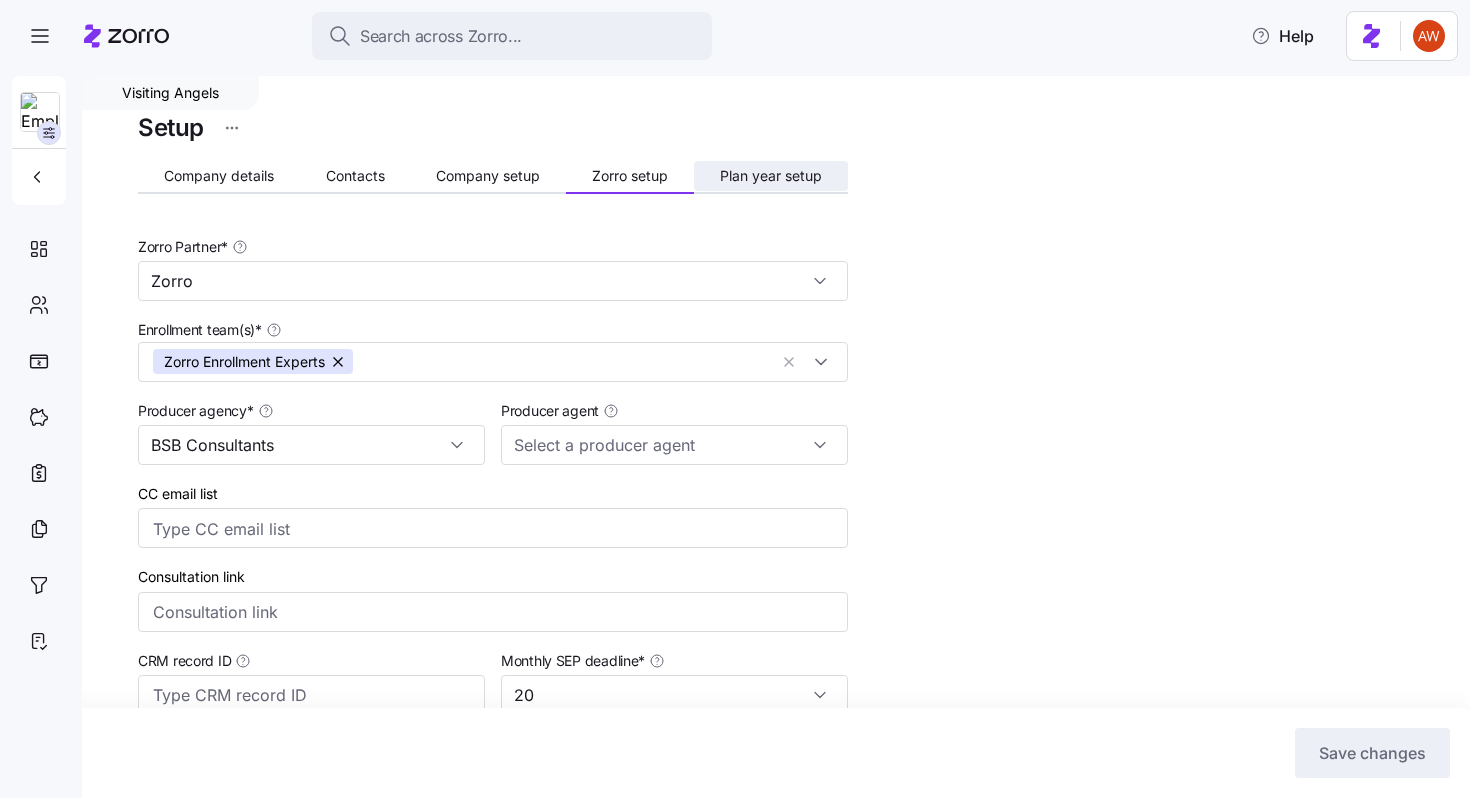 click on "Plan year setup" at bounding box center [771, 176] 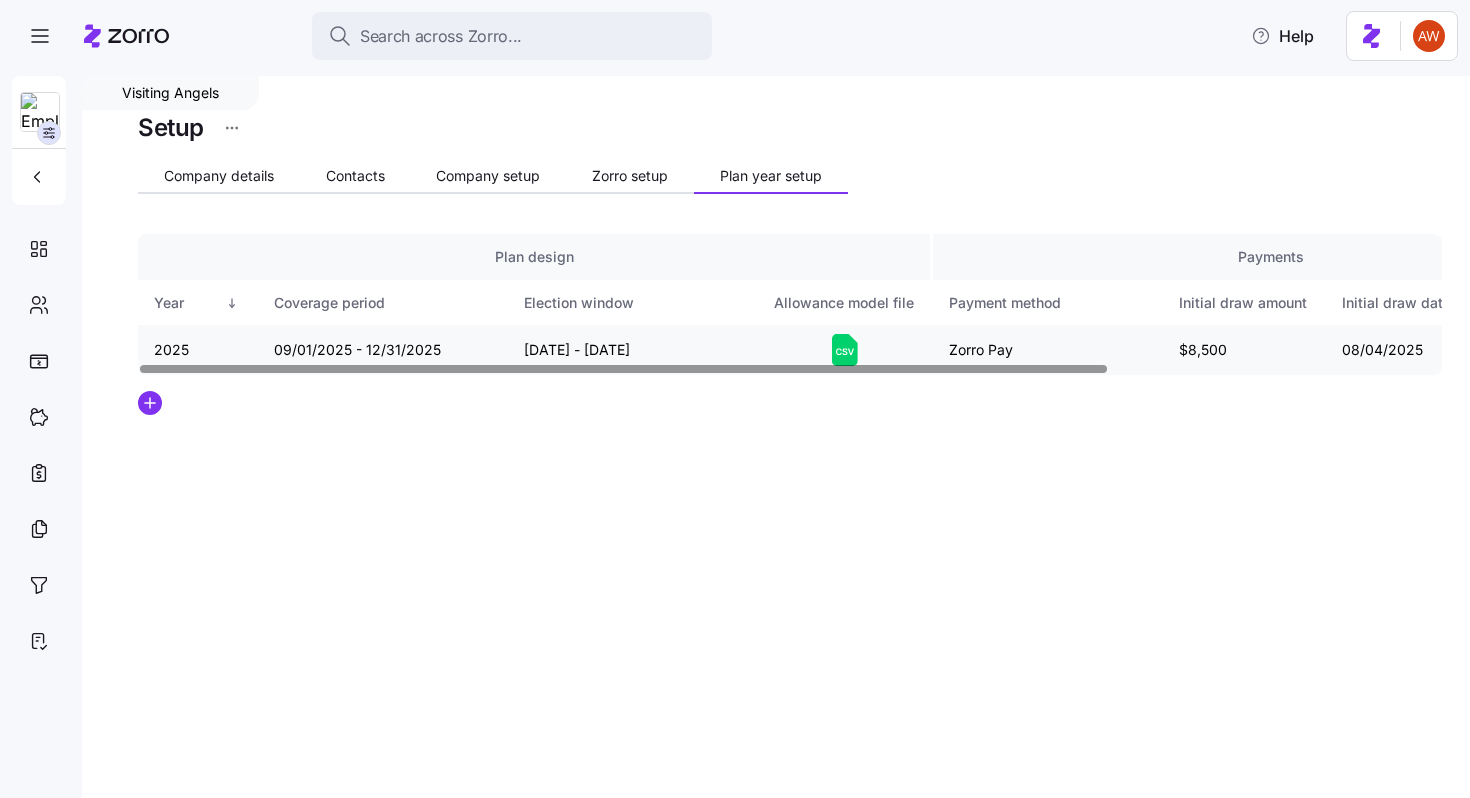 click 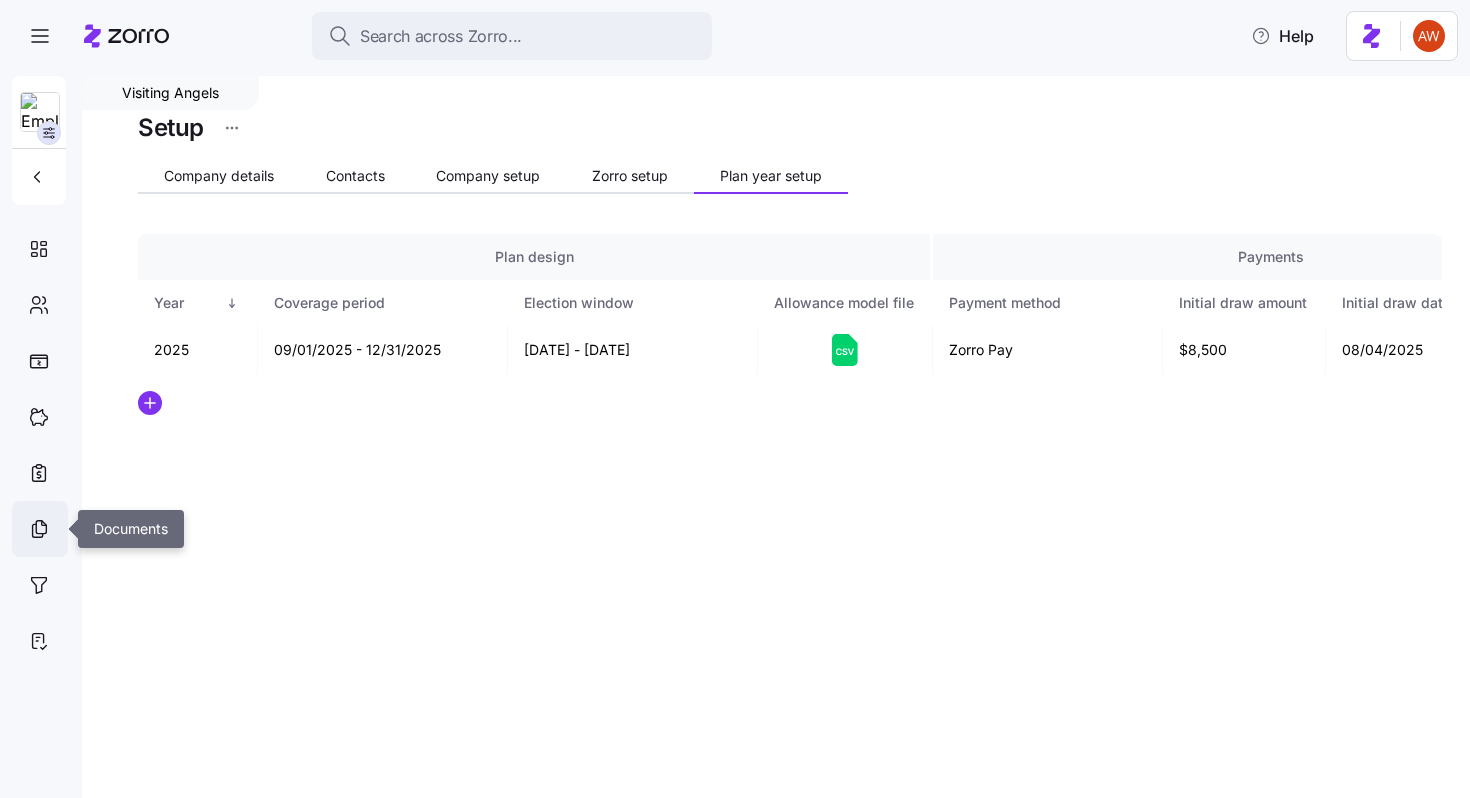 click 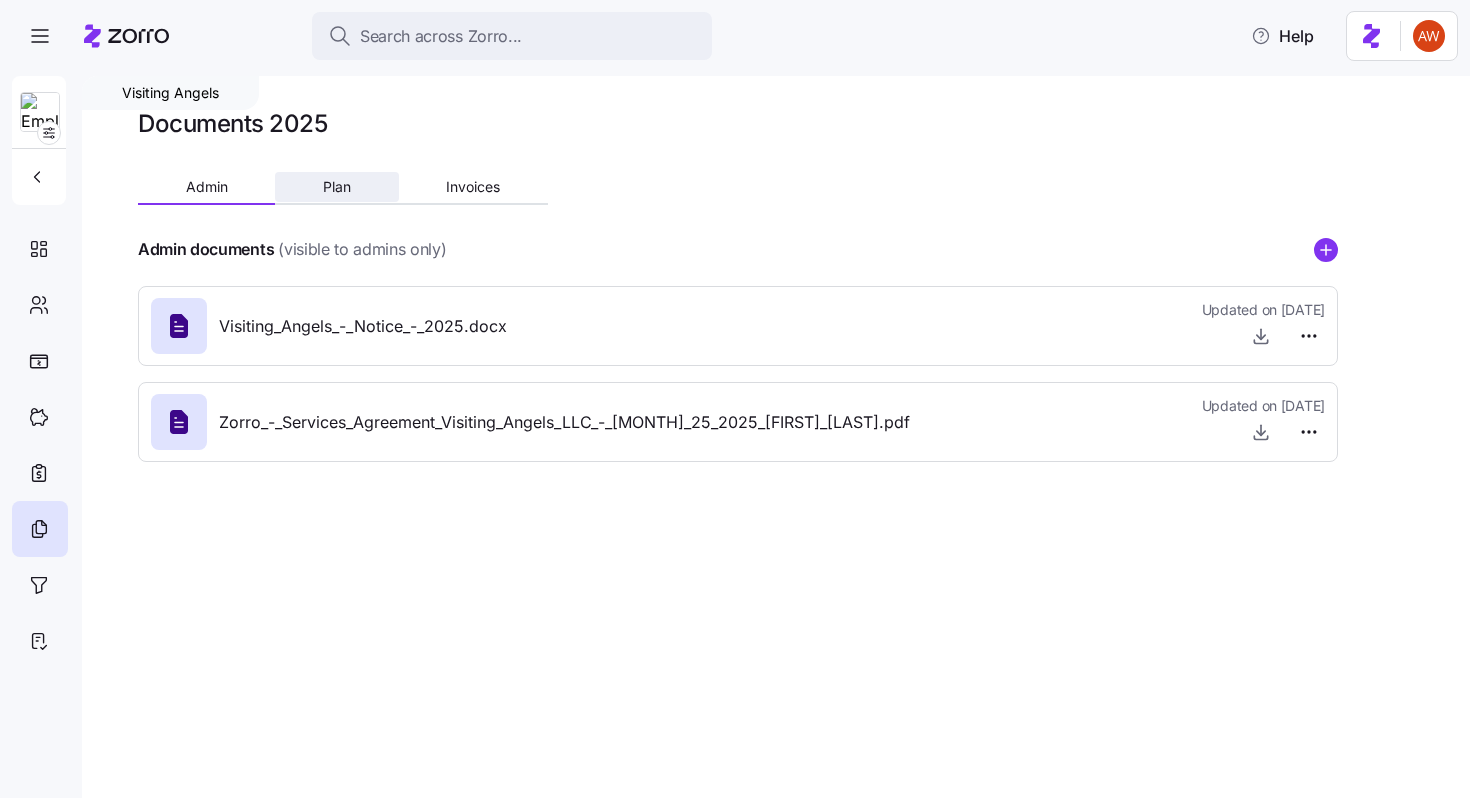 click on "Plan" at bounding box center [336, 187] 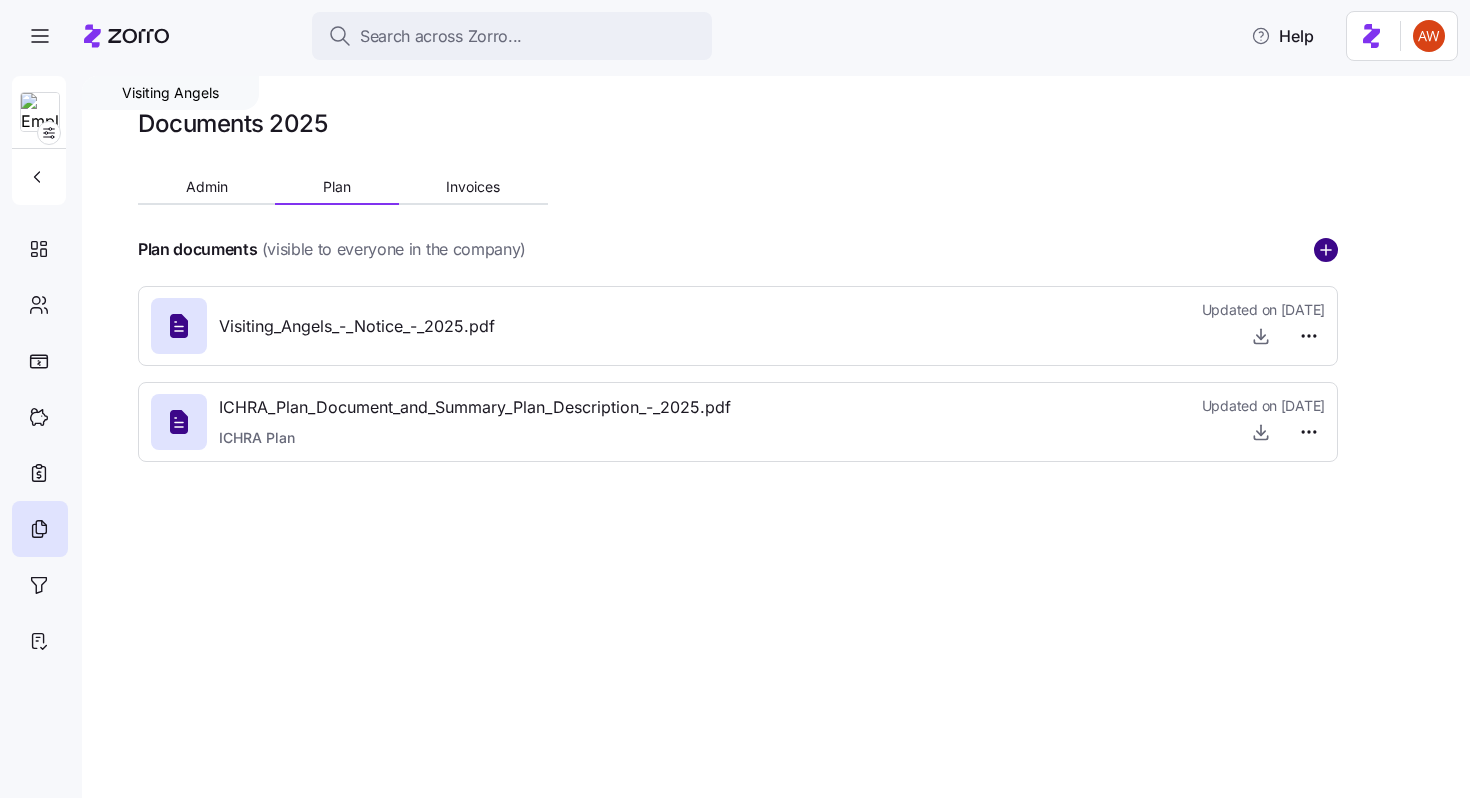 click 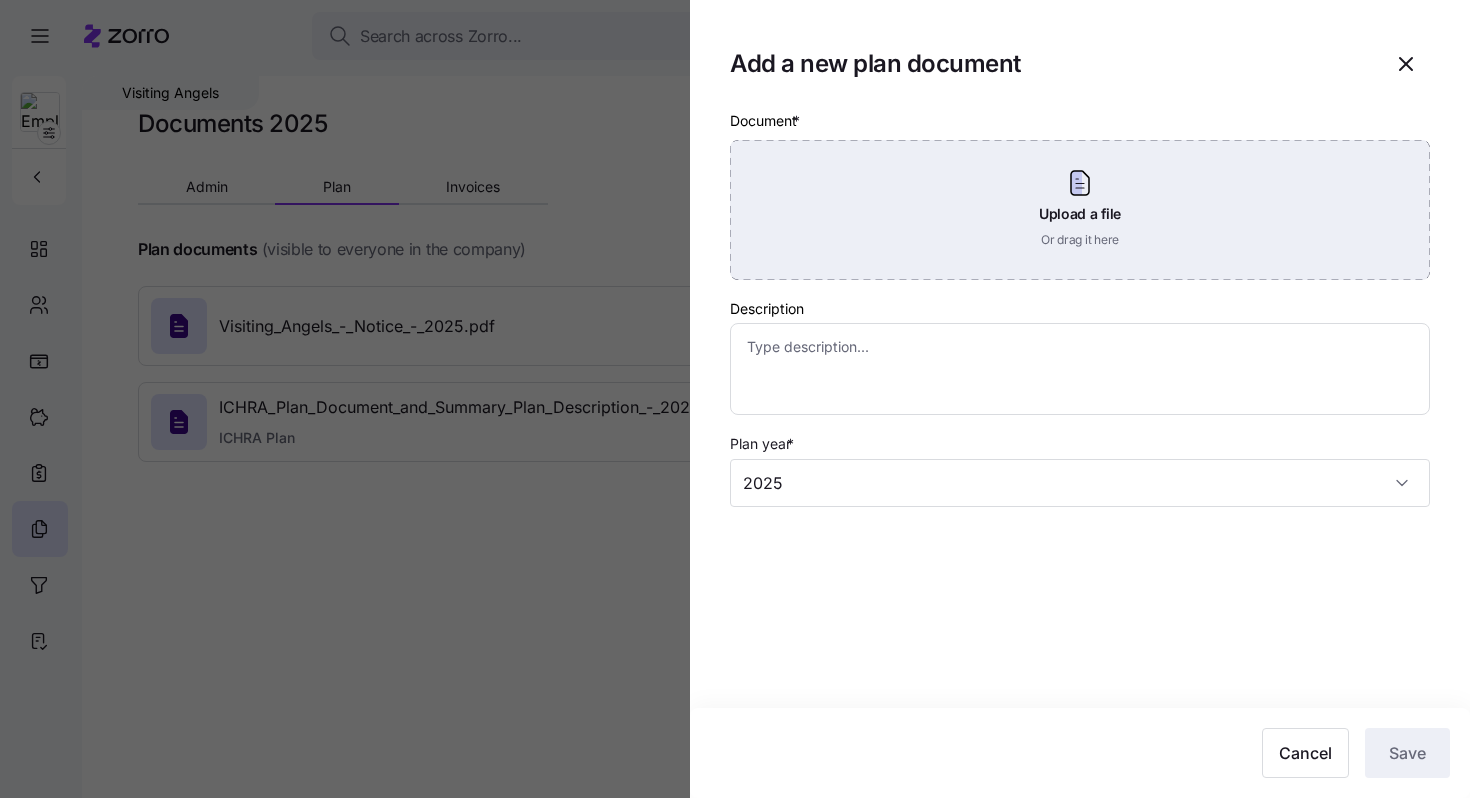 click on "Upload a file Or drag it here" at bounding box center (1080, 210) 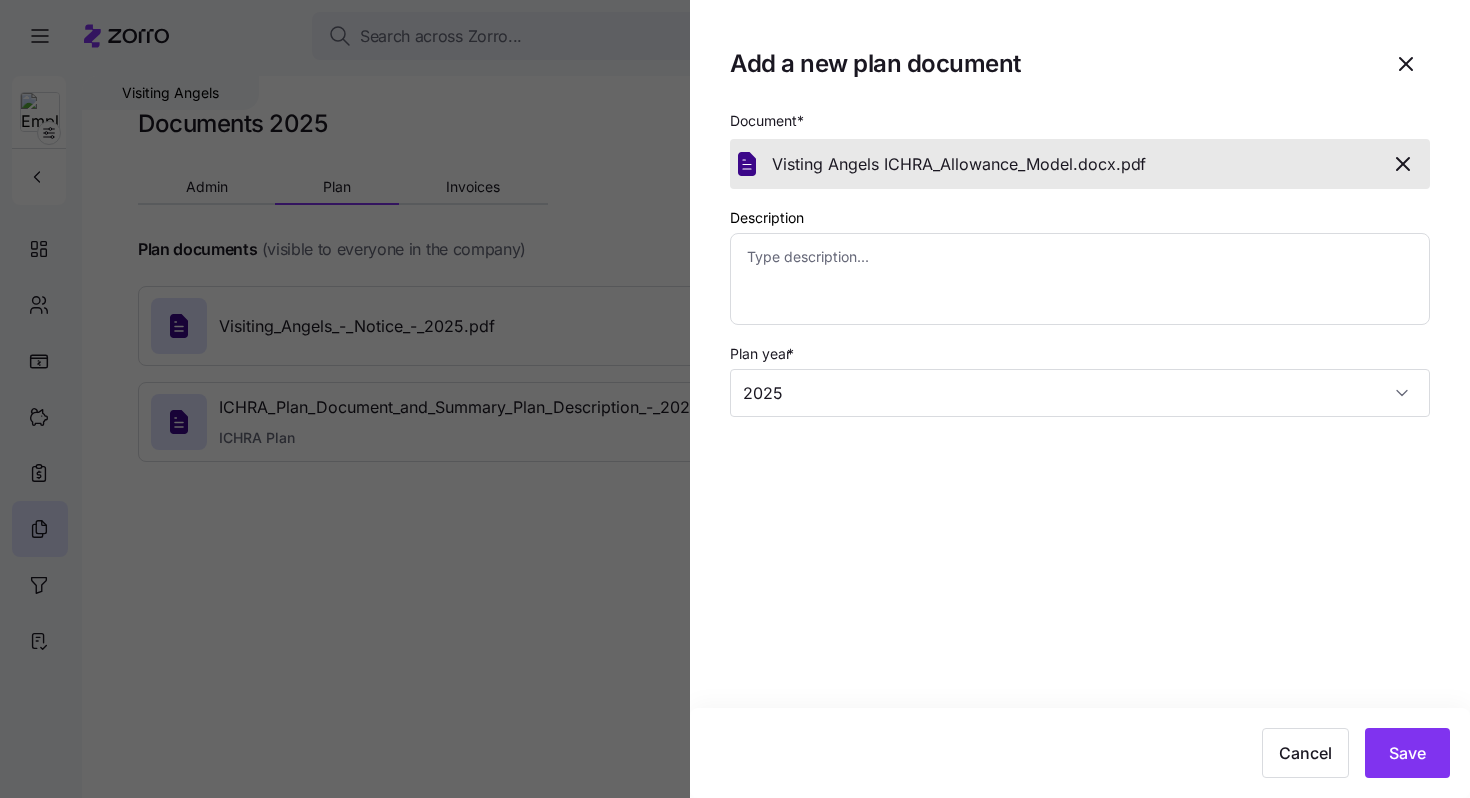 click 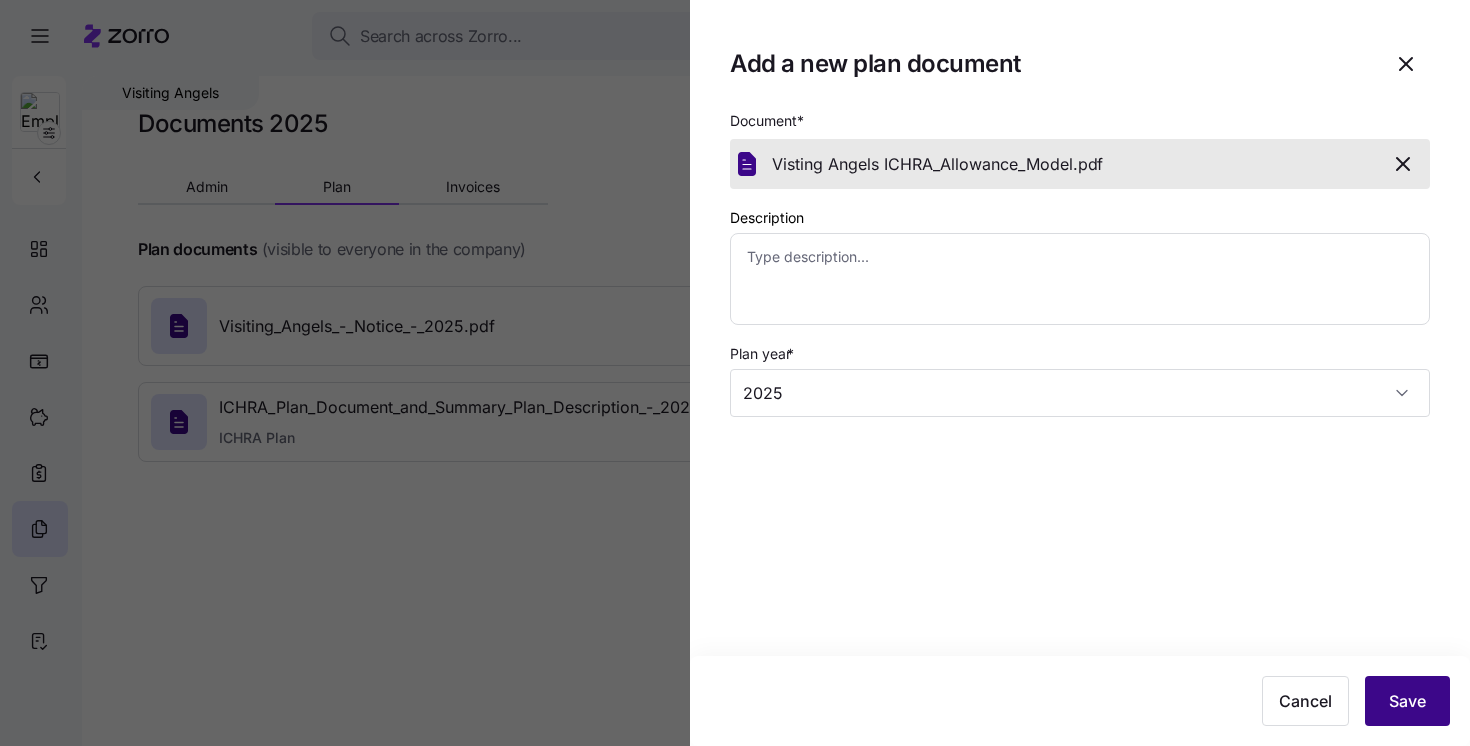 click on "Save" at bounding box center (1407, 701) 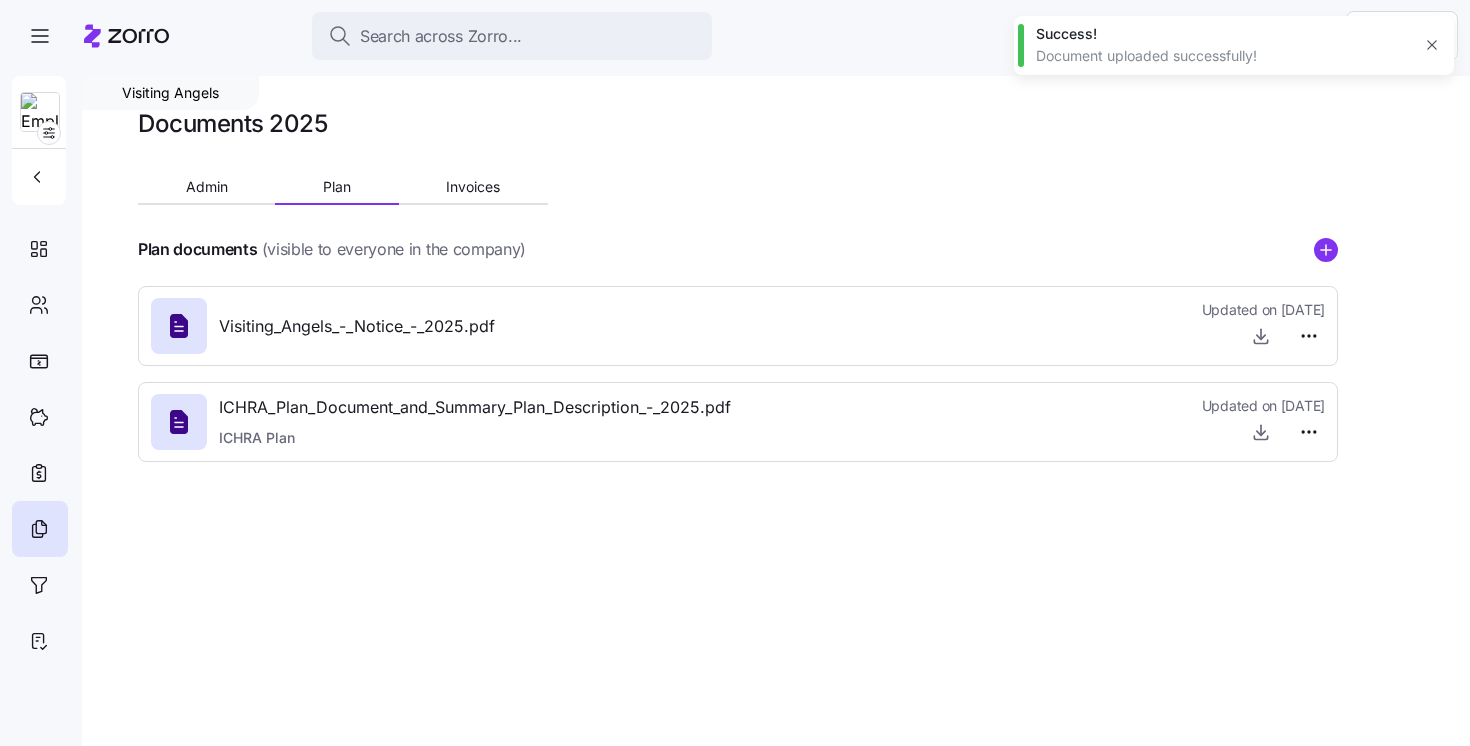 type on "x" 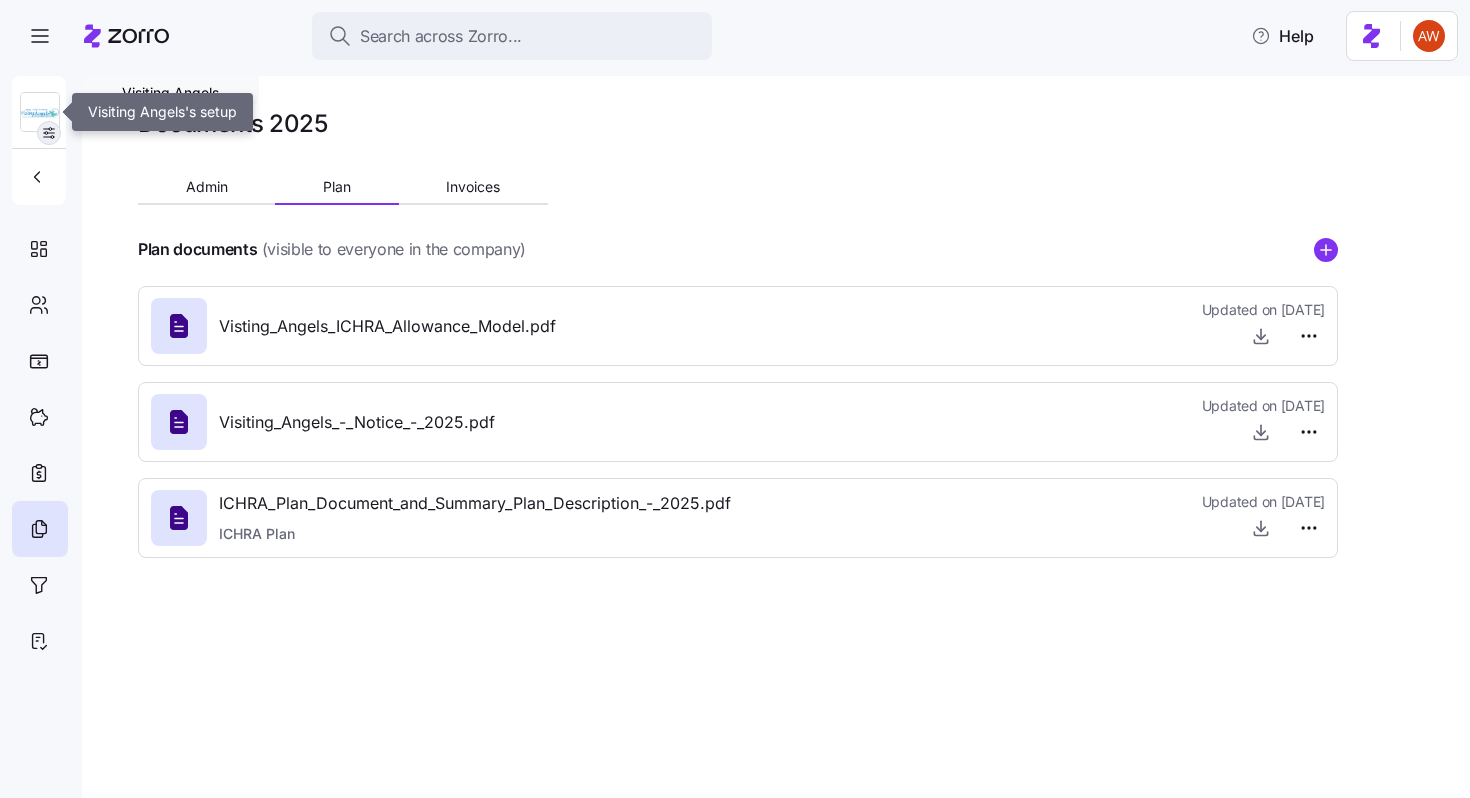 click 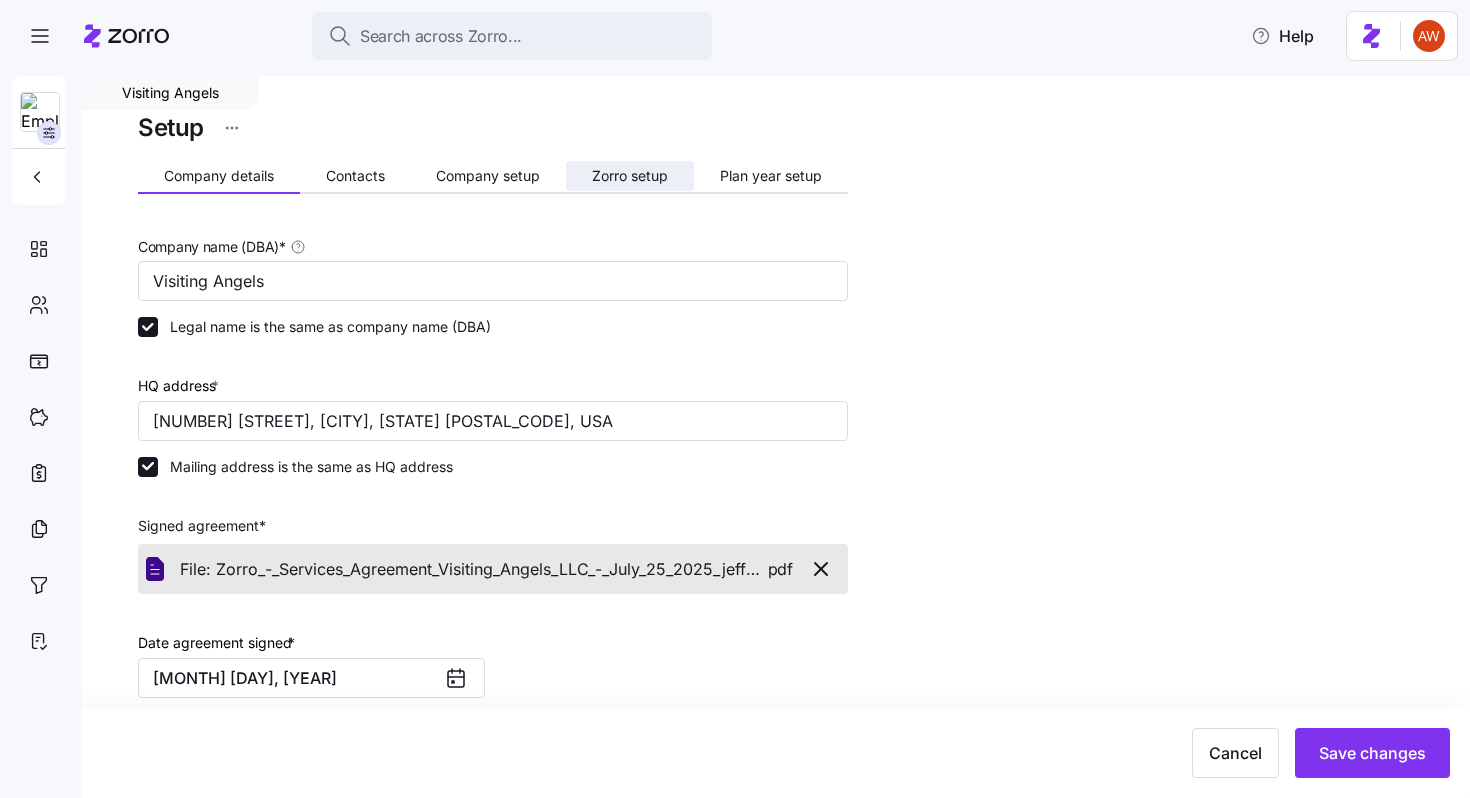 click on "Zorro setup" at bounding box center [630, 176] 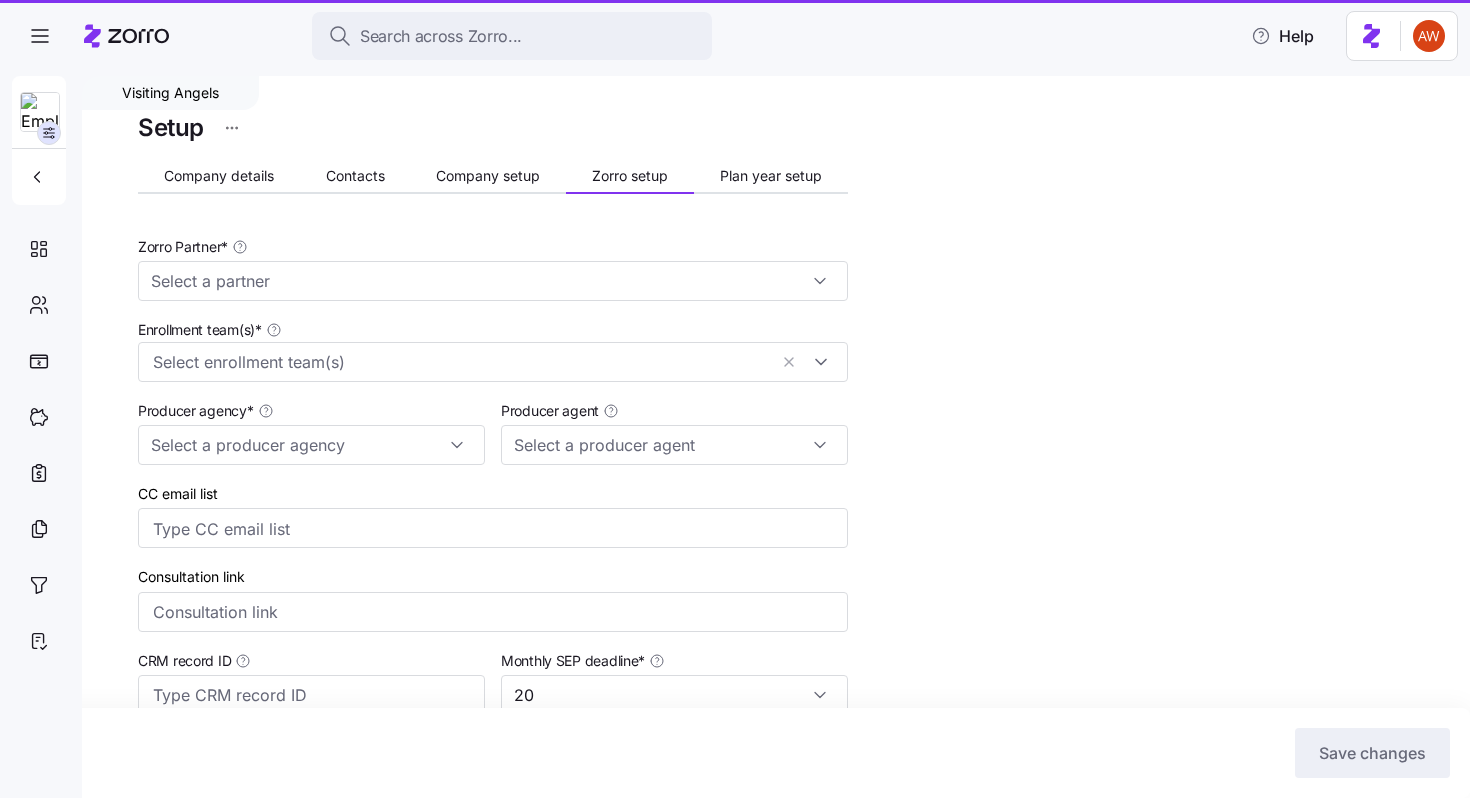 type on "Zorro" 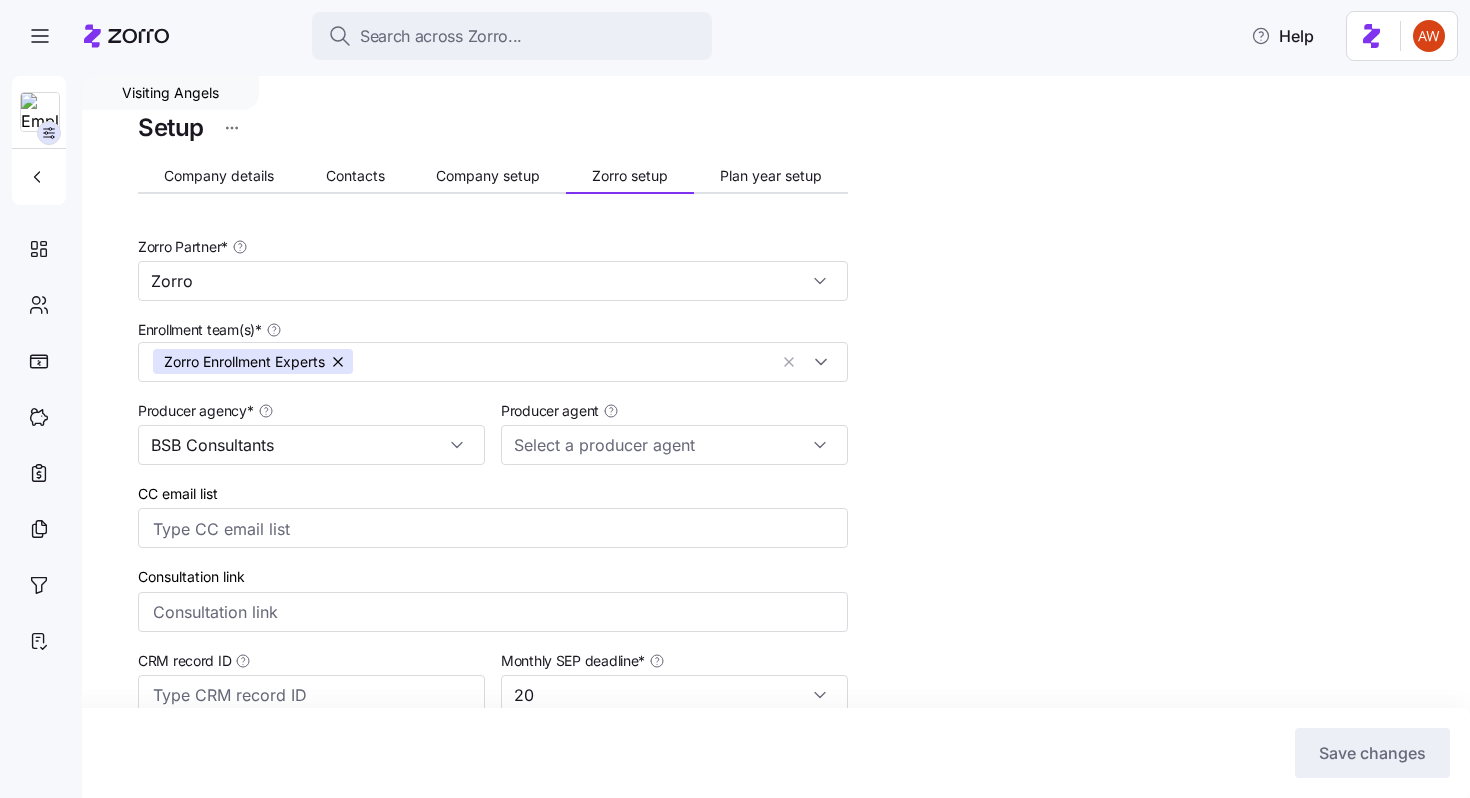 click on "Company details Contacts Company setup Zorro setup Plan year setup" at bounding box center [493, 179] 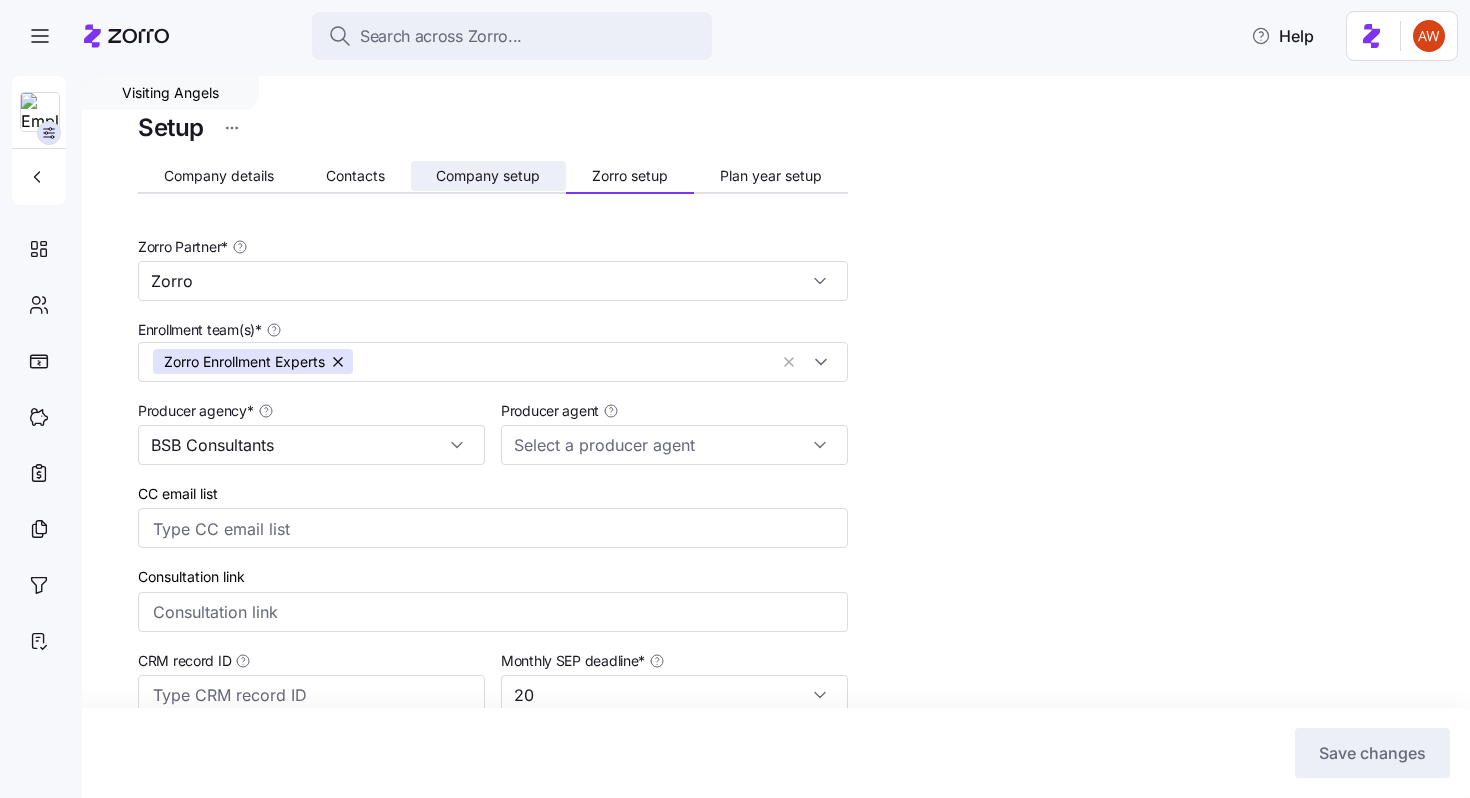 click on "Company setup" at bounding box center (488, 176) 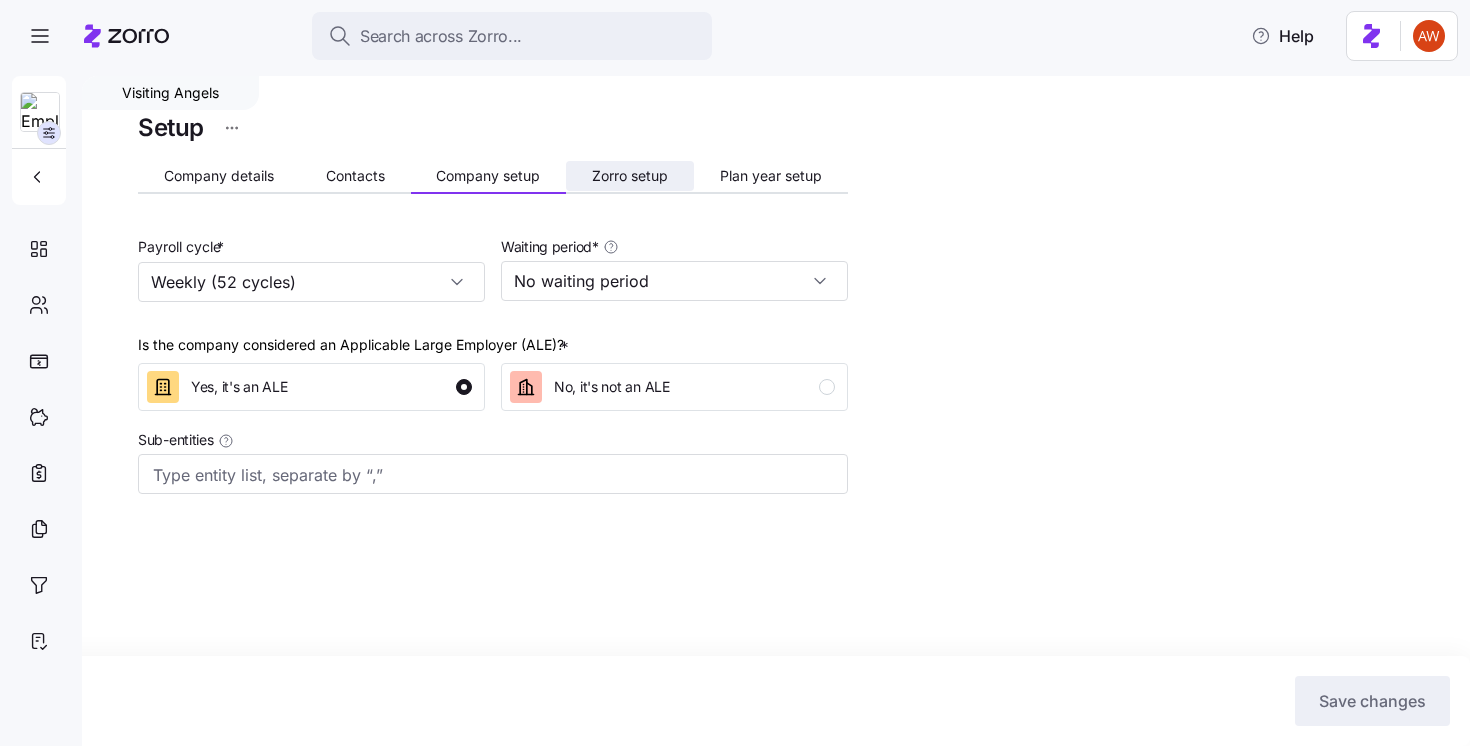 click on "Zorro setup" at bounding box center [630, 176] 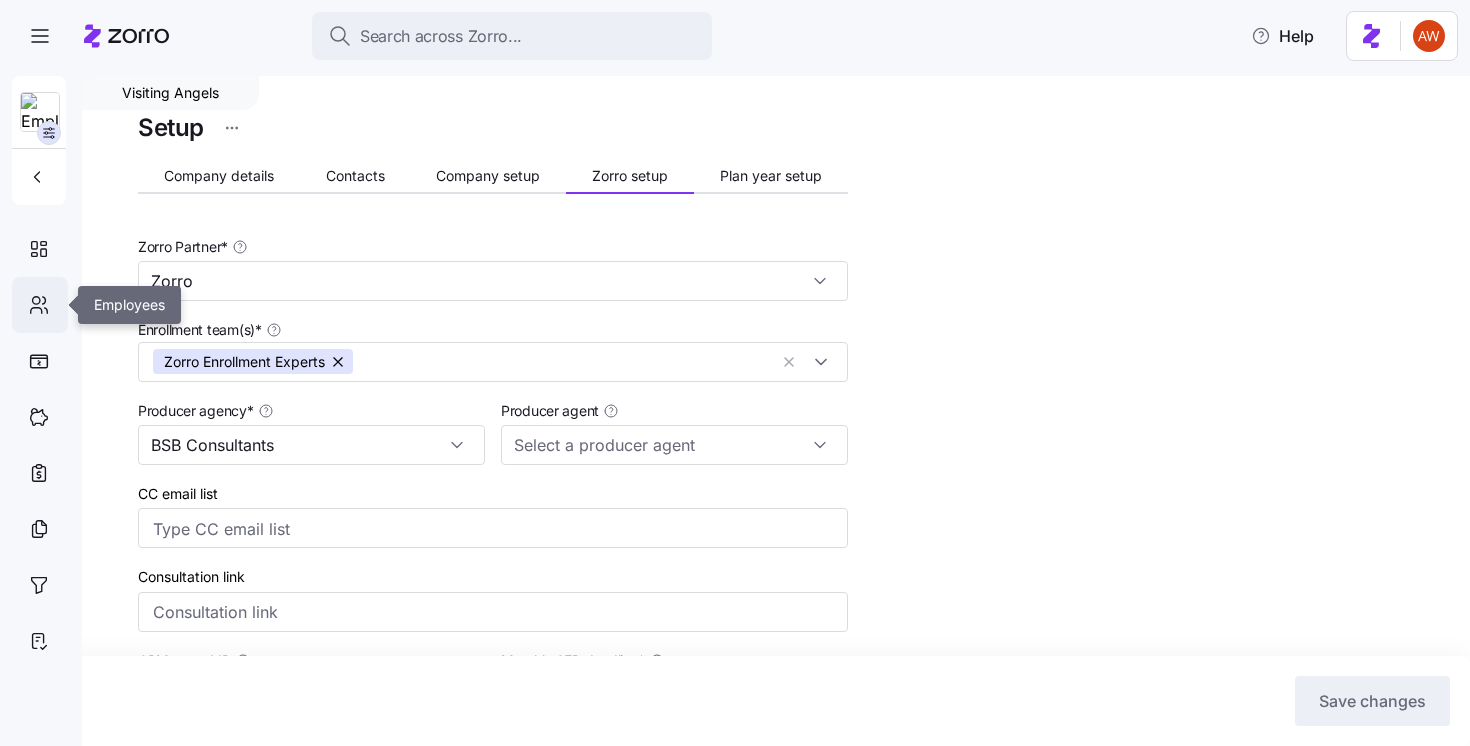 click 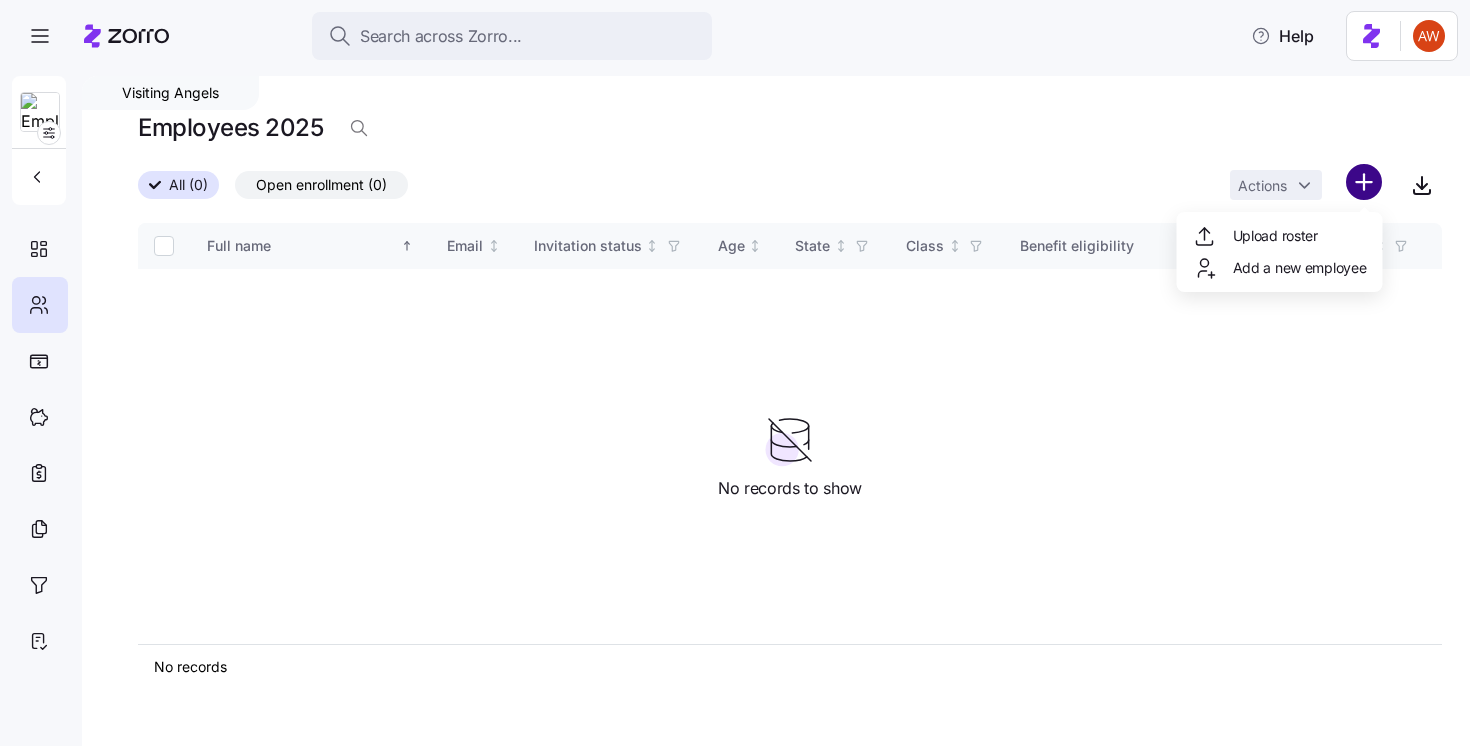 click on "Search across Zorro... Help Visiting Angels Employees 2025 All (0) Open enrollment (0) Actions Full name Email Invitation status Age State Class Benefit eligibility Role Status Election start Election end Coverage start Coverage end Type QLE Submission type Submission date Combined plan Payment method Initial payment status Auto-pay status Carrier Plan name Plan ID Plan market Family unit Children HSA eligible Premium Employer contribution Employee contribution Allowance Zorro ID No records No records to show Visiting Angels | Employees 17   Roosevelt Blvd Marmora ,  NJ   08223 ,  USA x Upload roster Add a new employee" at bounding box center [735, 367] 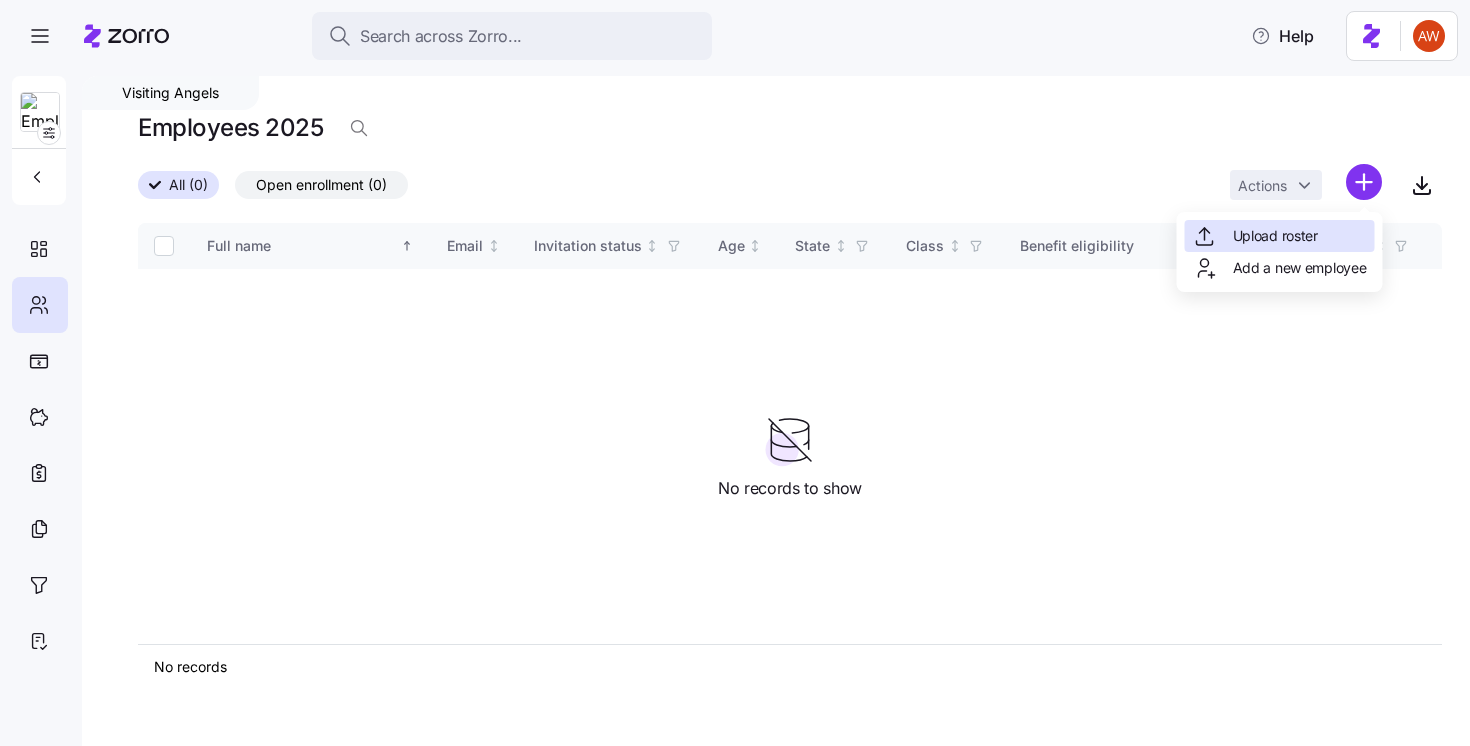 click on "Upload roster" at bounding box center [1275, 236] 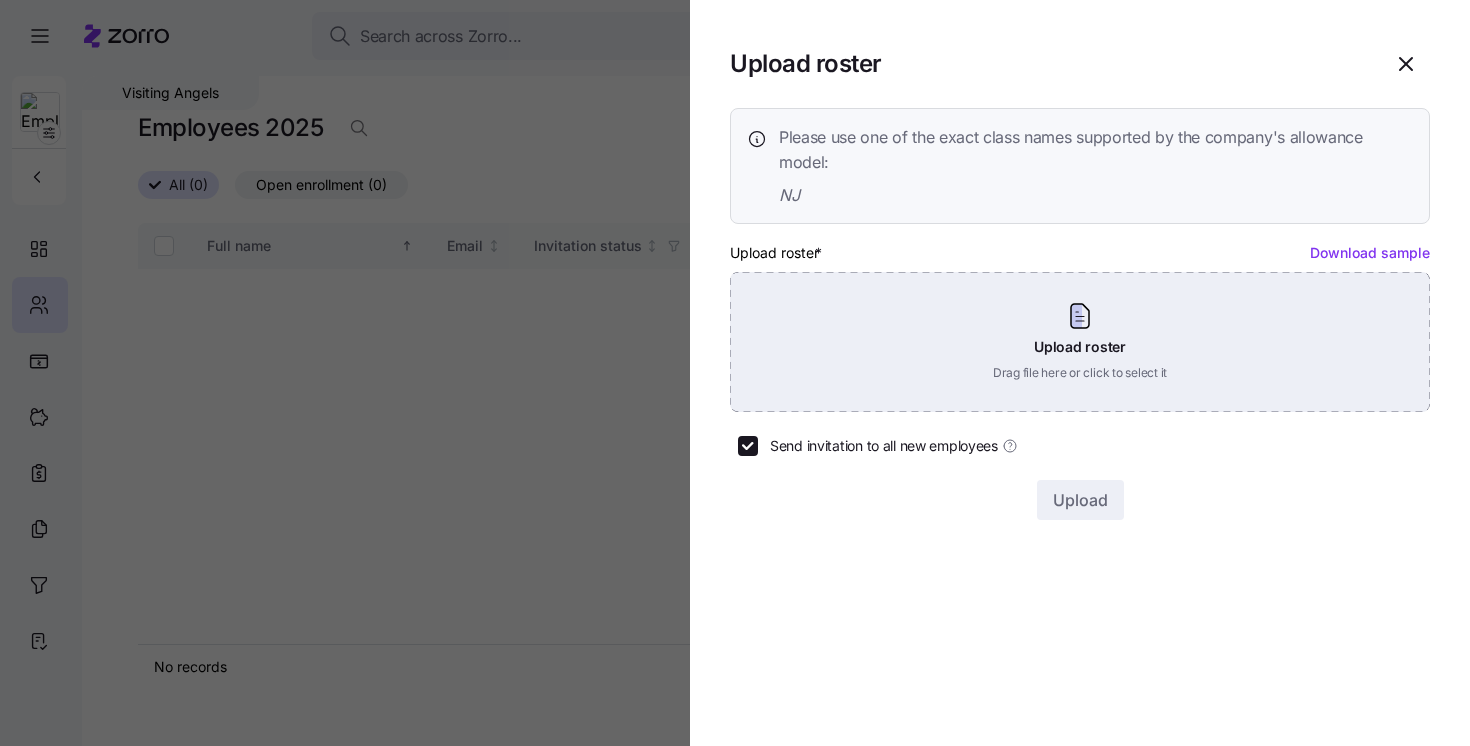 click on "Upload roster Drag file here or click to select it" at bounding box center (1080, 342) 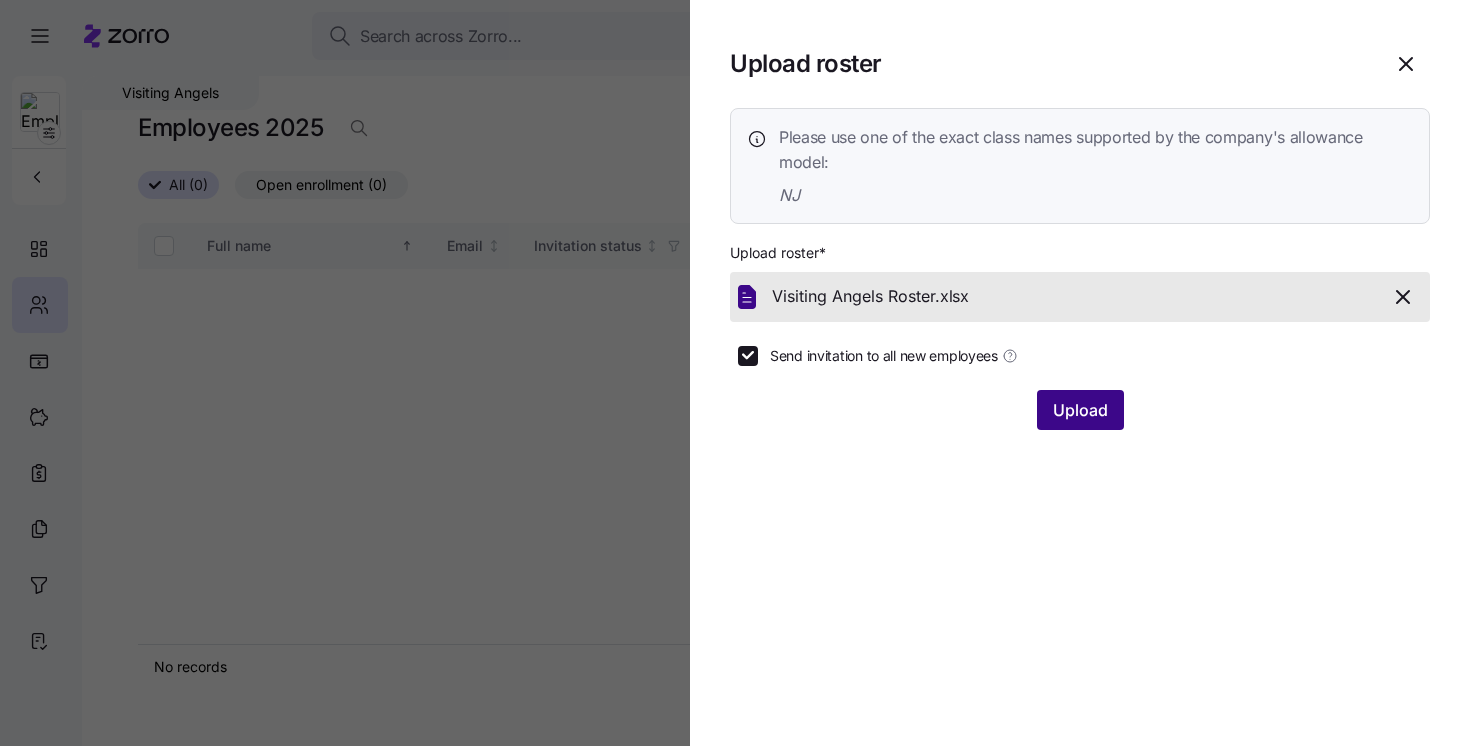 click on "Upload" at bounding box center [1080, 410] 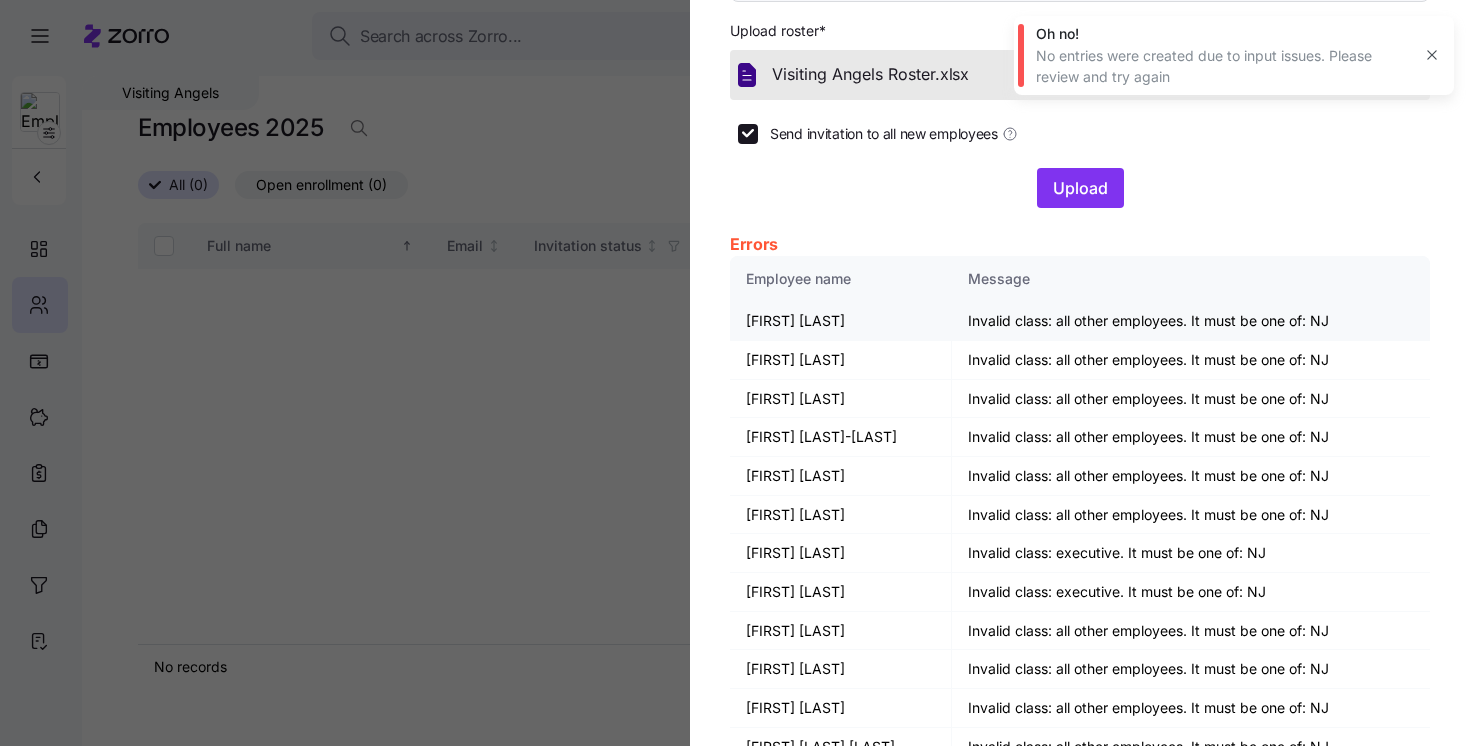 scroll, scrollTop: 0, scrollLeft: 0, axis: both 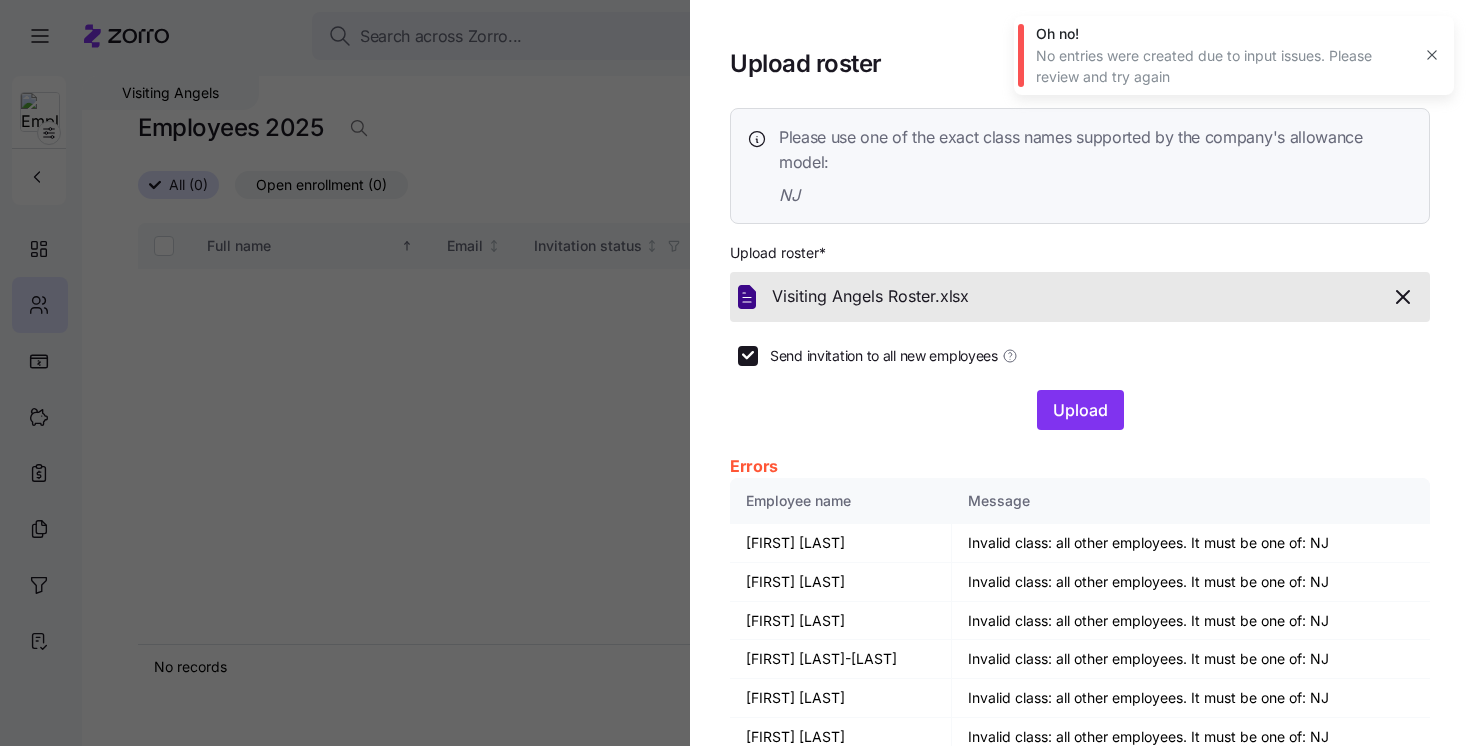 click 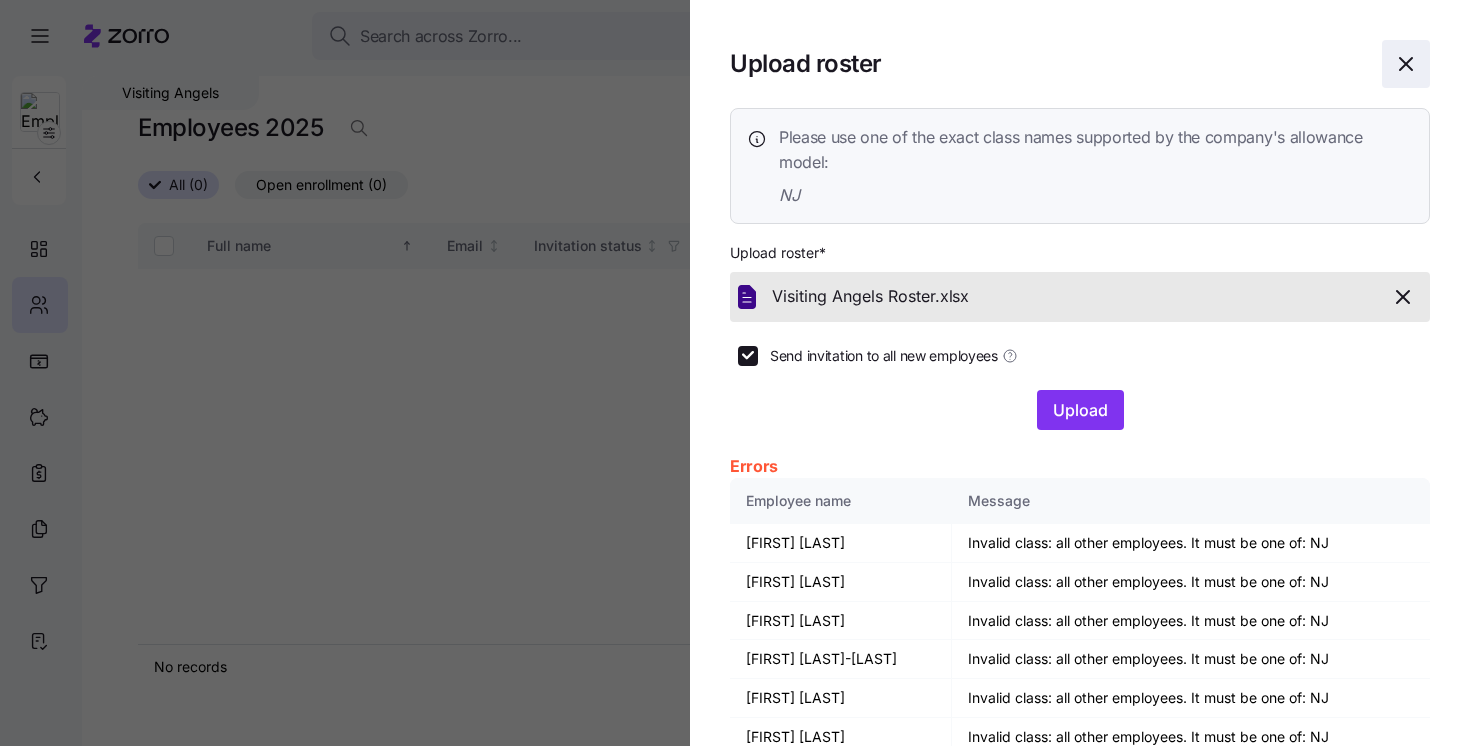click 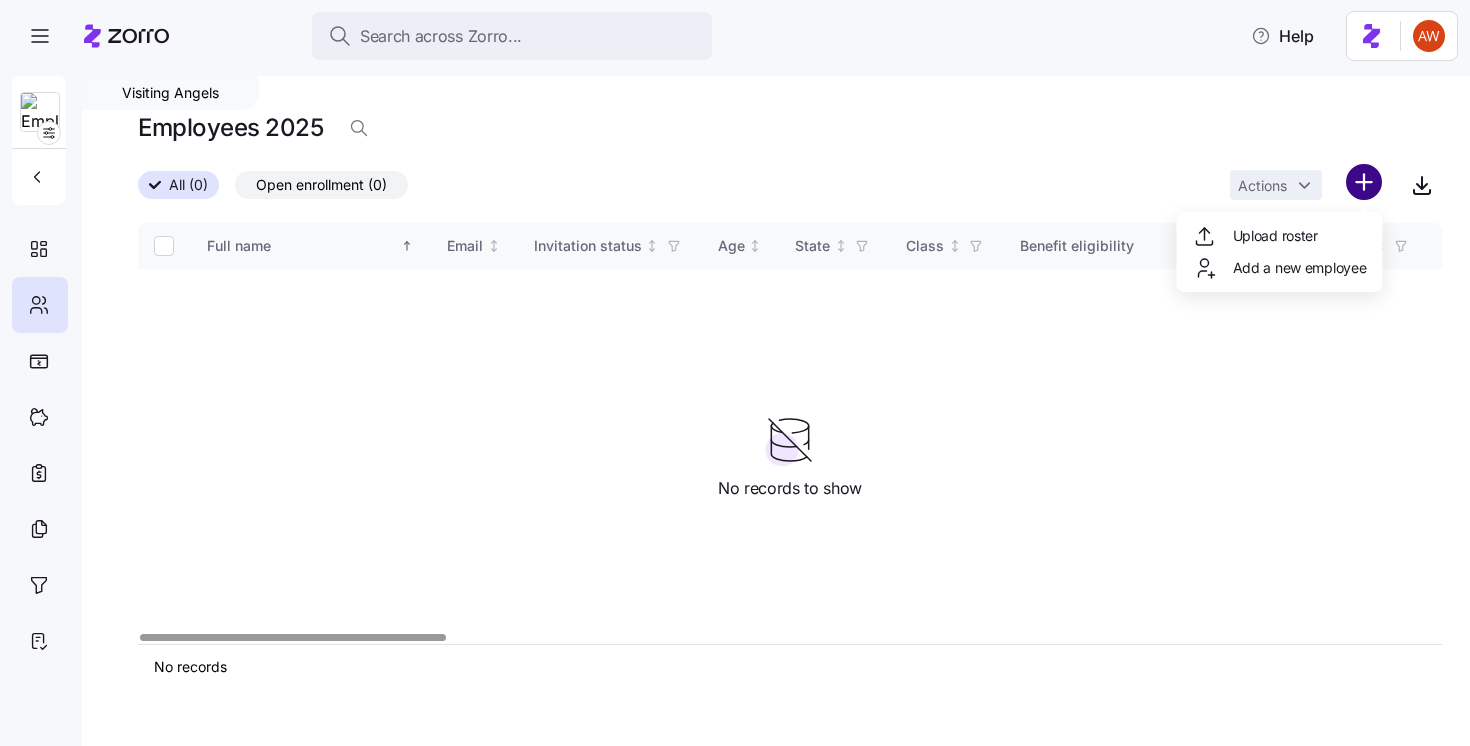 click on "Search across Zorro... Help Visiting Angels Employees 2025 All (0) Open enrollment (0) Actions Full name Email Invitation status Age State Class Benefit eligibility Role Status Election start Election end Coverage start Coverage end Type QLE Submission type Submission date Combined plan Payment method Initial payment status Auto-pay status Carrier Plan name Plan ID Plan market Family unit Children HSA eligible Premium Employer contribution Employee contribution Allowance Zorro ID No records No records to show Visiting Angels | Employees 17   Roosevelt Blvd Marmora ,  NJ   08223 ,  USA x Upload roster Add a new employee" at bounding box center (735, 367) 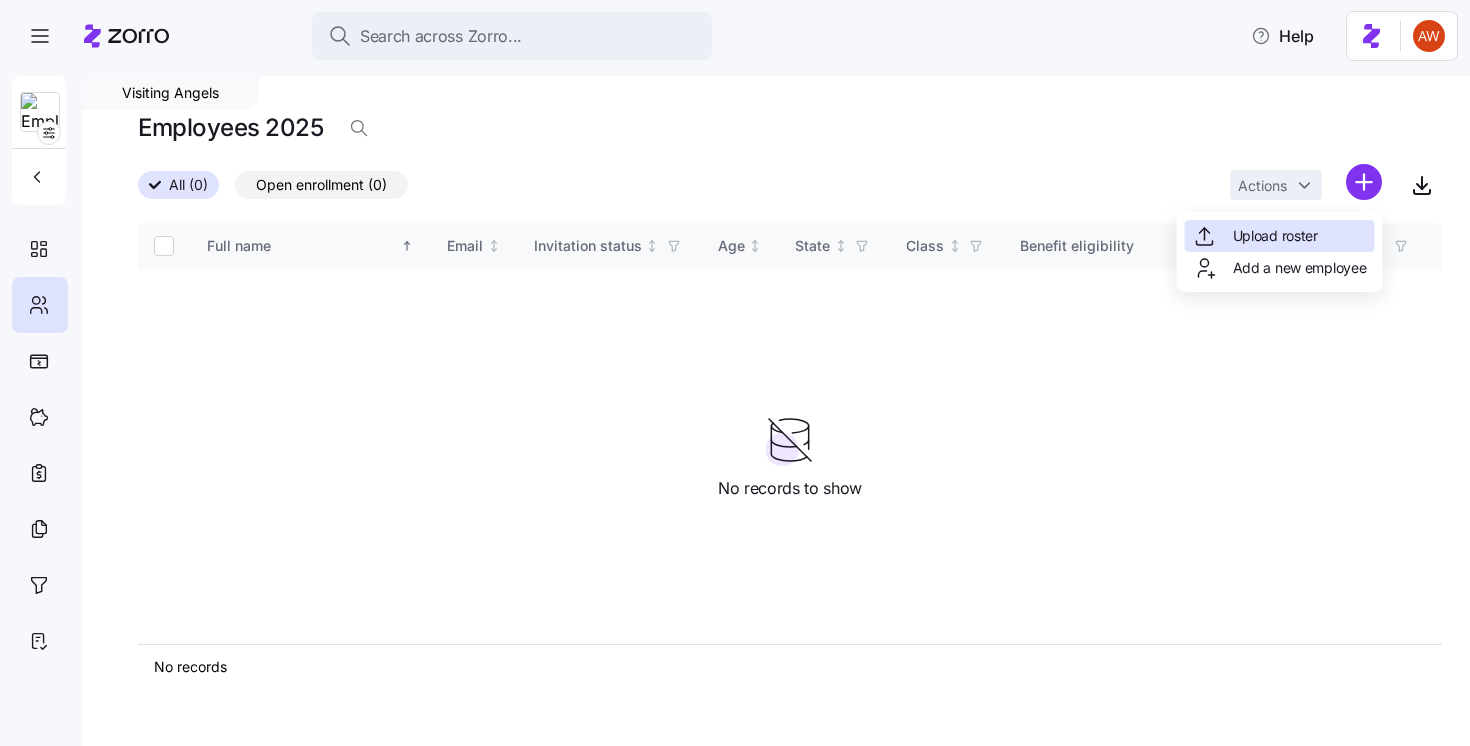 click on "Upload roster" at bounding box center [1275, 236] 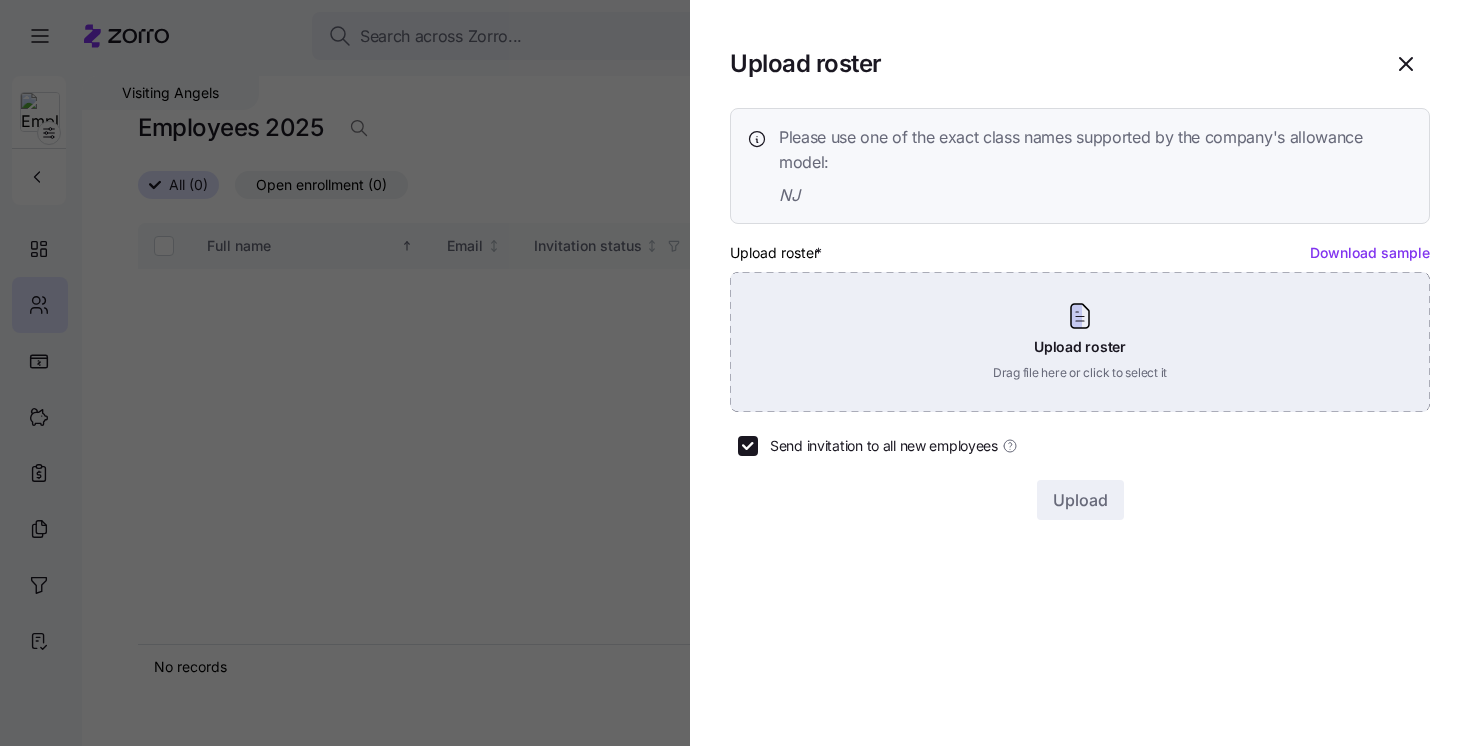 click on "Upload roster Drag file here or click to select it" at bounding box center (1080, 342) 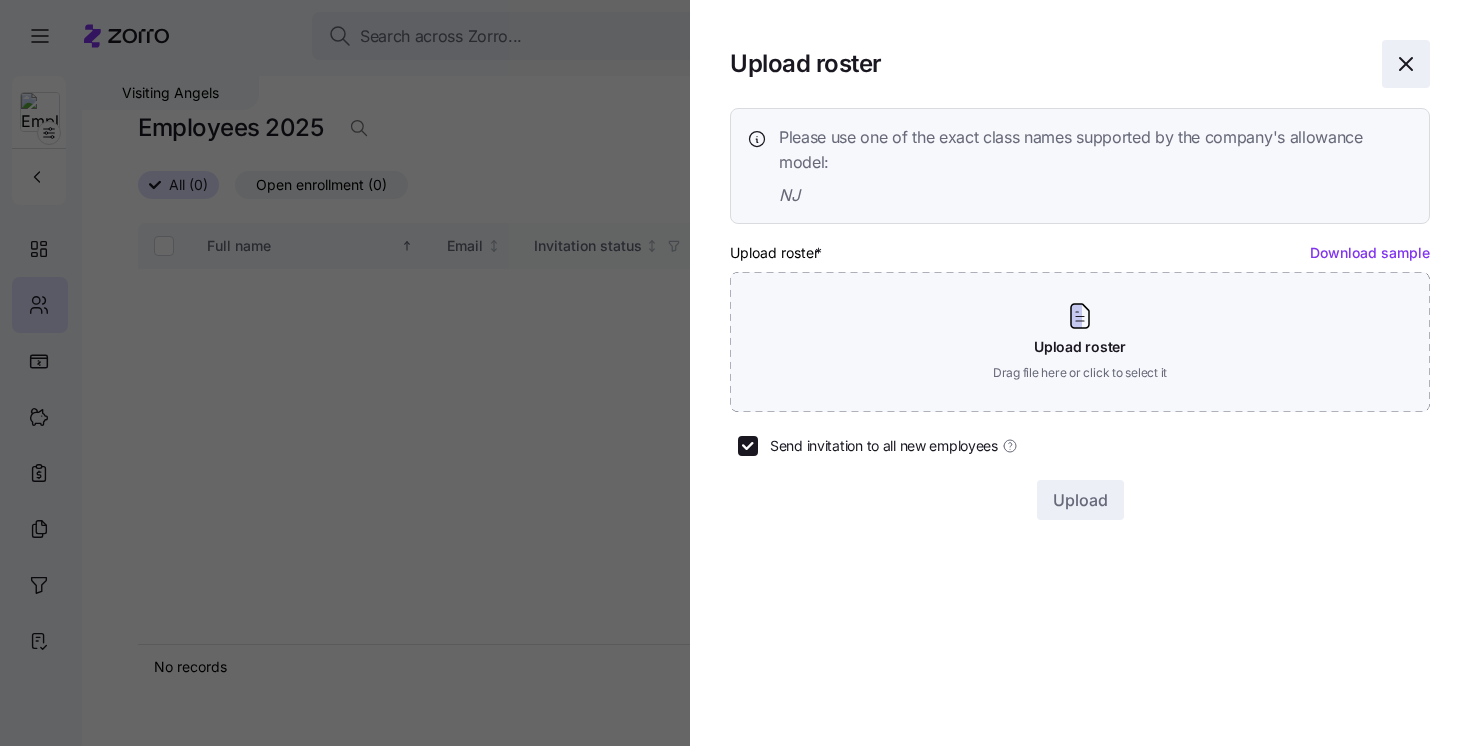 click 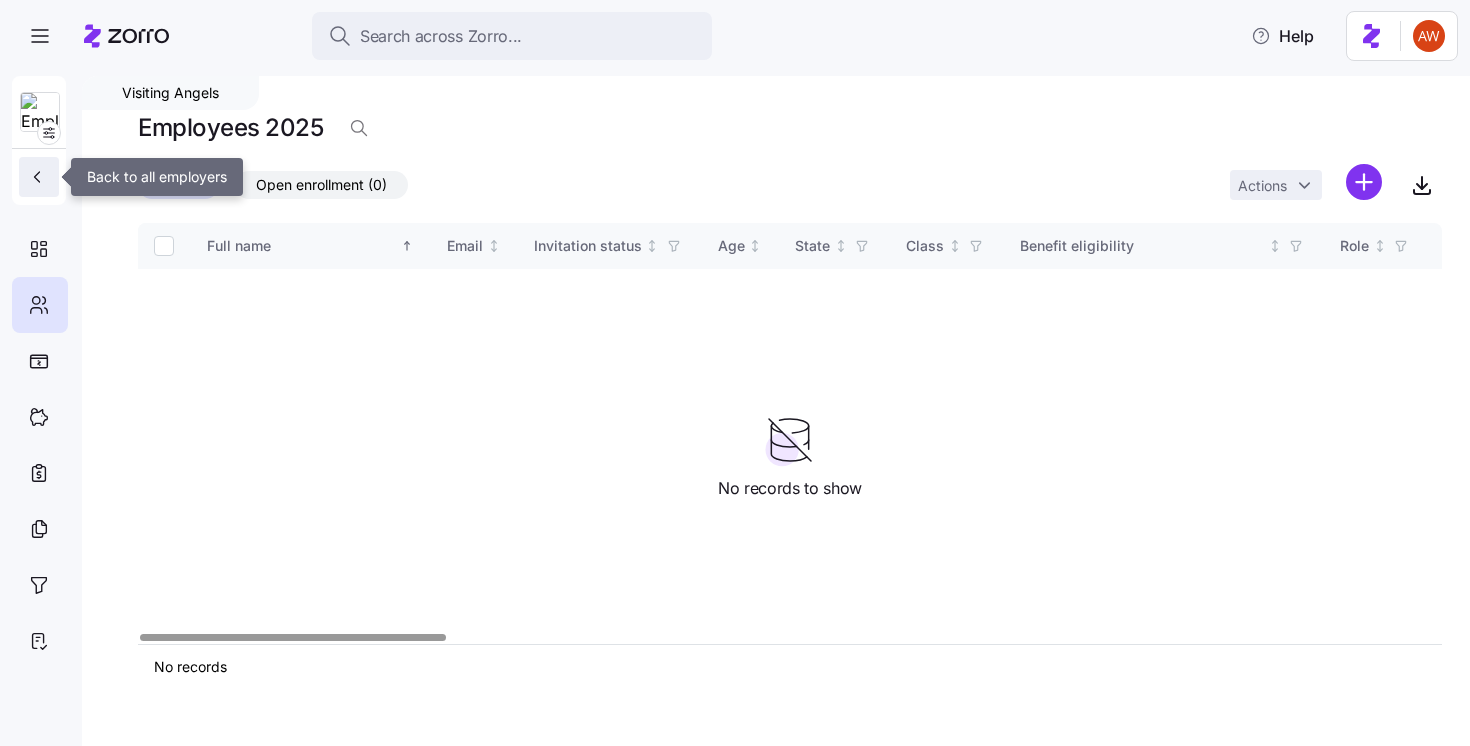 click 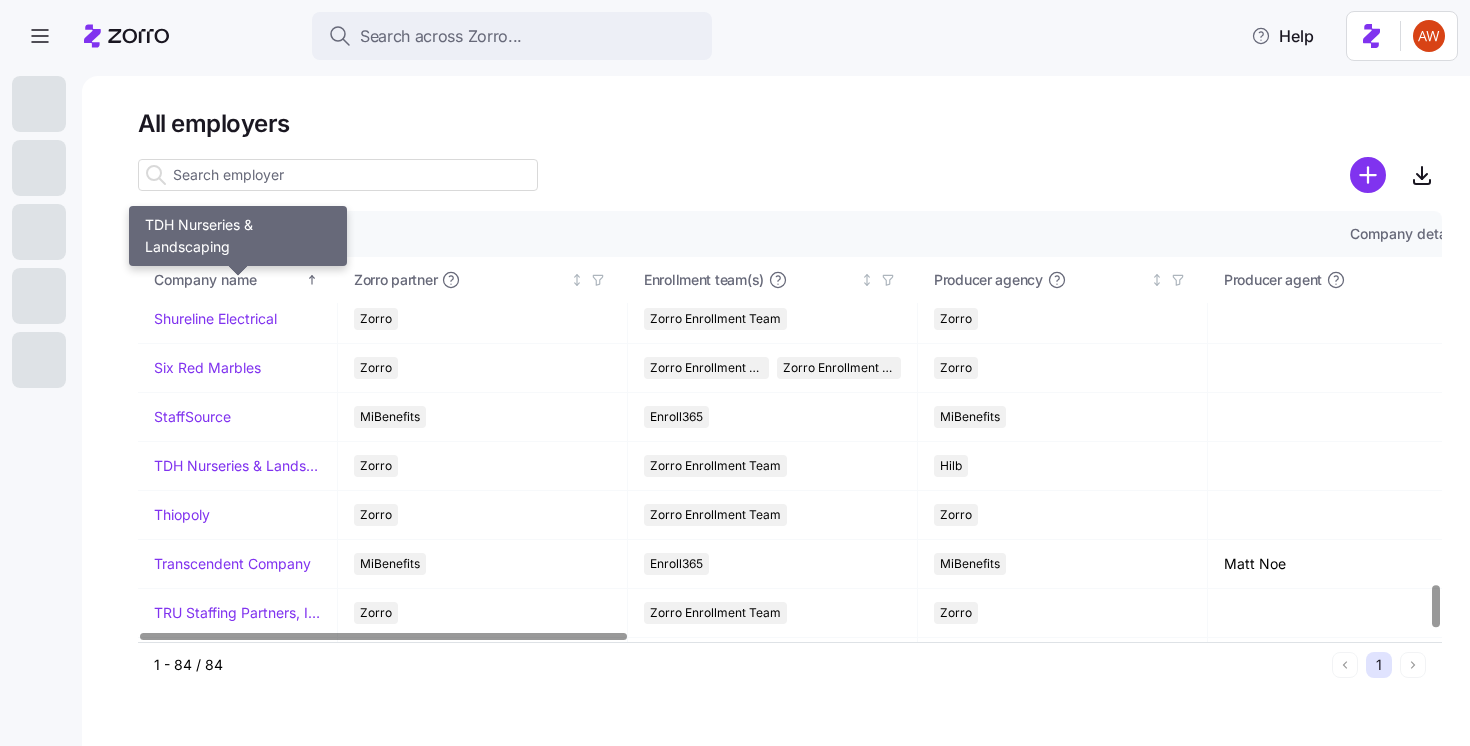 scroll, scrollTop: 3775, scrollLeft: 0, axis: vertical 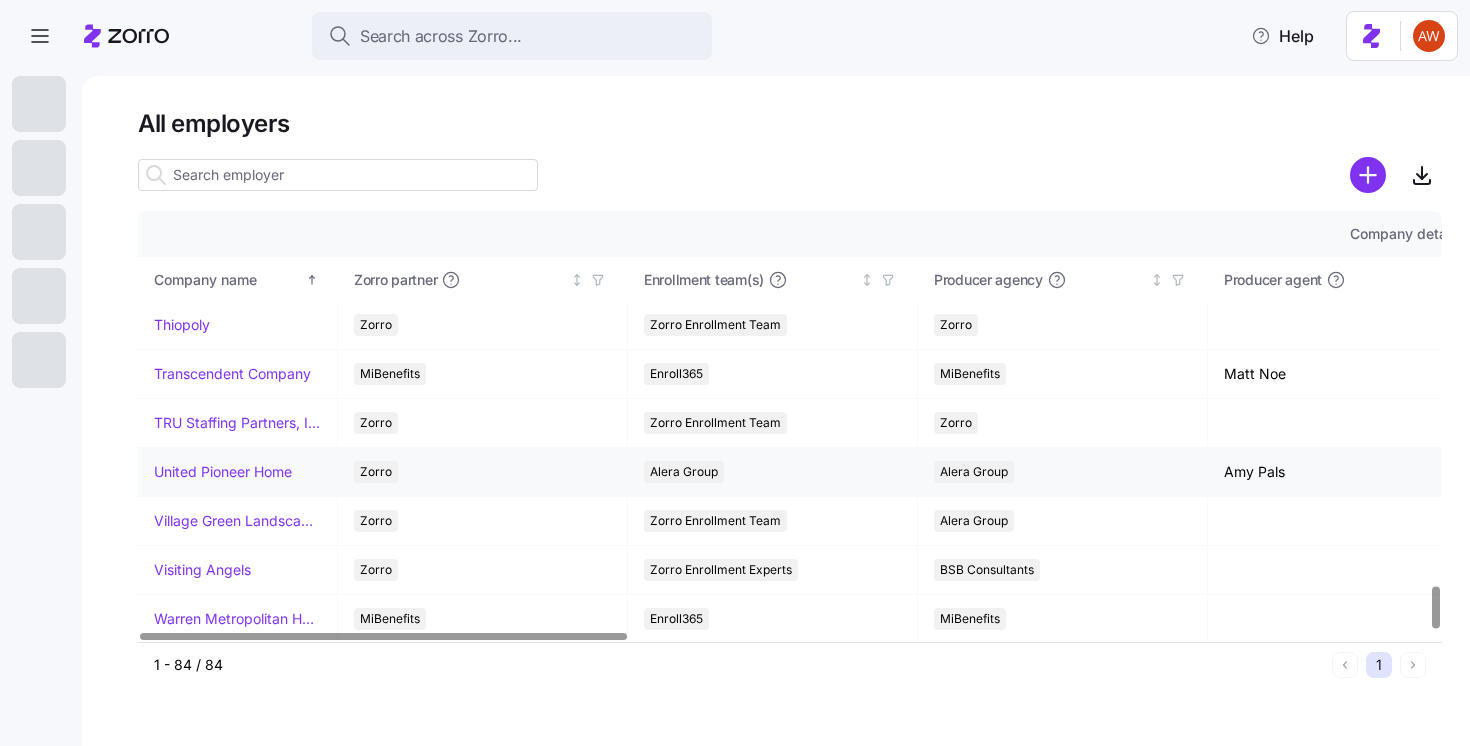 click on "United Pioneer Home" at bounding box center (223, 472) 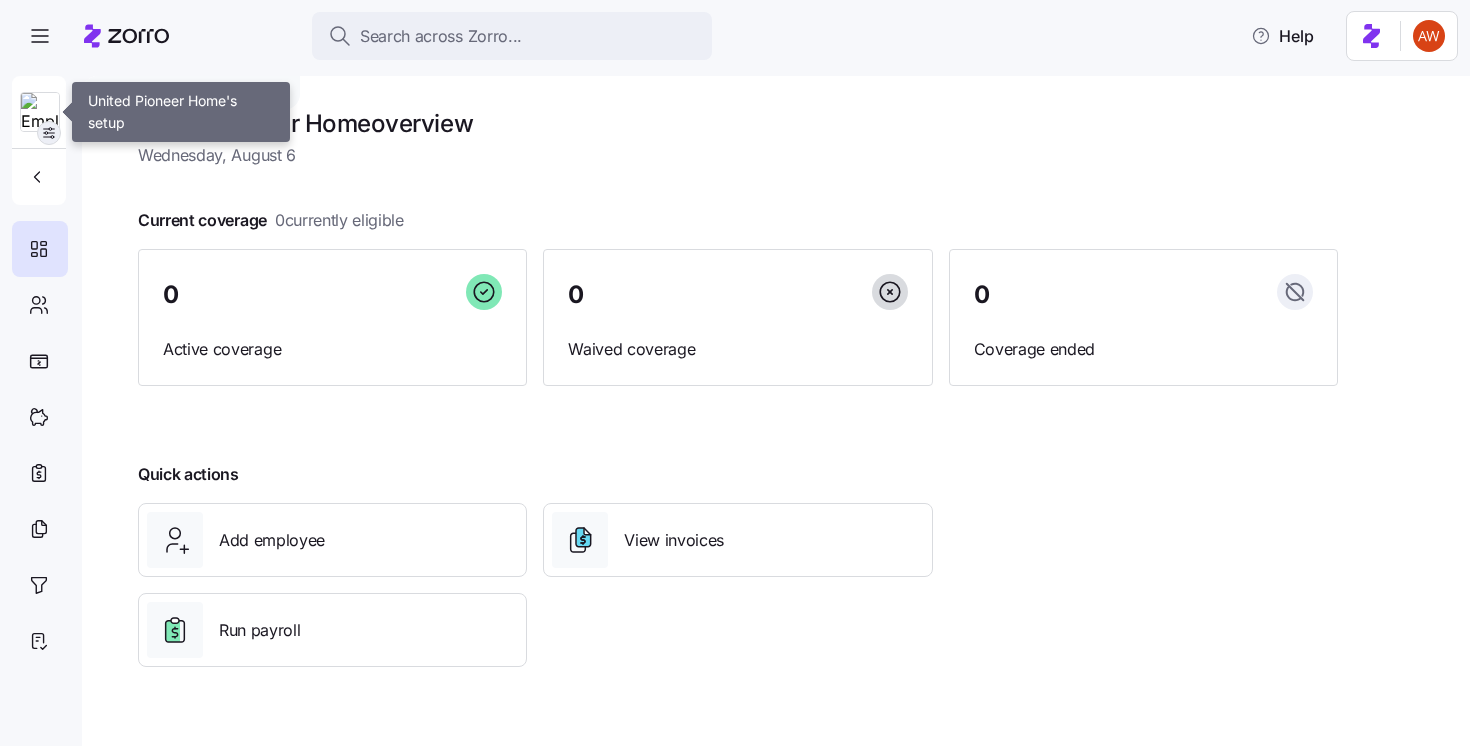 click 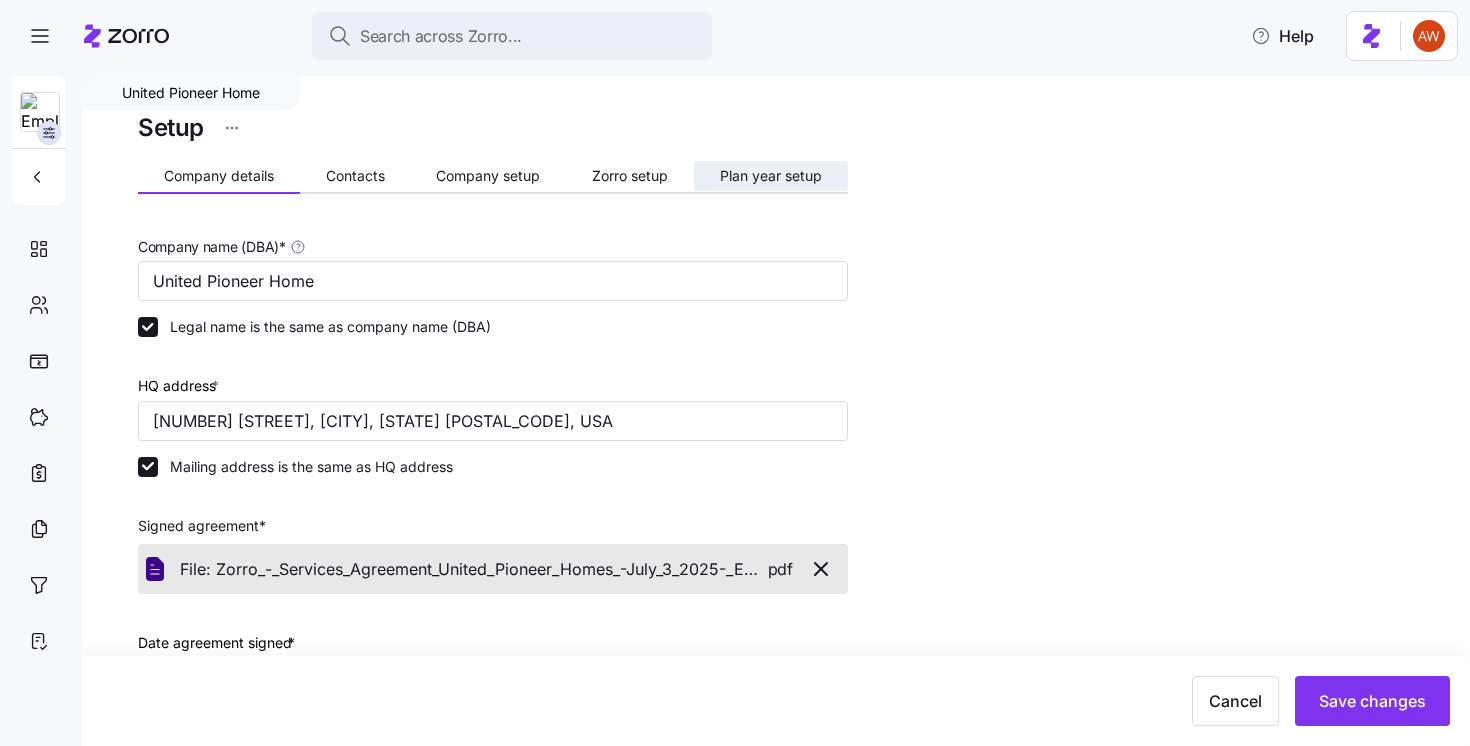 click on "Plan year setup" at bounding box center [771, 176] 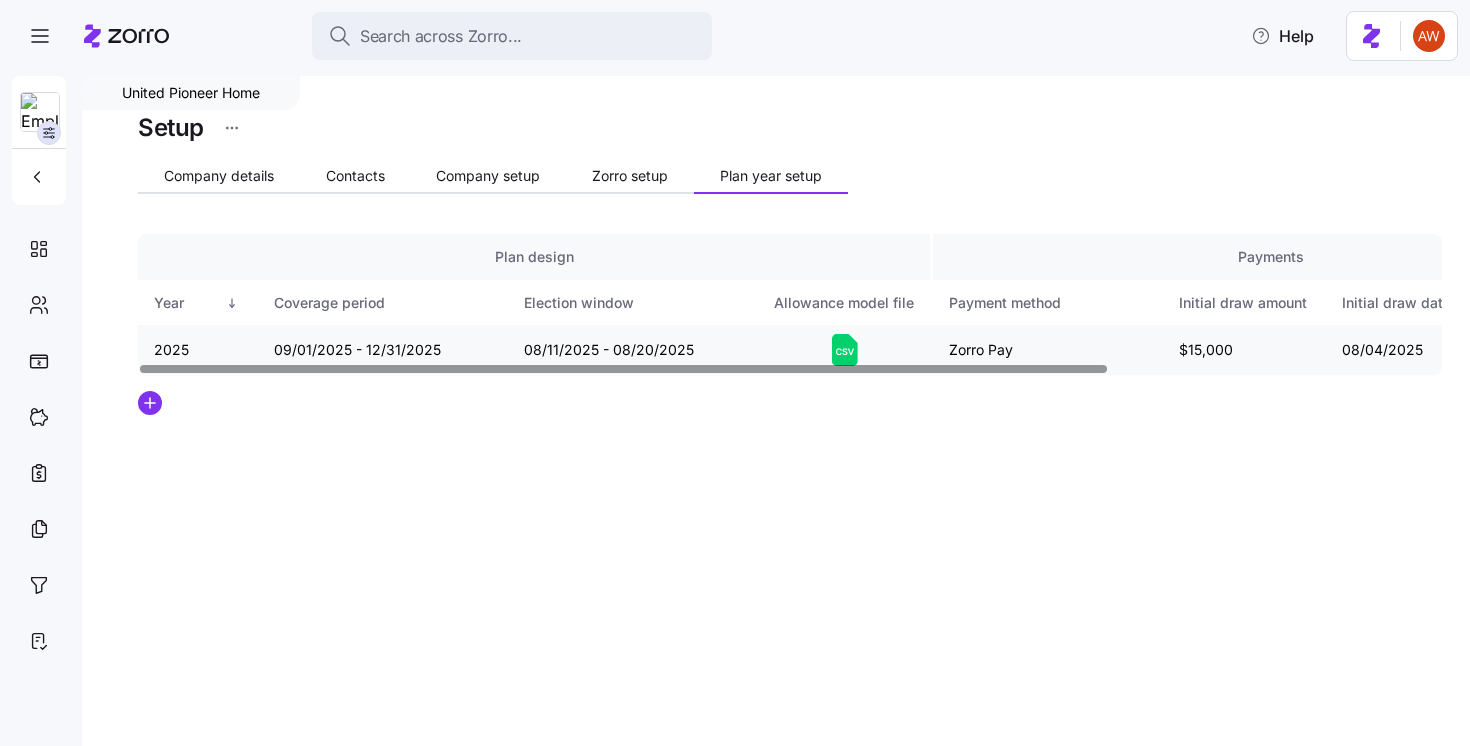 click 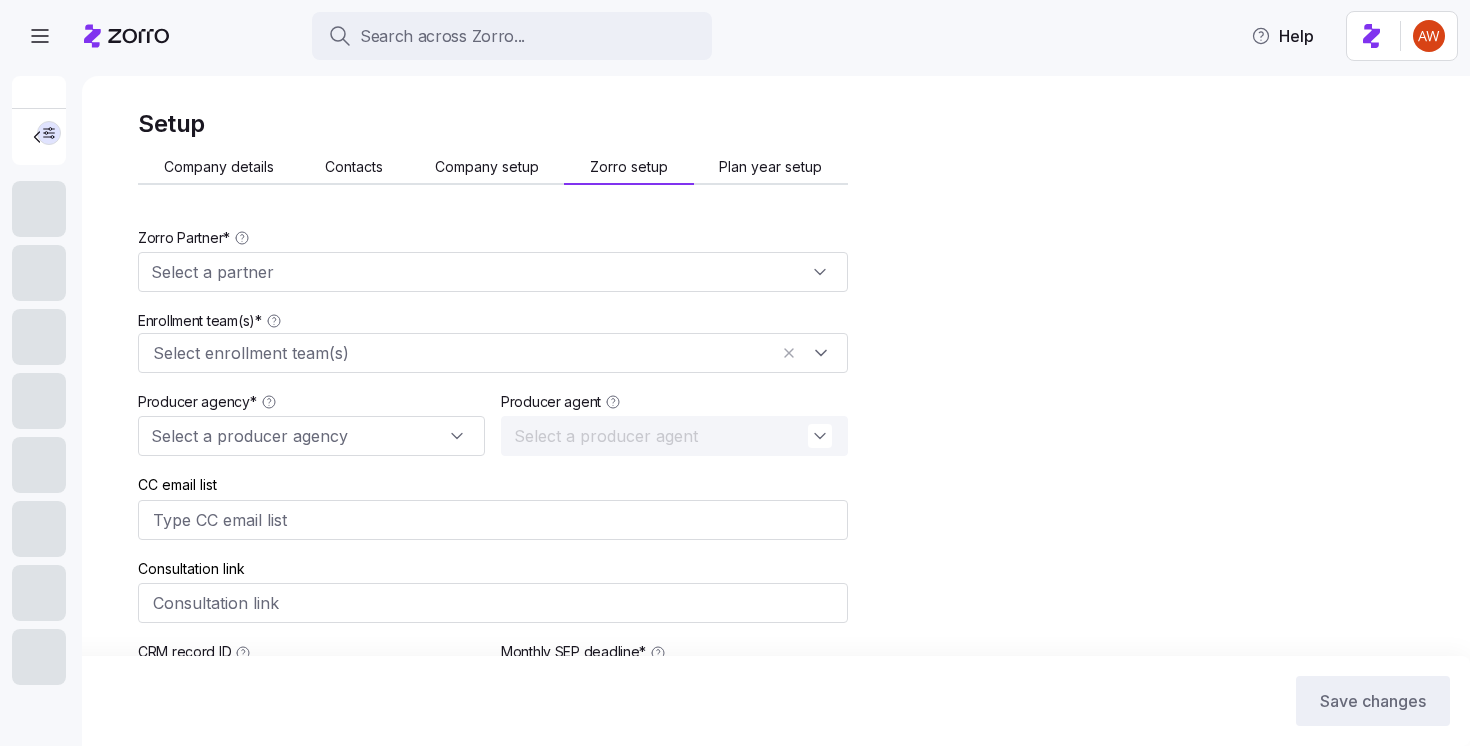 type on "6" 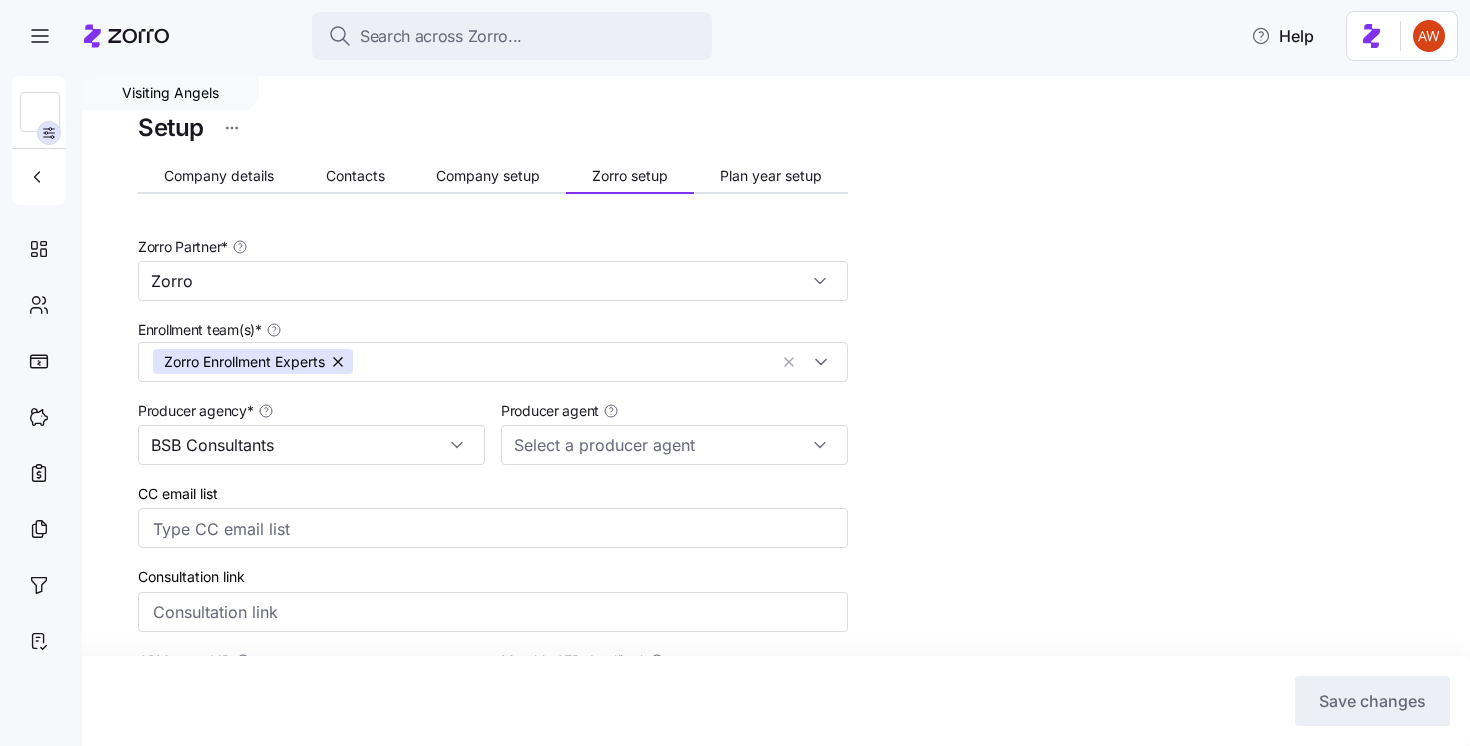 type on "Zorro" 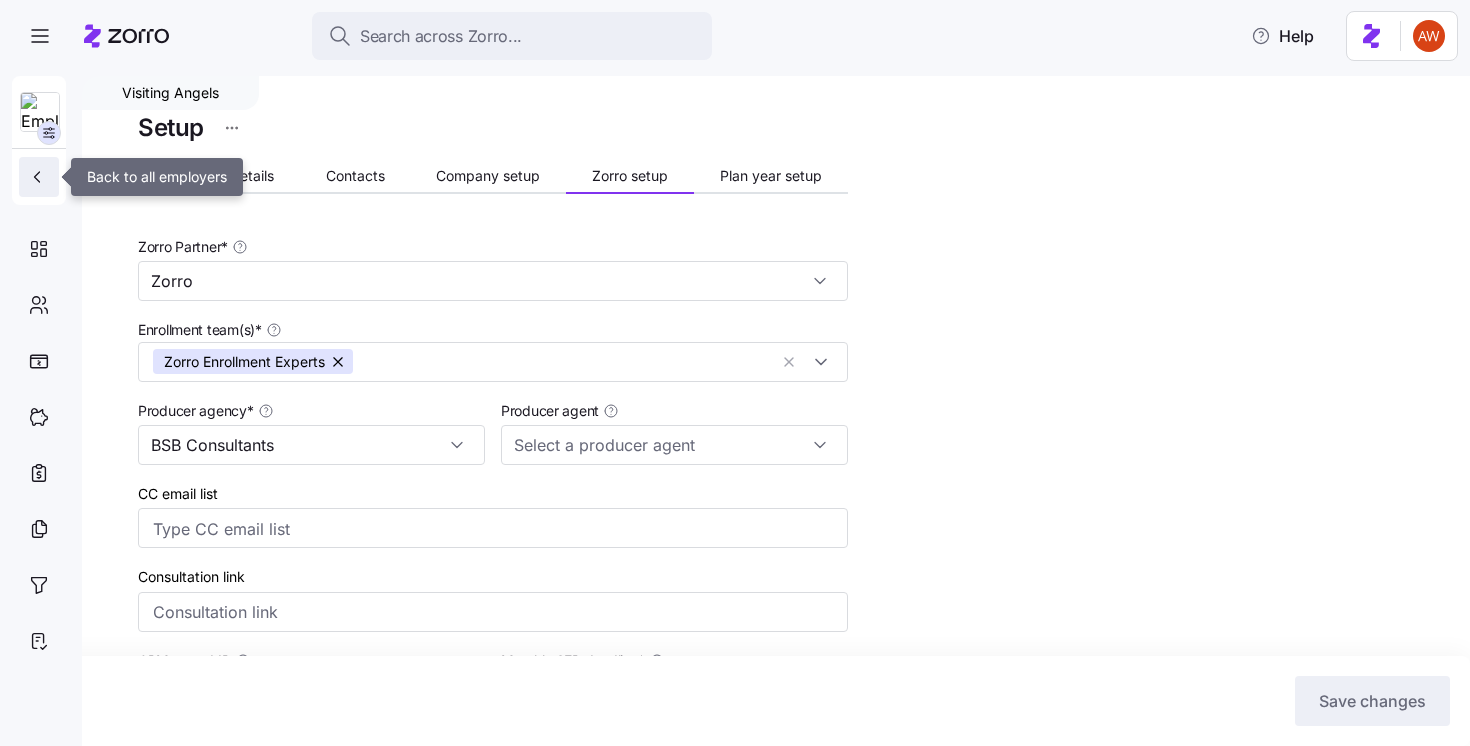 click 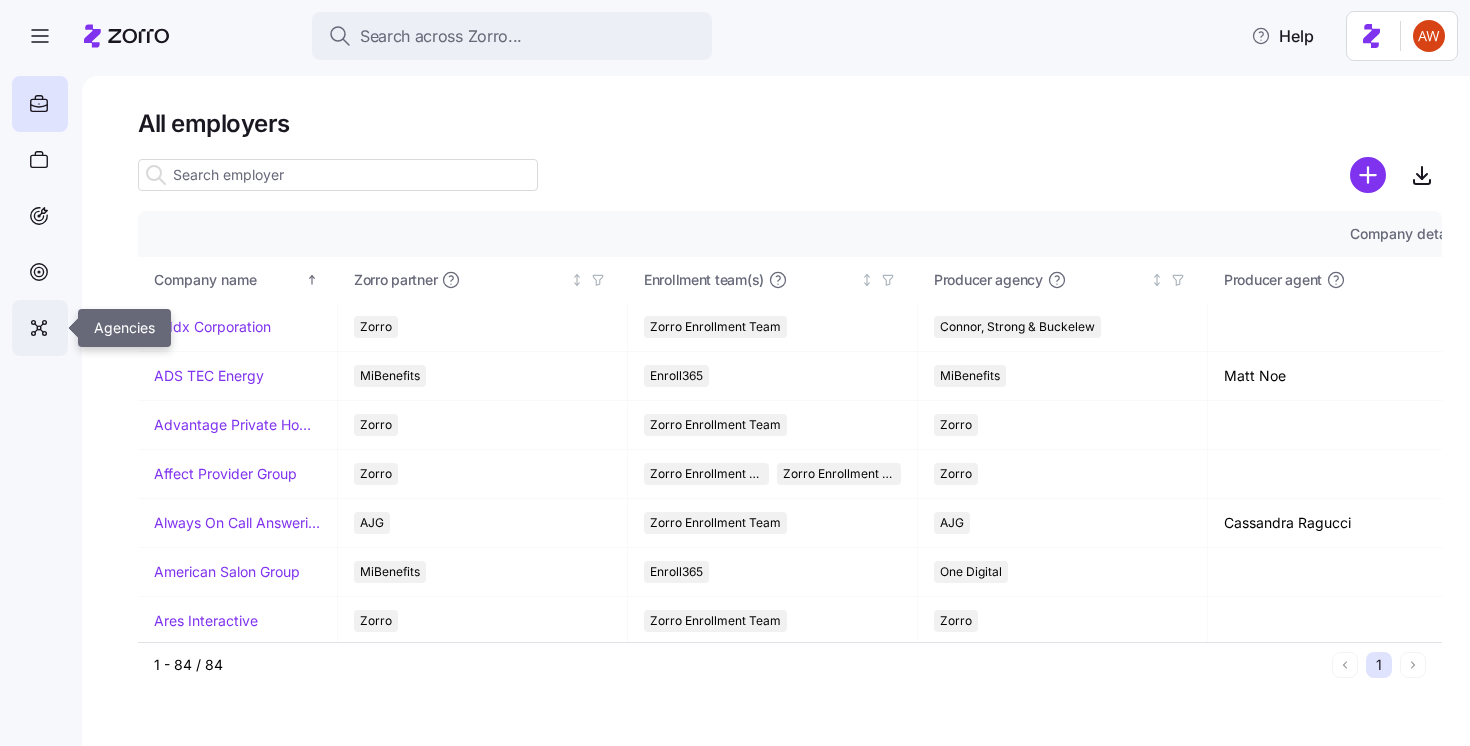 click 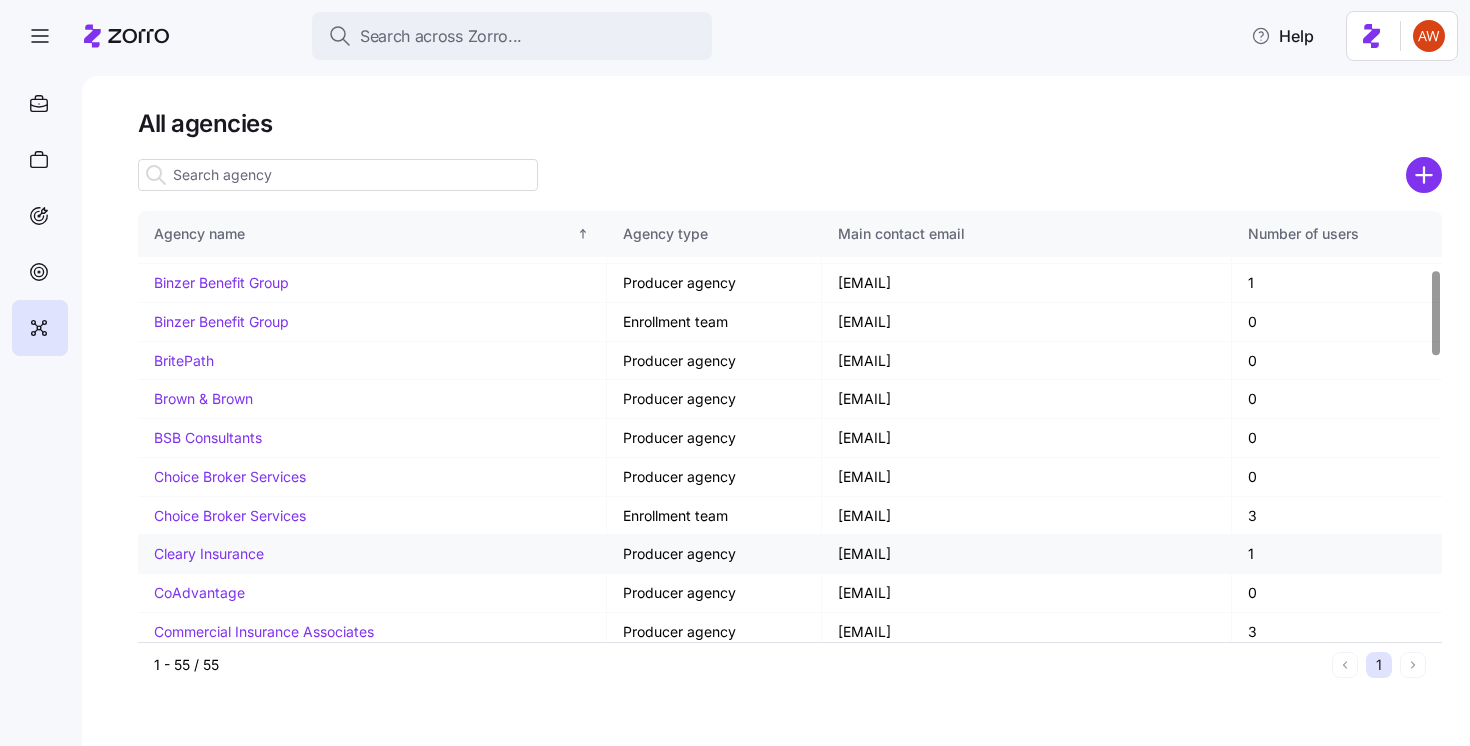 scroll, scrollTop: 261, scrollLeft: 0, axis: vertical 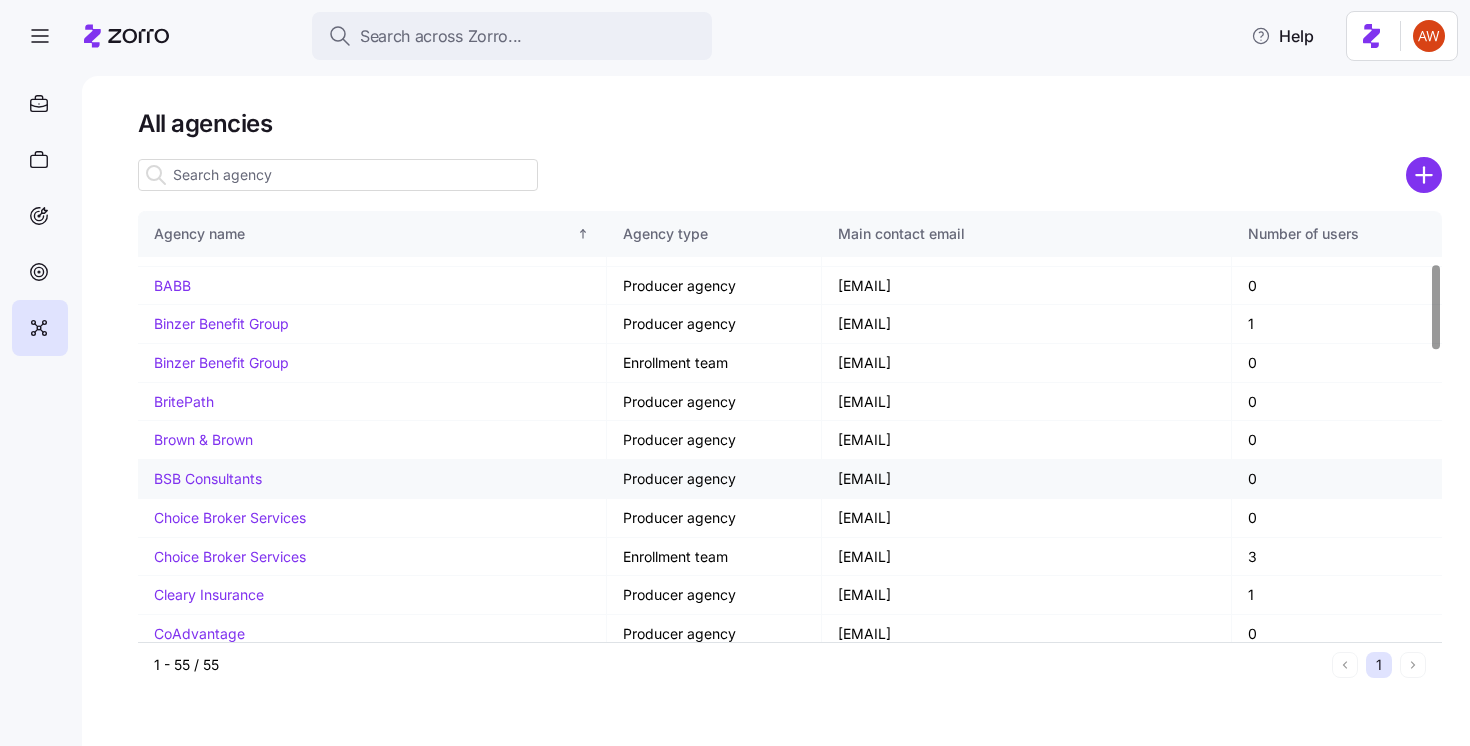 drag, startPoint x: 788, startPoint y: 473, endPoint x: 1070, endPoint y: 473, distance: 282 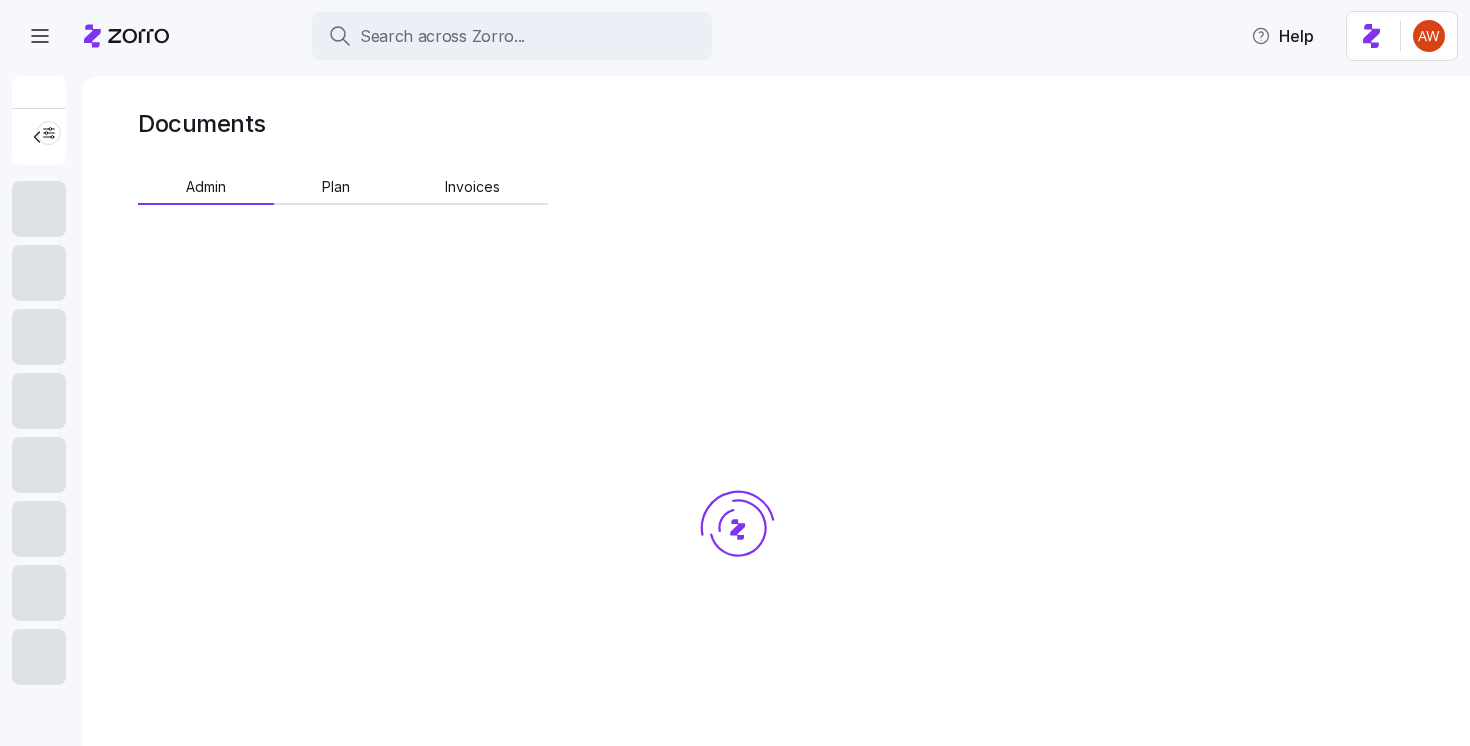 scroll, scrollTop: 0, scrollLeft: 0, axis: both 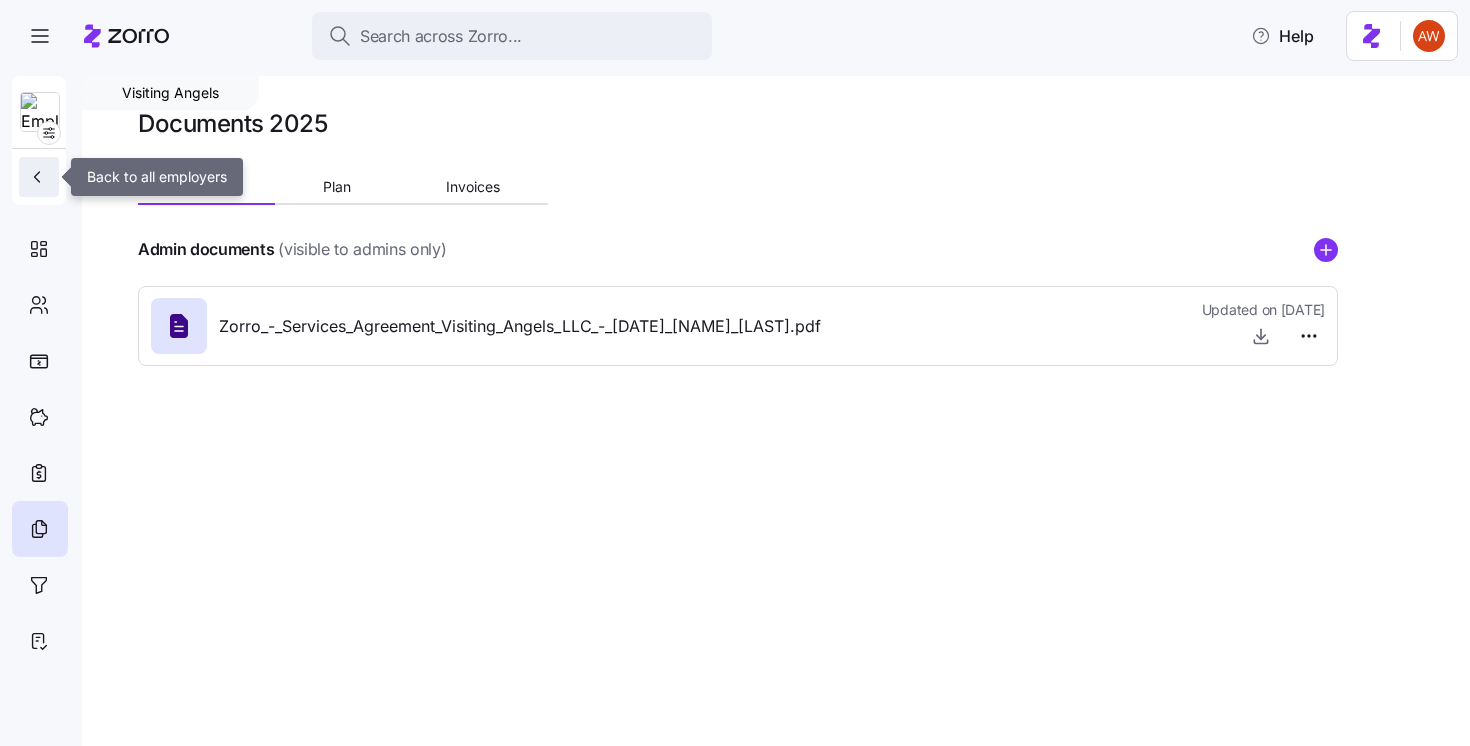 click at bounding box center (39, 177) 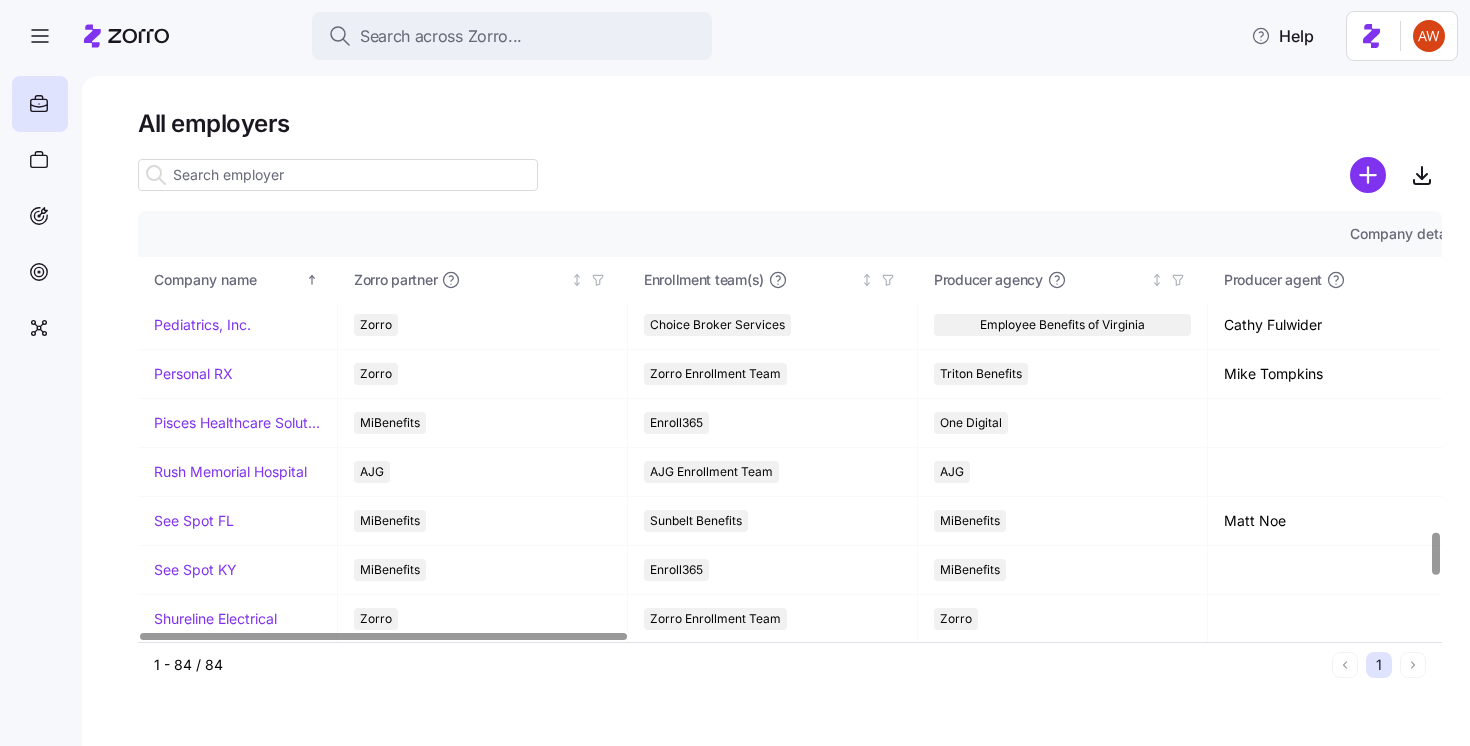 scroll, scrollTop: 3158, scrollLeft: 0, axis: vertical 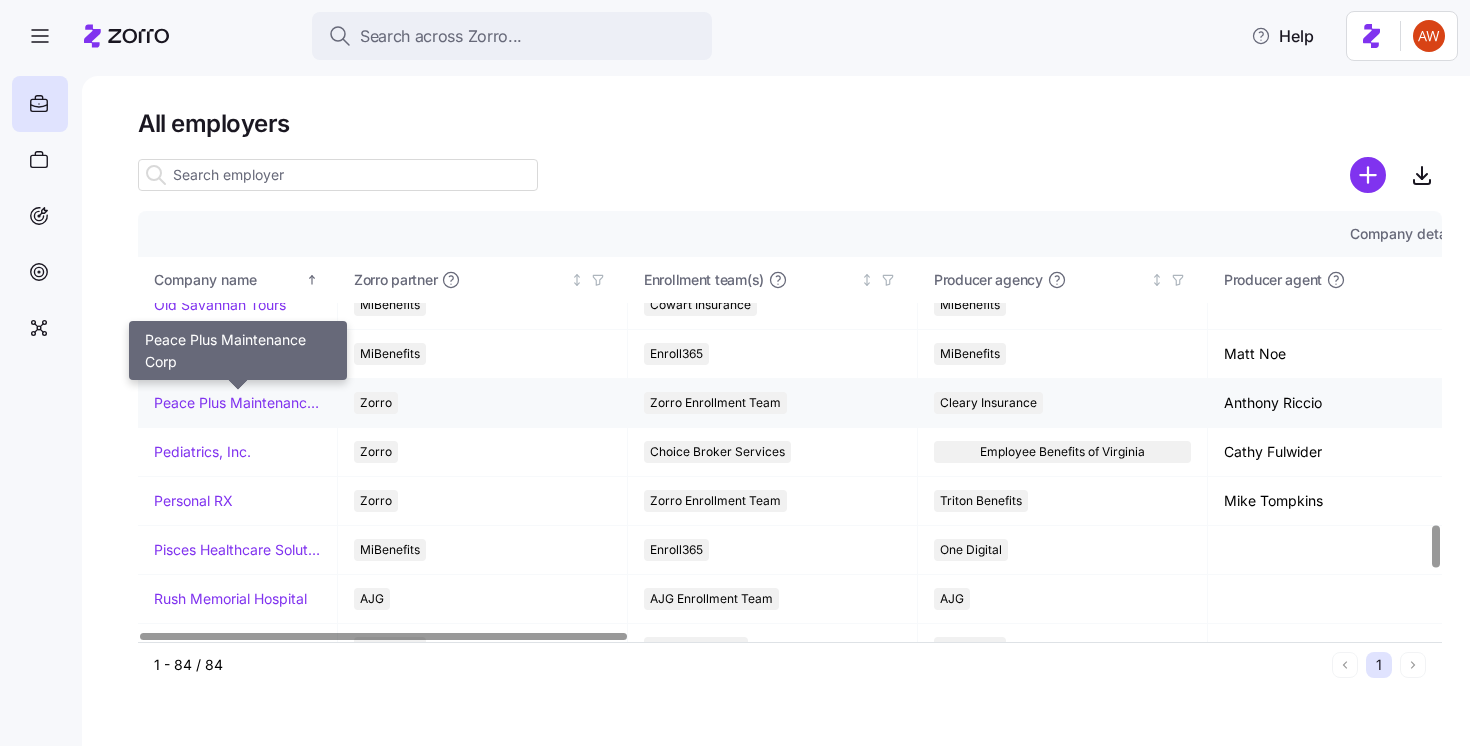 click on "Peace Plus Maintenance Corp" at bounding box center [237, 403] 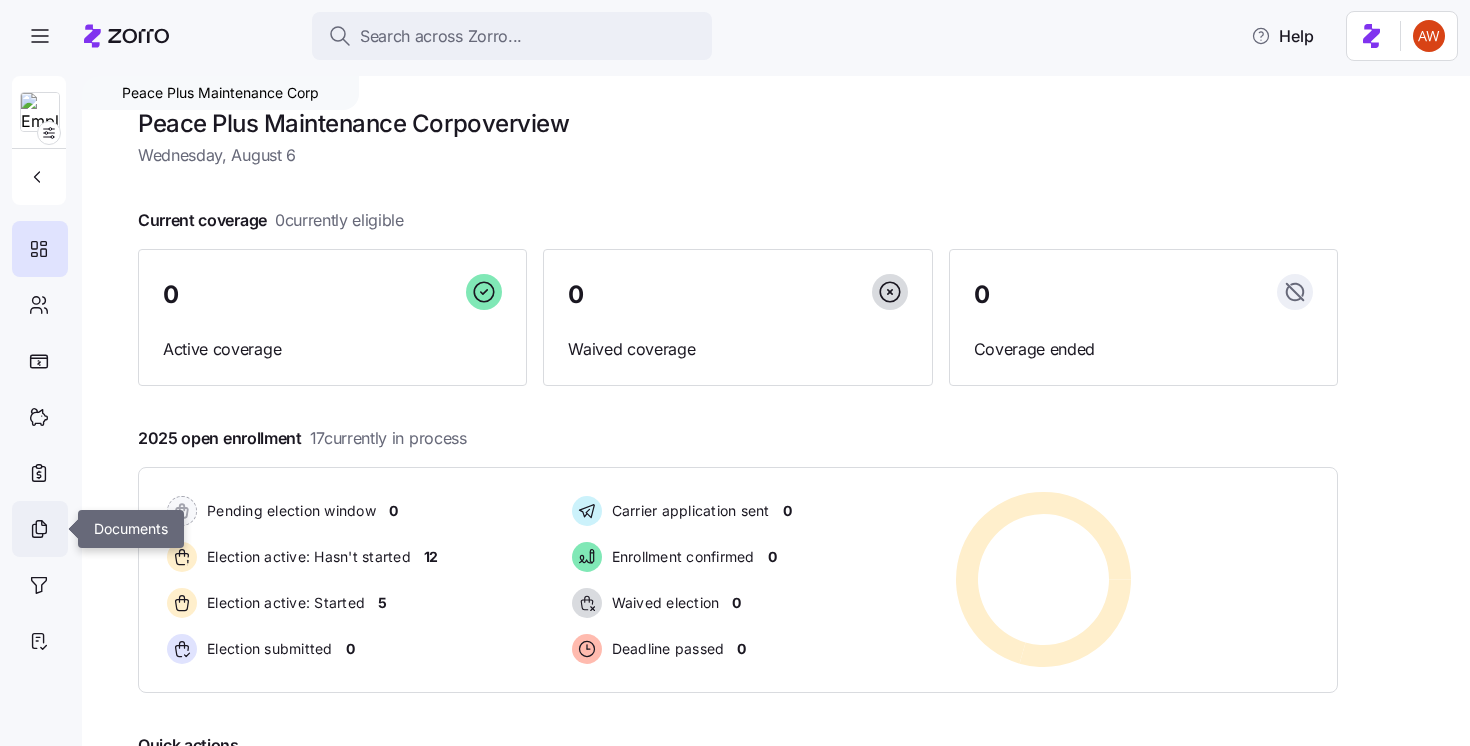 click at bounding box center [40, 529] 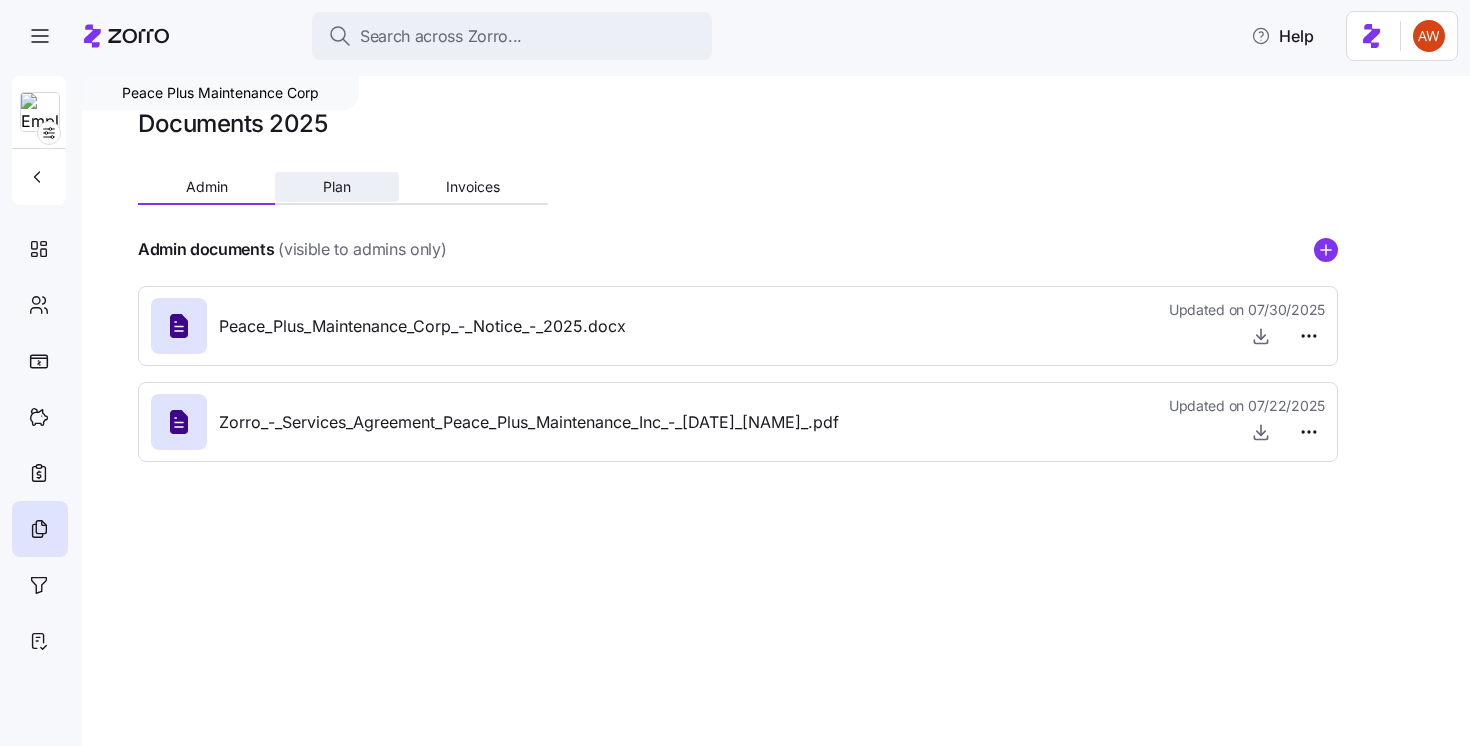 click on "Plan" at bounding box center (336, 187) 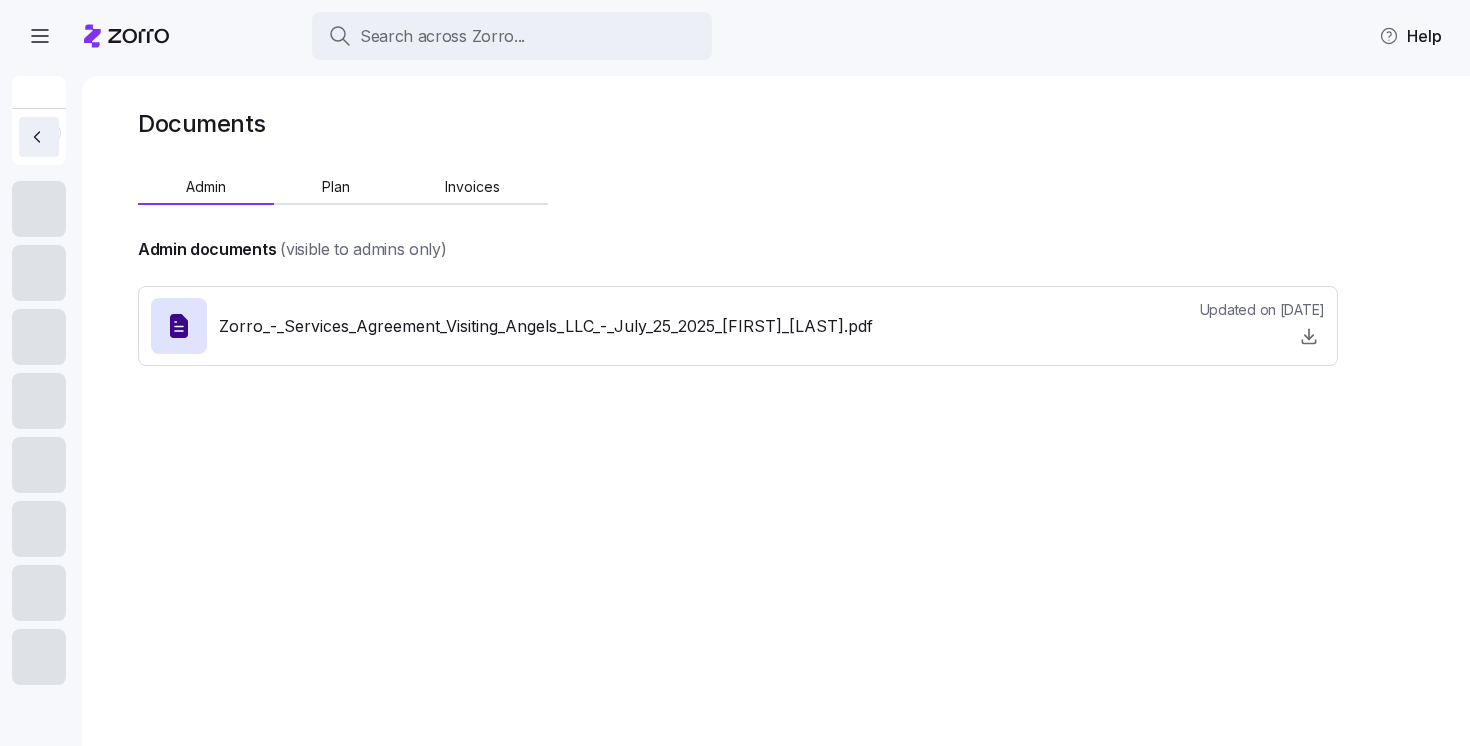scroll, scrollTop: 0, scrollLeft: 0, axis: both 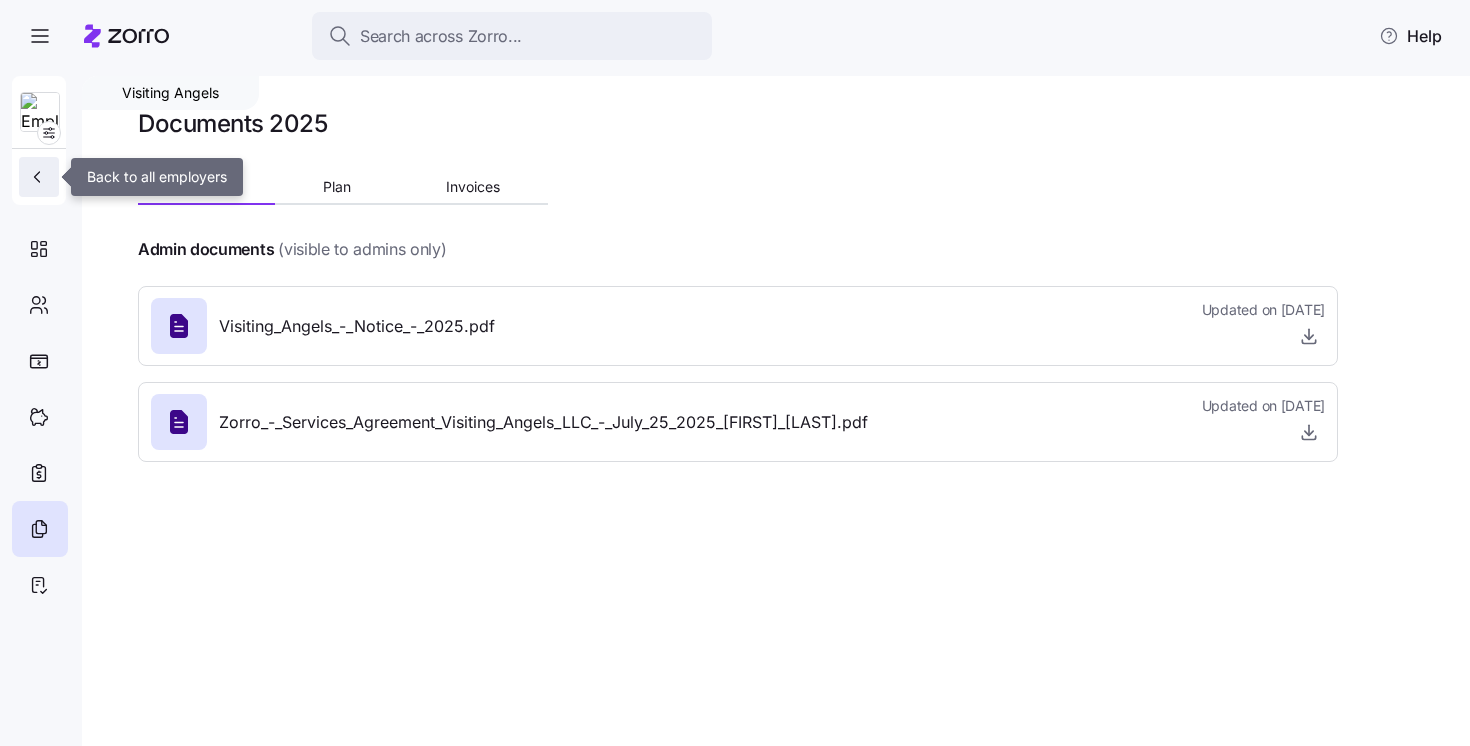 click at bounding box center (39, 177) 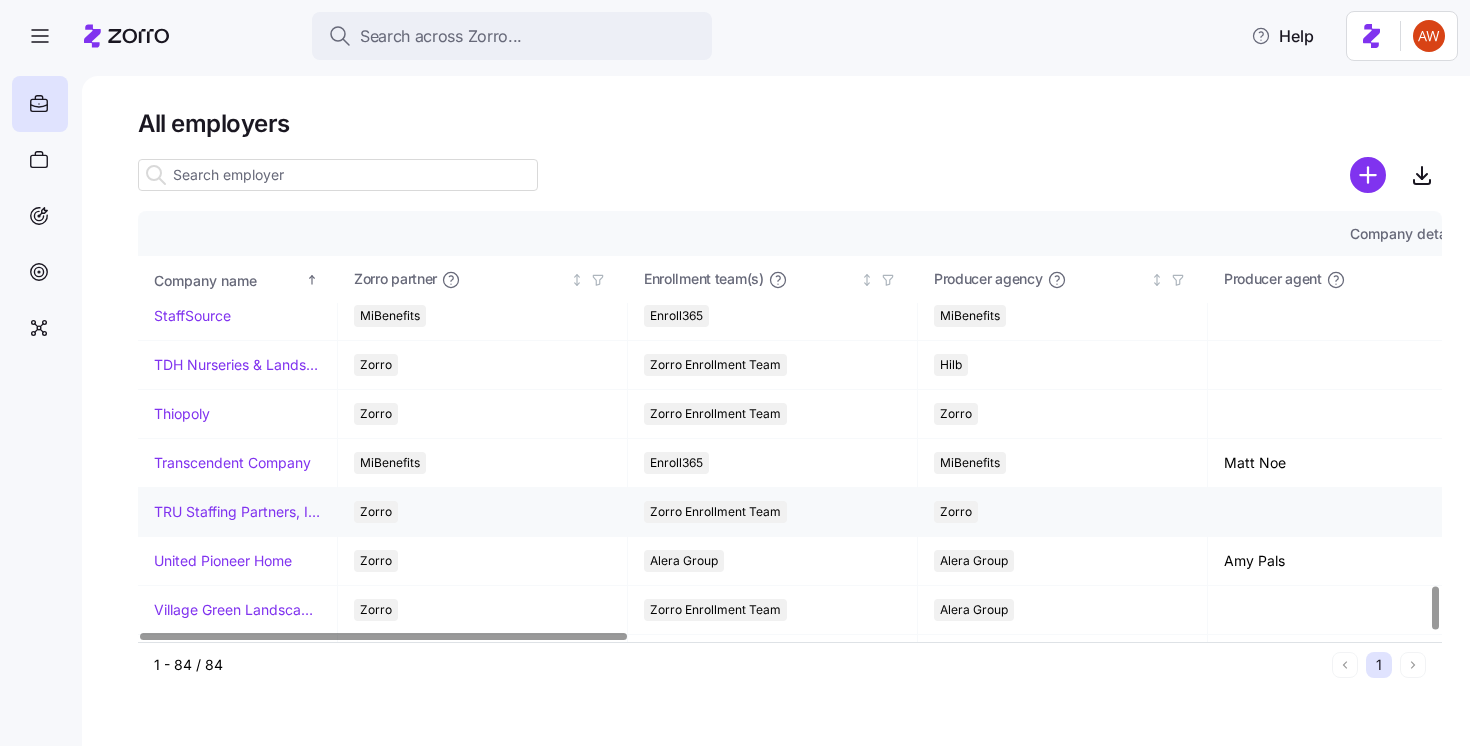 scroll, scrollTop: 3775, scrollLeft: 0, axis: vertical 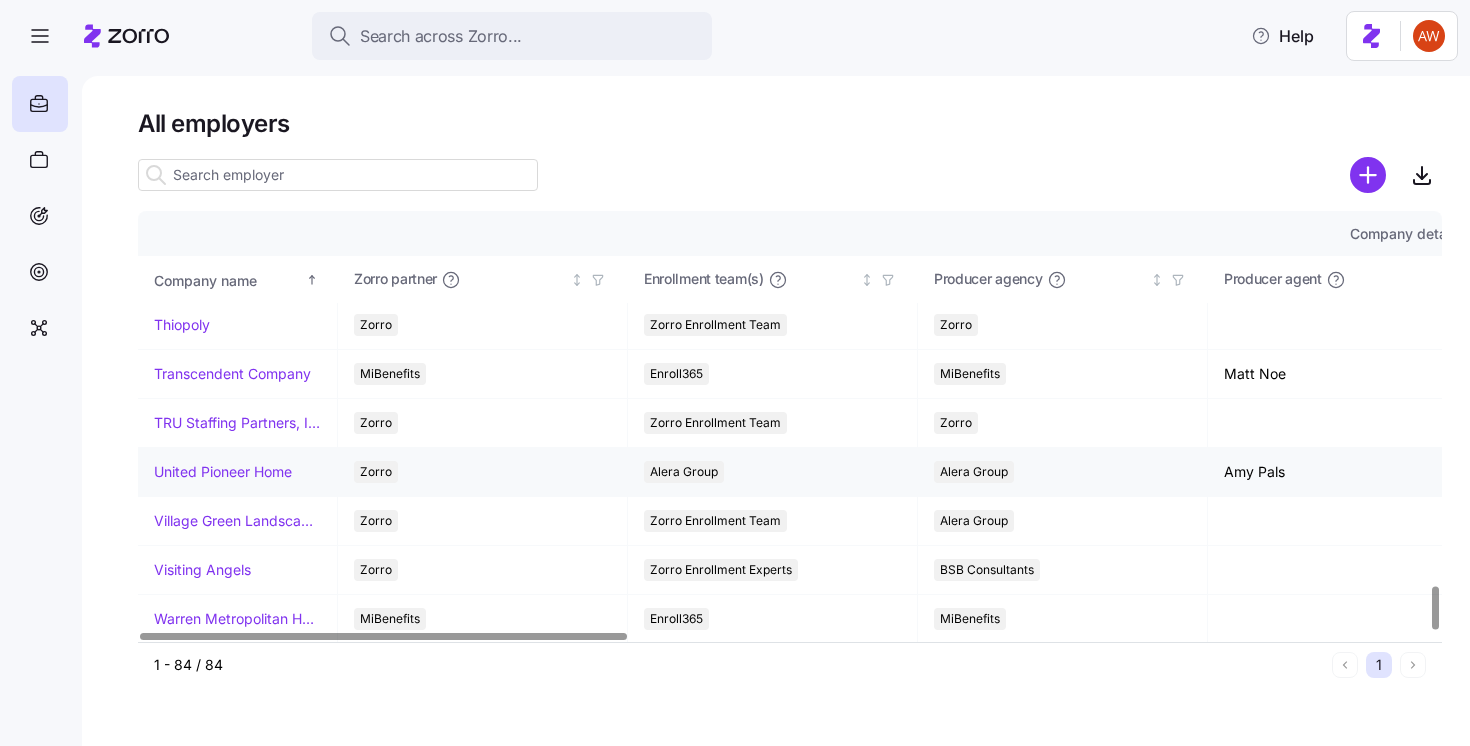 click on "United Pioneer Home" at bounding box center [223, 472] 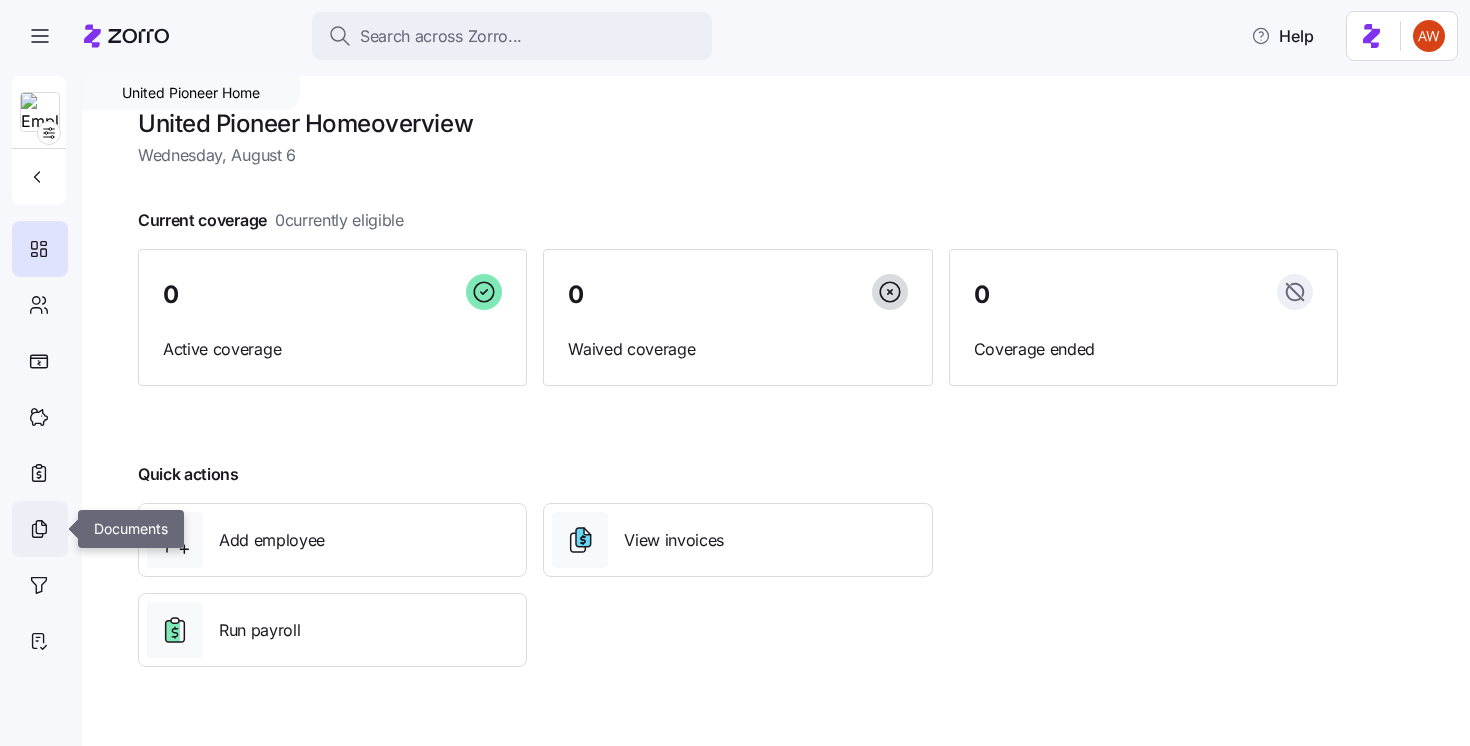 click 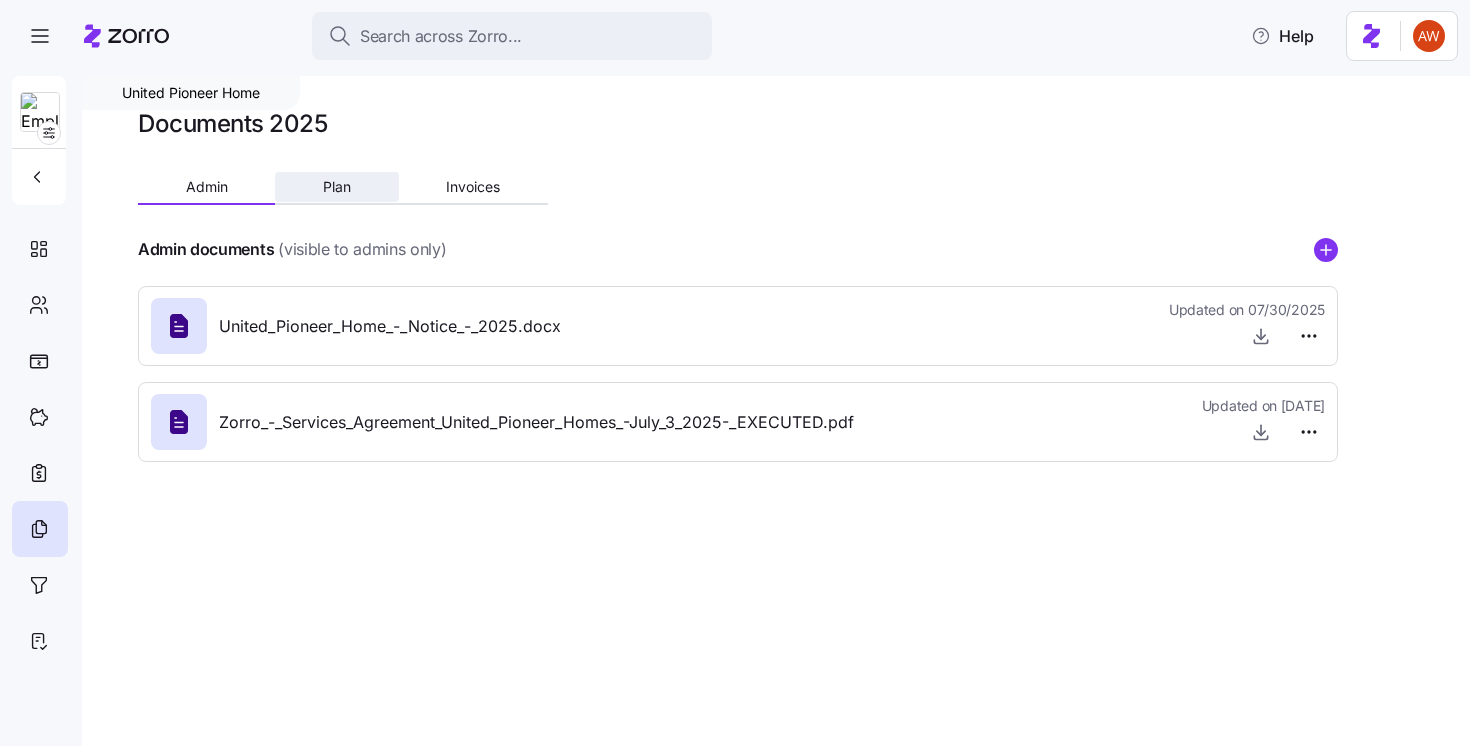 click on "Plan" at bounding box center (337, 187) 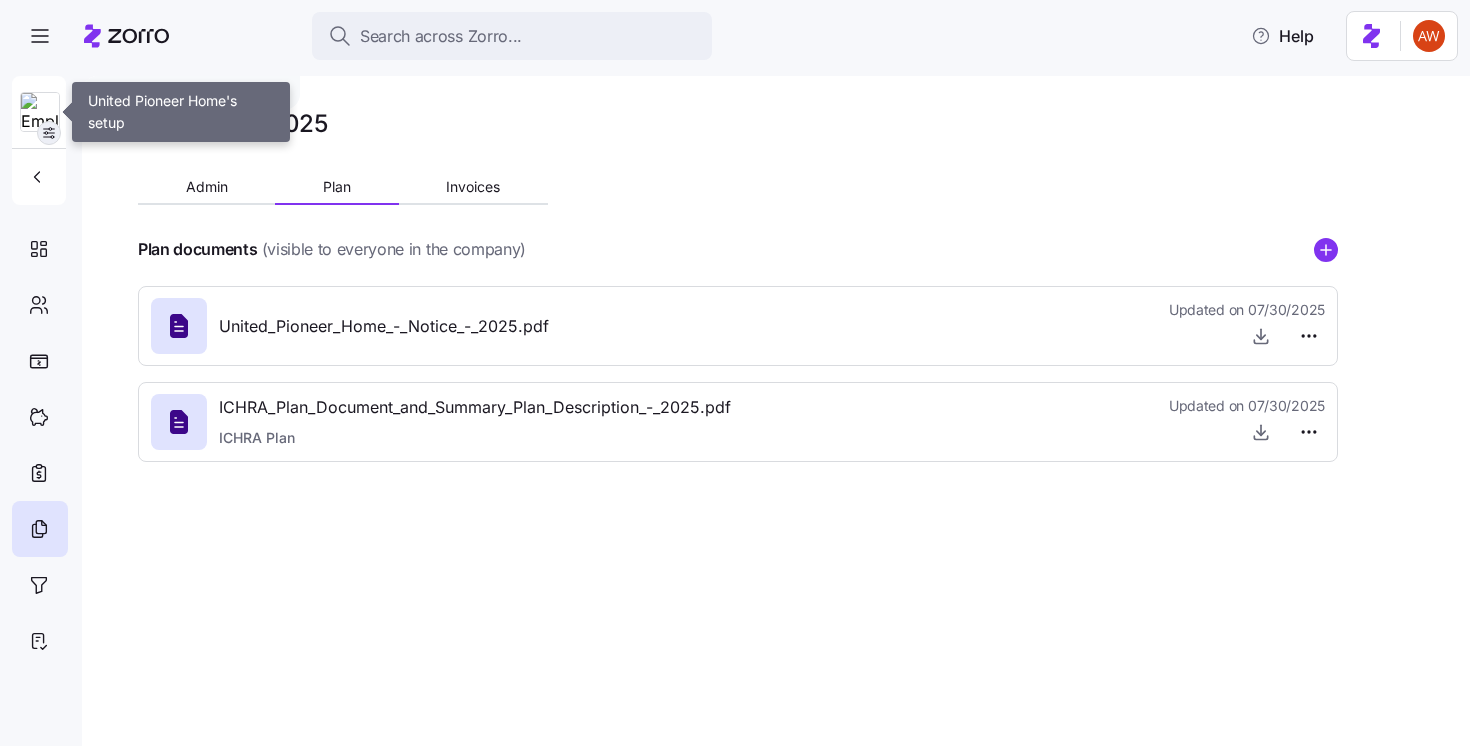 click 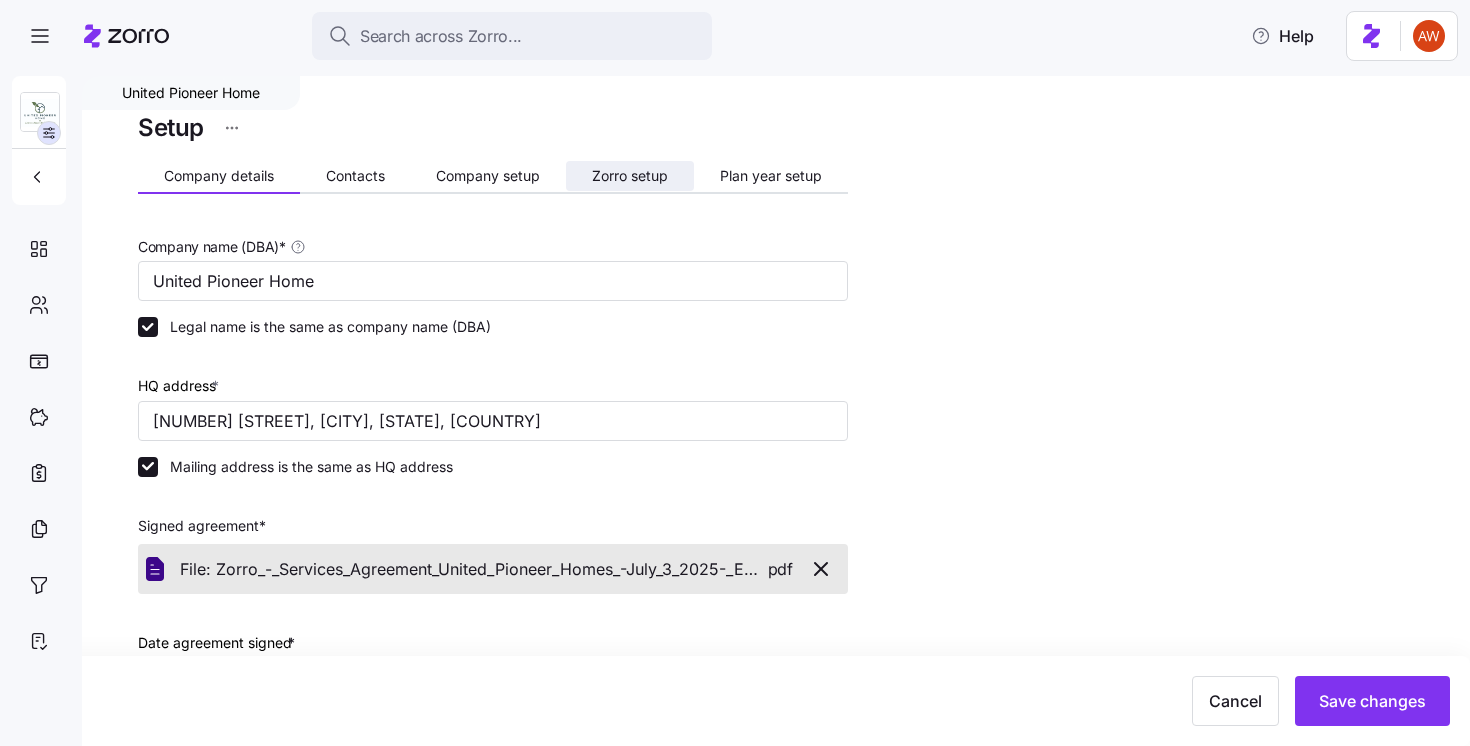 click on "Zorro setup" at bounding box center (630, 176) 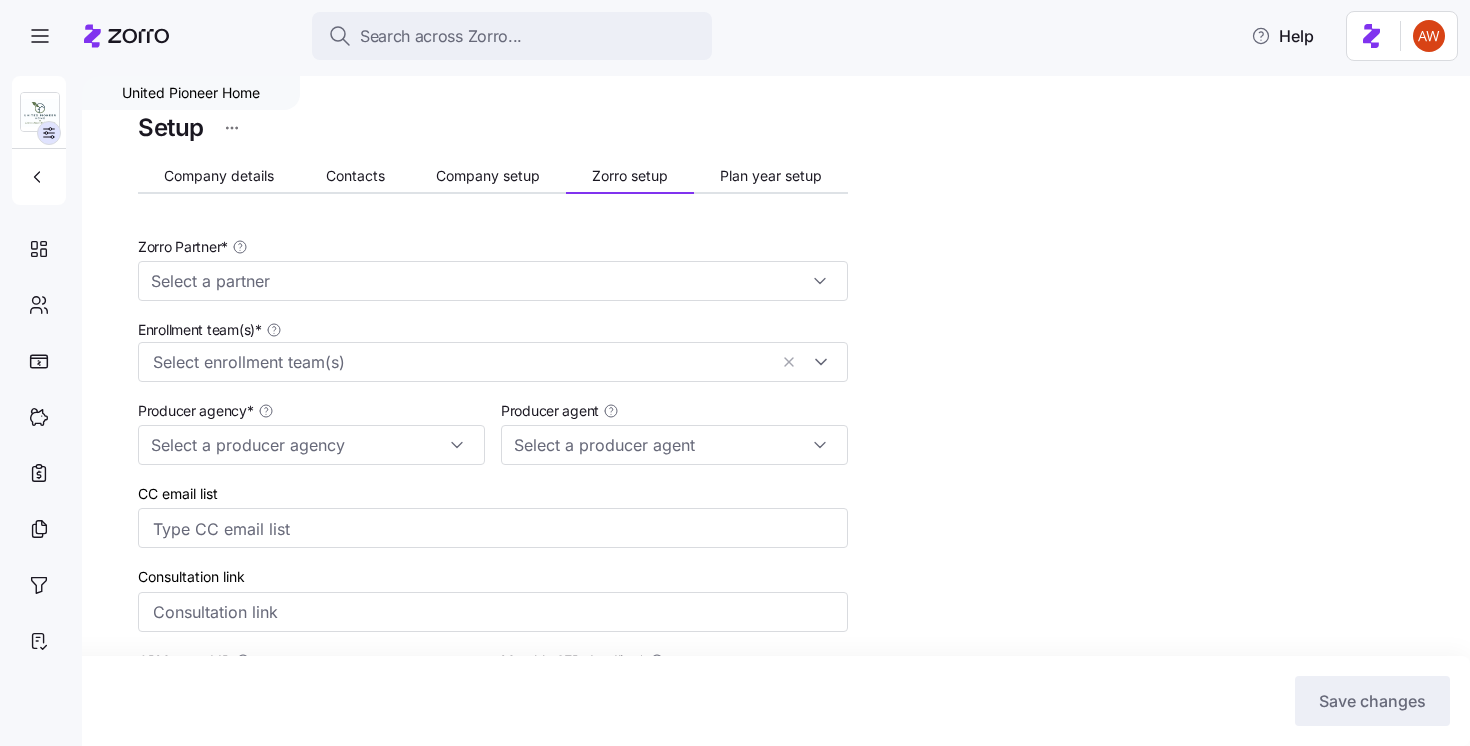 type on "Amy Pals (amy.pals@aleragroup.com)" 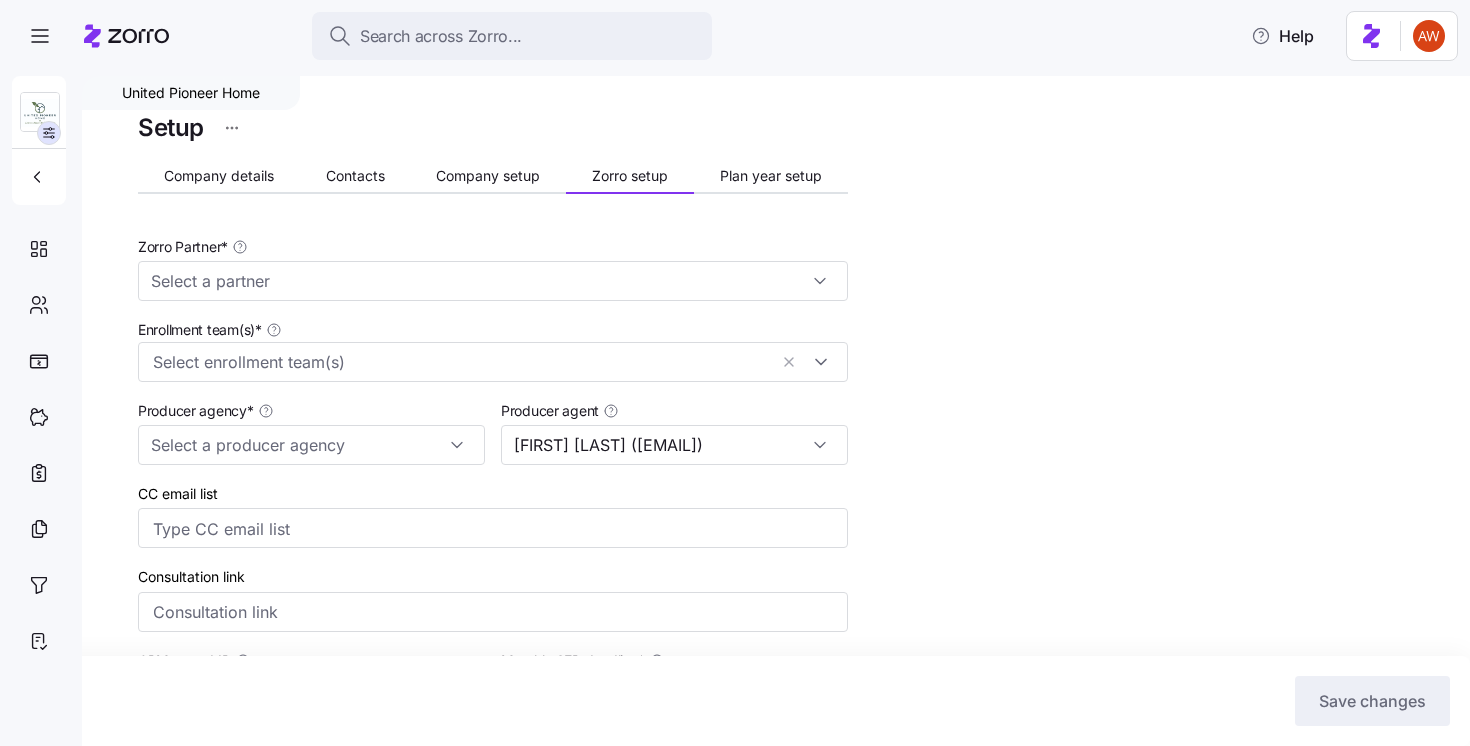 type on "Zorro" 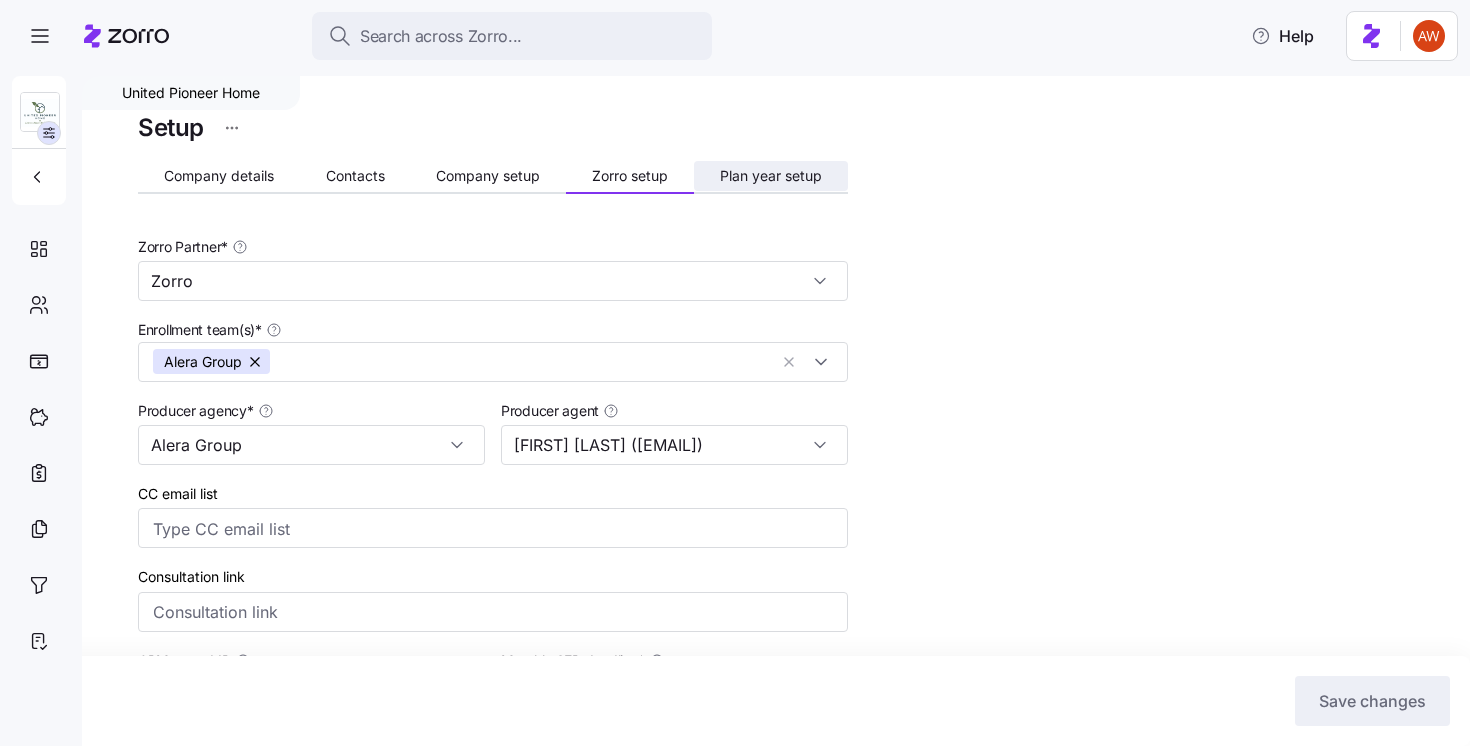 click on "Plan year setup" at bounding box center (771, 176) 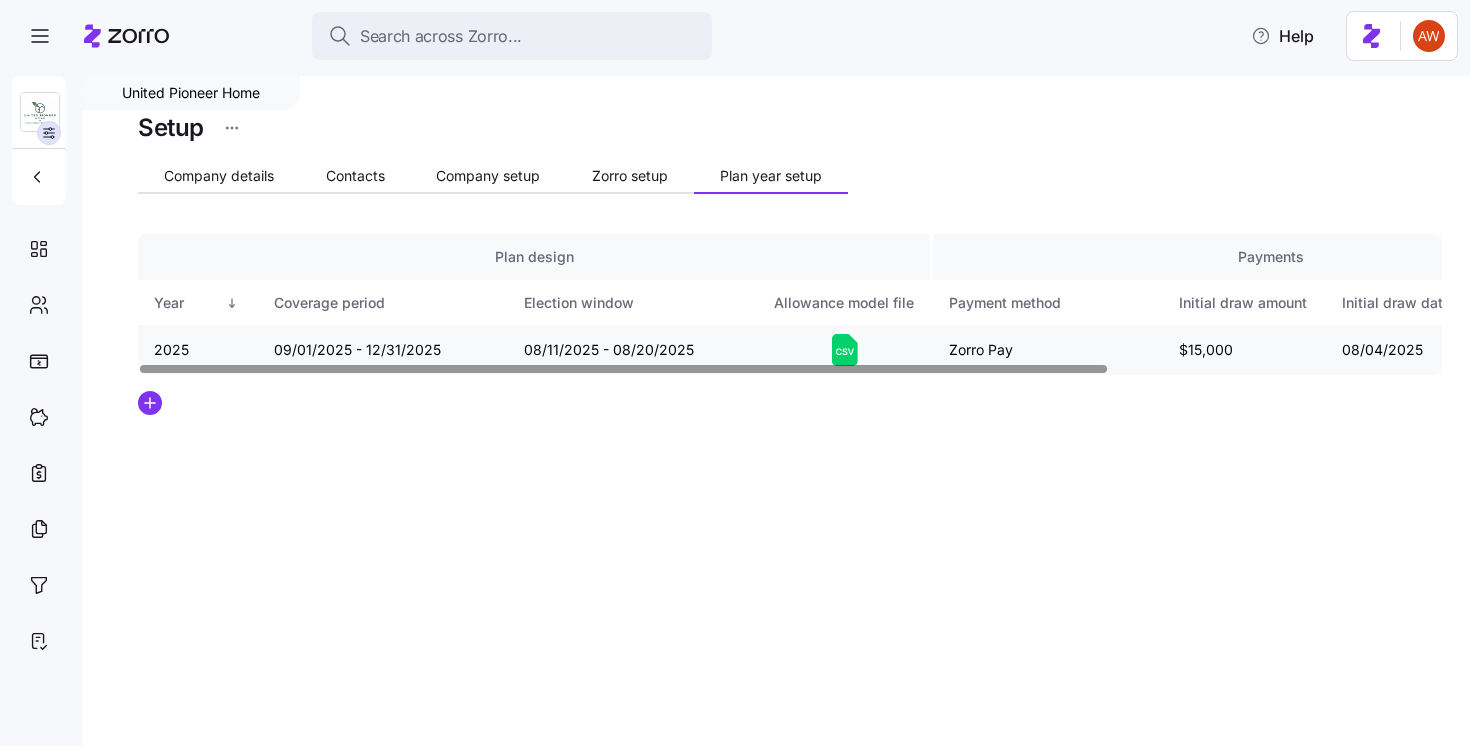 click 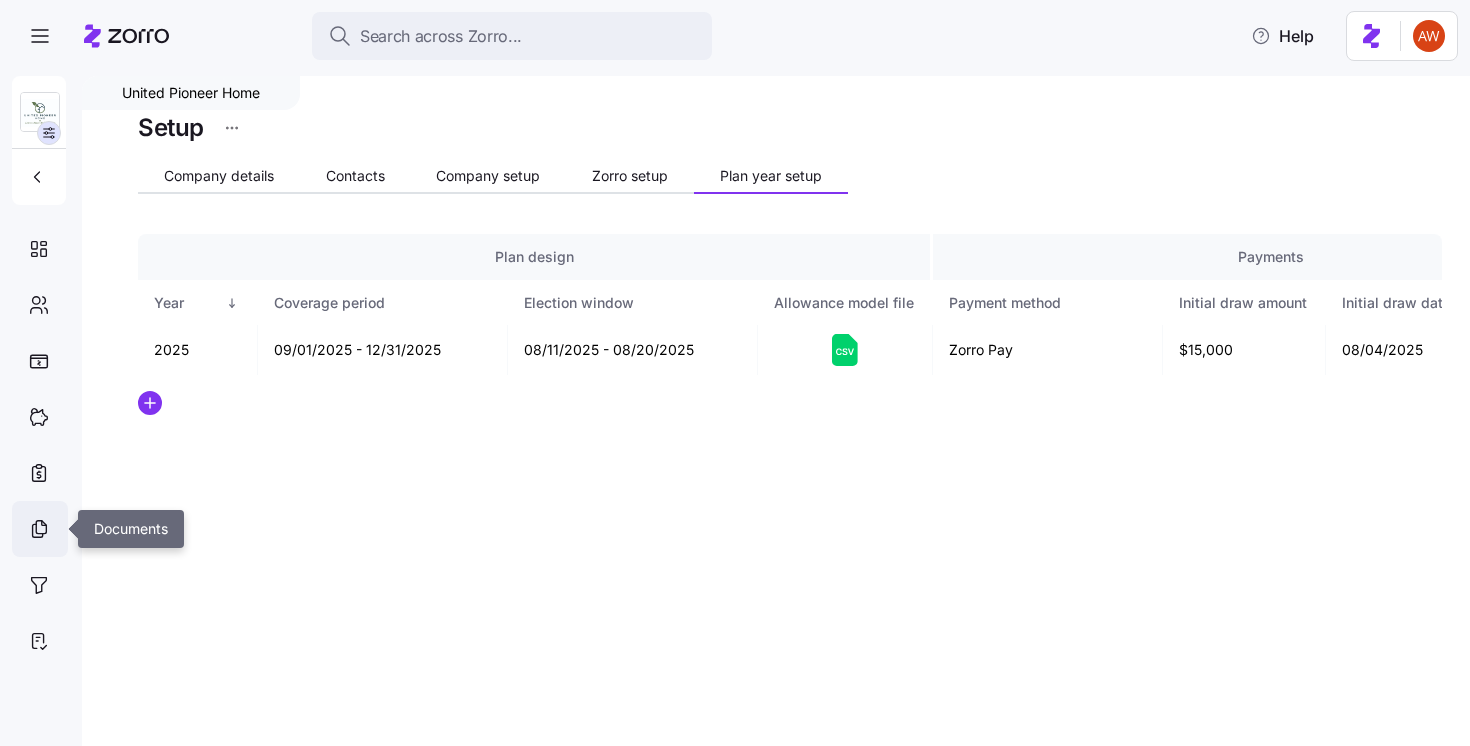 click at bounding box center [40, 529] 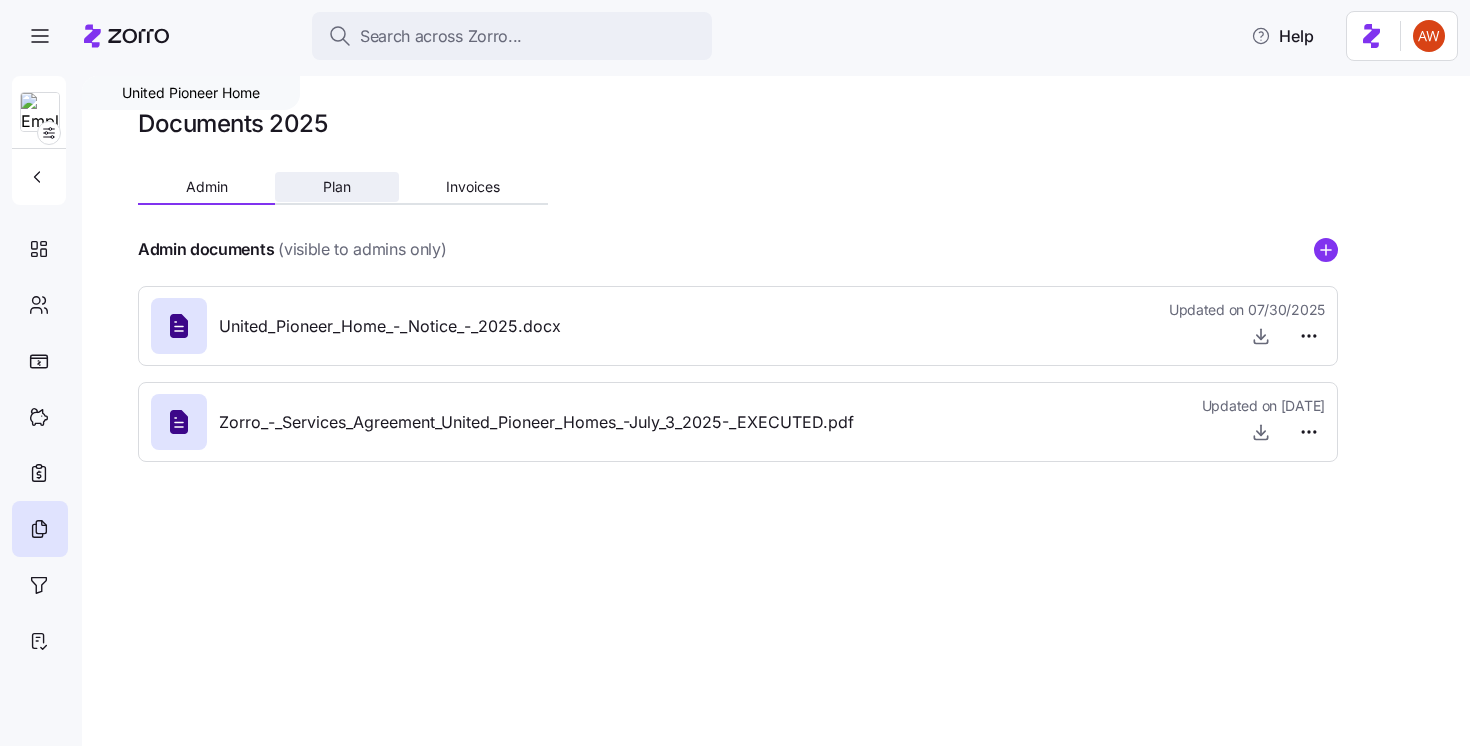 click on "Plan" at bounding box center [337, 187] 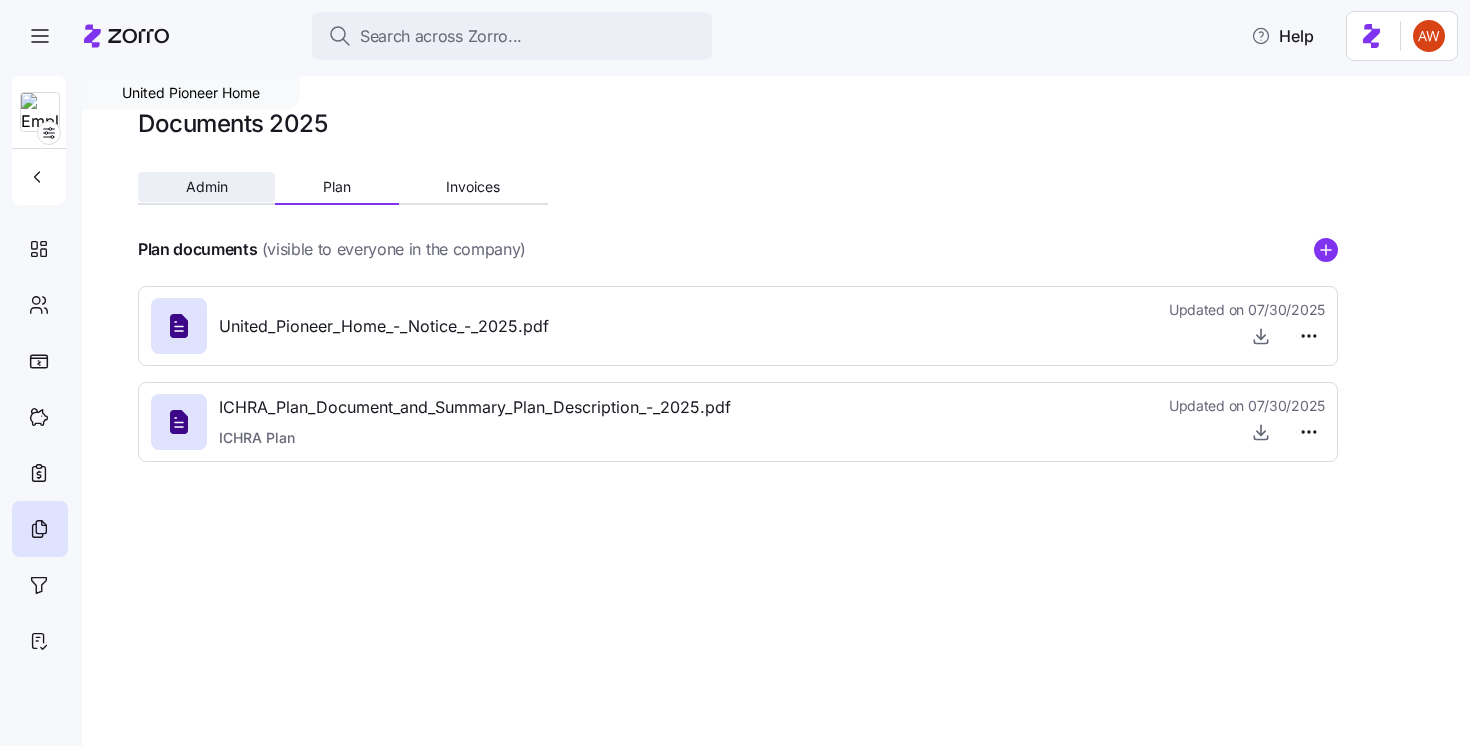click on "Admin" at bounding box center (207, 187) 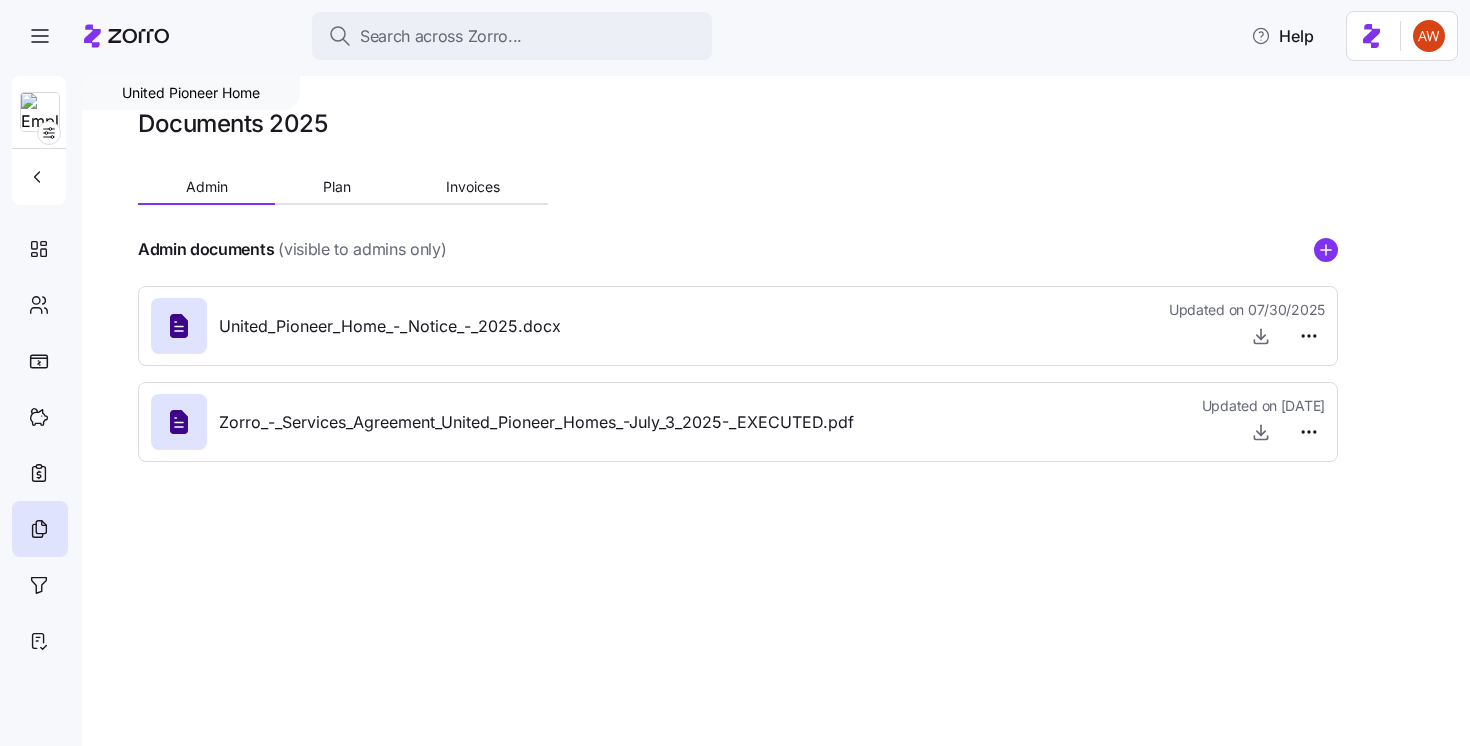 click 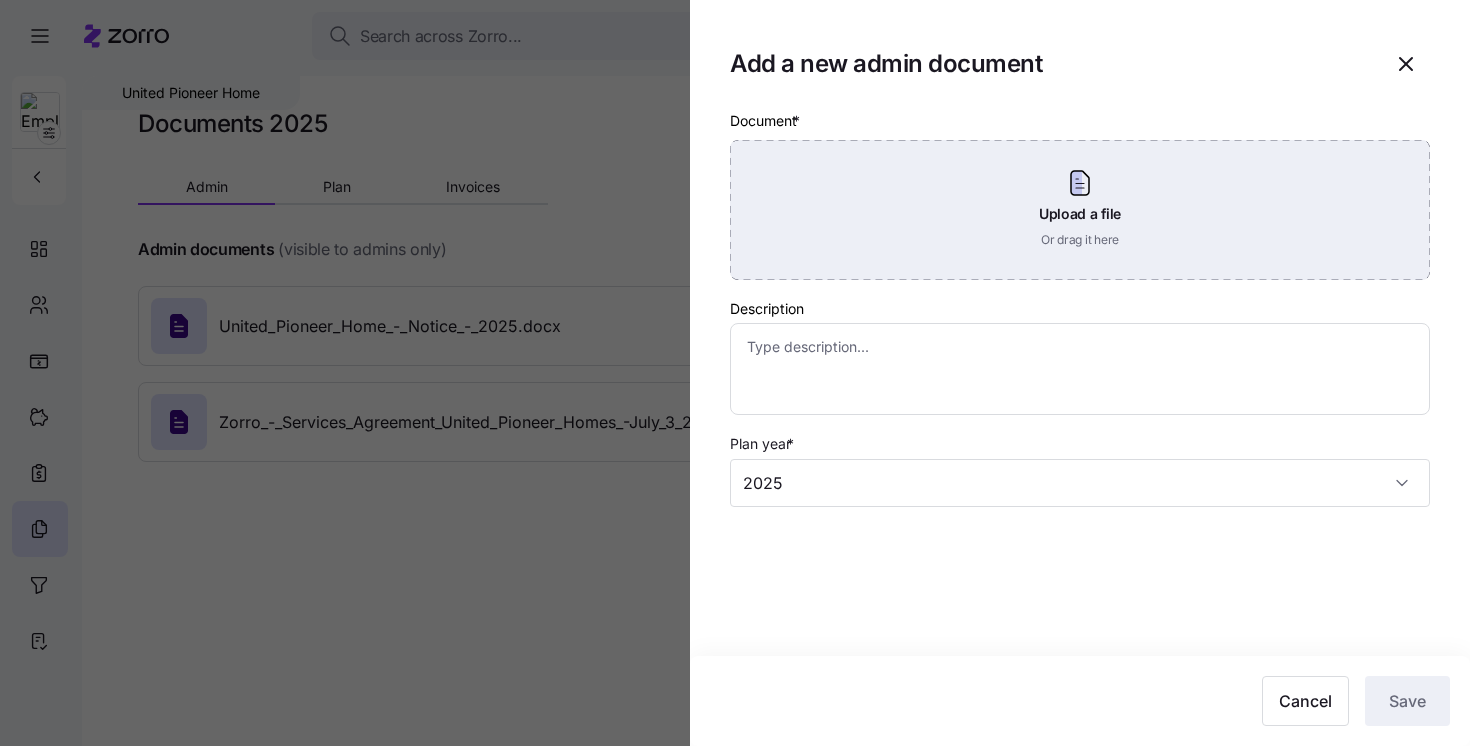 click on "Upload a file Or drag it here" at bounding box center (1080, 210) 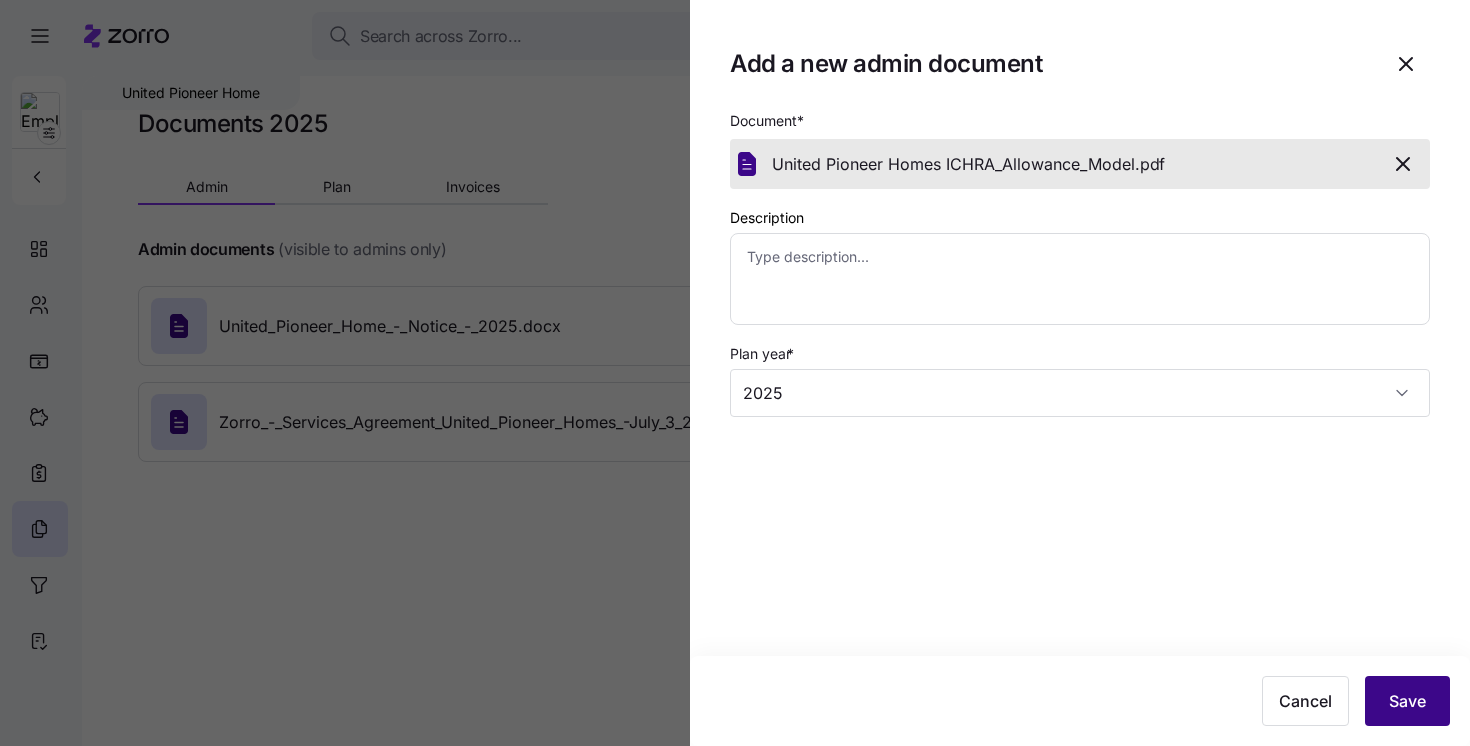 click on "Save" at bounding box center (1407, 701) 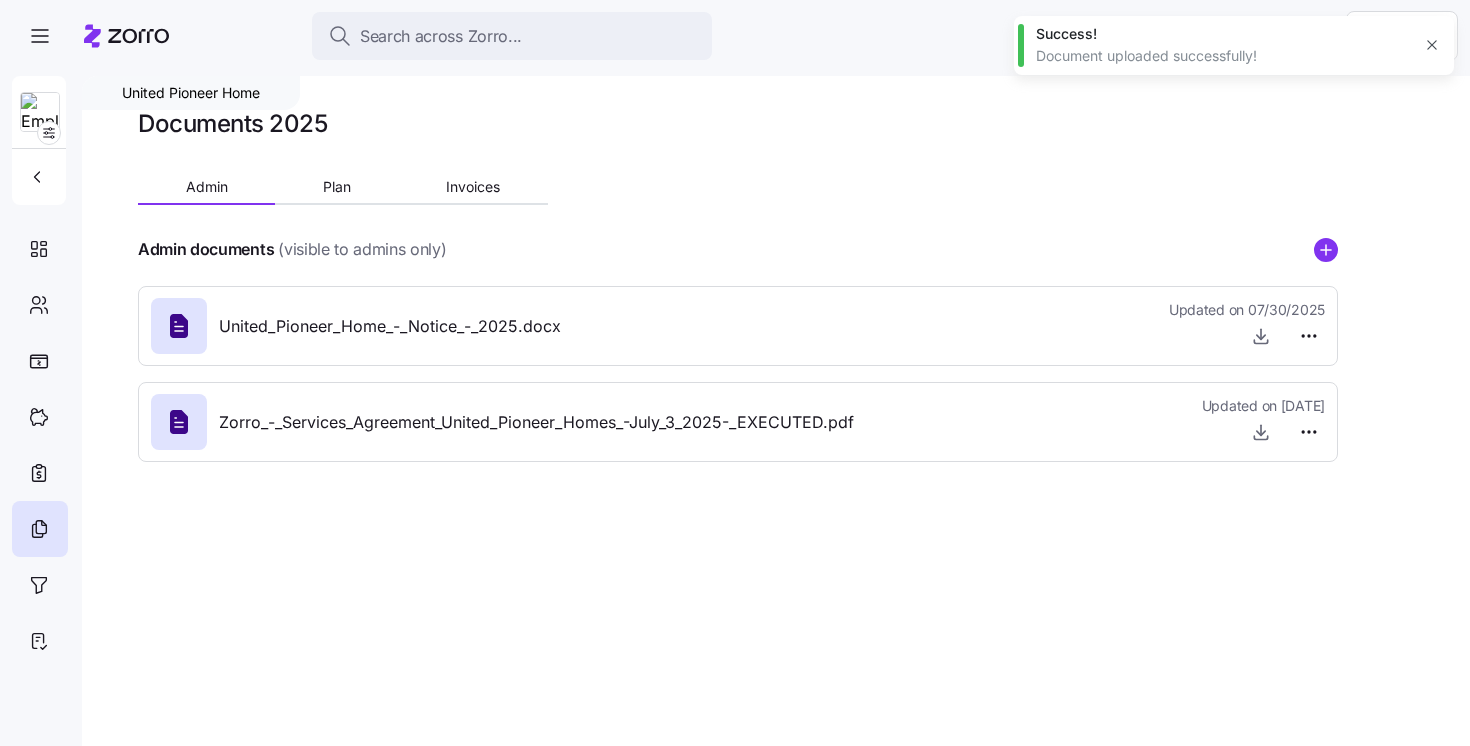 type on "x" 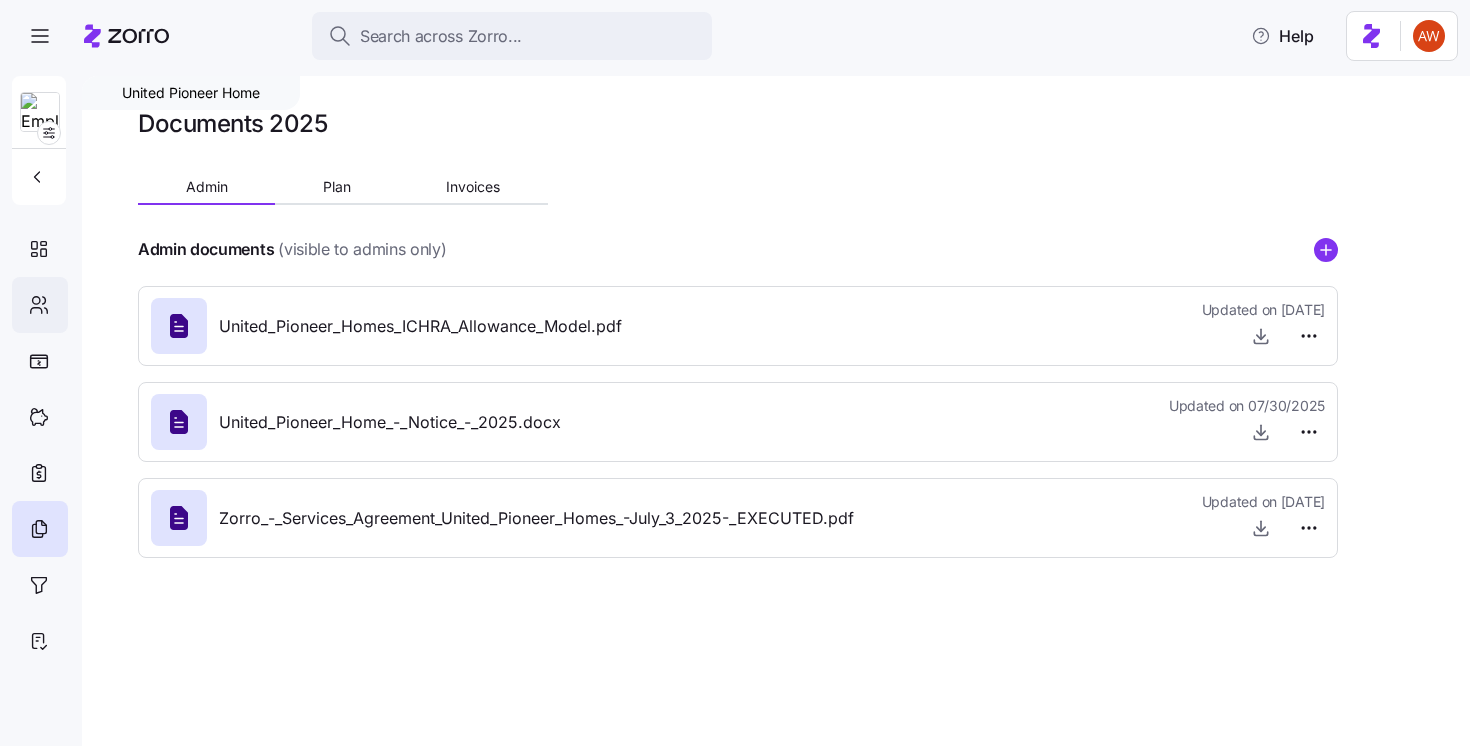 click 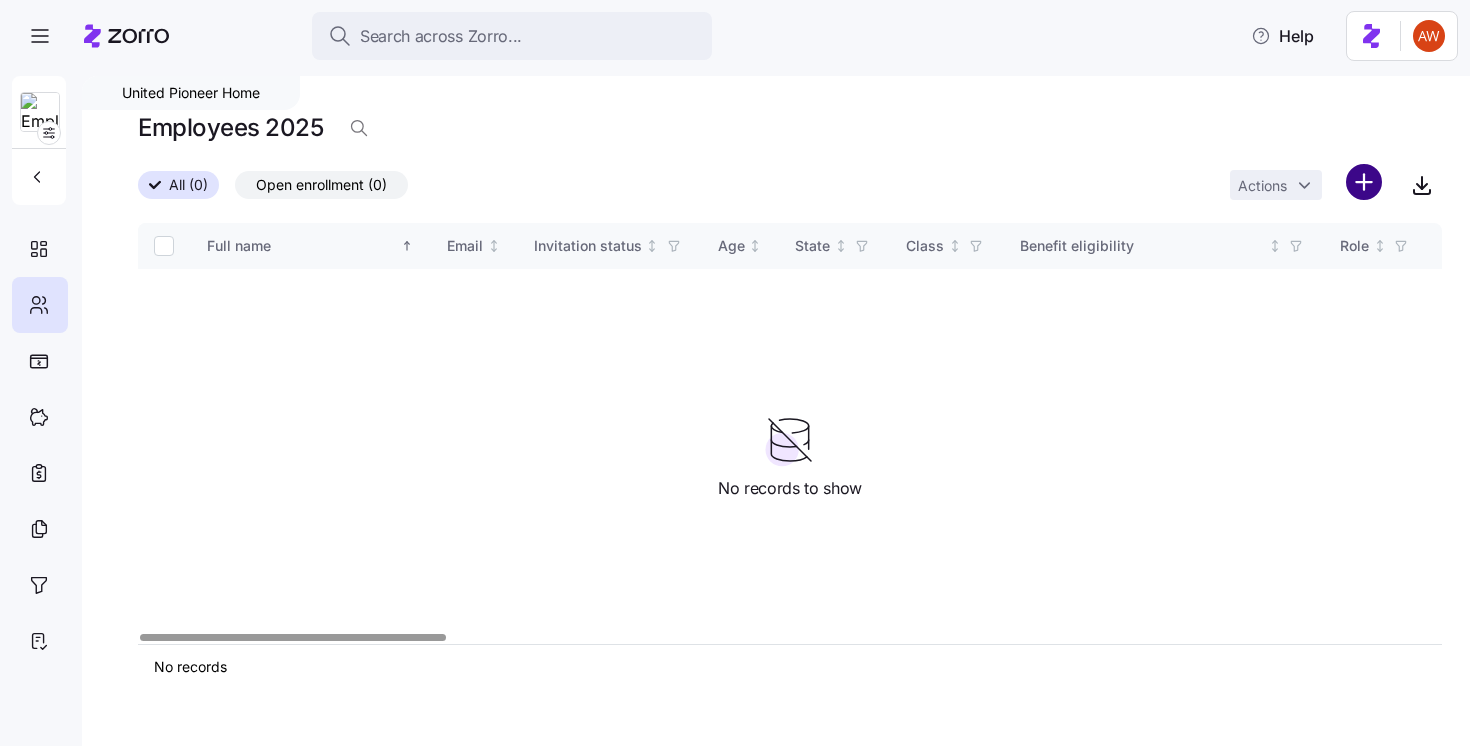 click on "Search across Zorro... Help United Pioneer Home Employees 2025 All (0) Open enrollment (0) Actions Full name Email Invitation status Age State Class Benefit eligibility Role Status Election start Election end Coverage start Coverage end Type QLE Submission type Submission date Combined plan Payment method Initial payment status Auto-pay status Carrier Plan name Plan ID Plan market Family unit Children HSA eligible Premium Employer contribution Employee contribution Allowance Zorro ID No records No records to show United Pioneer Home | Employees x" at bounding box center [735, 367] 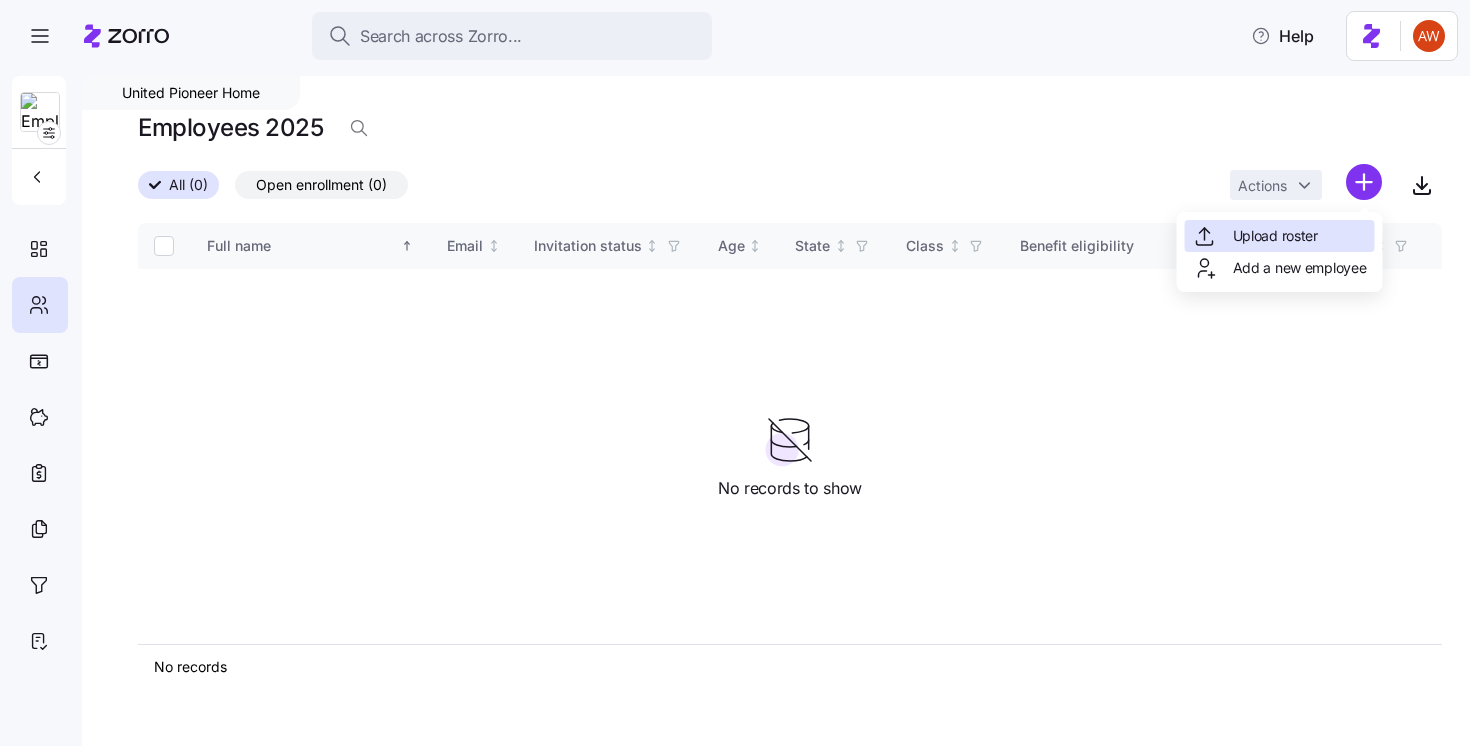click on "Upload roster" at bounding box center (1275, 236) 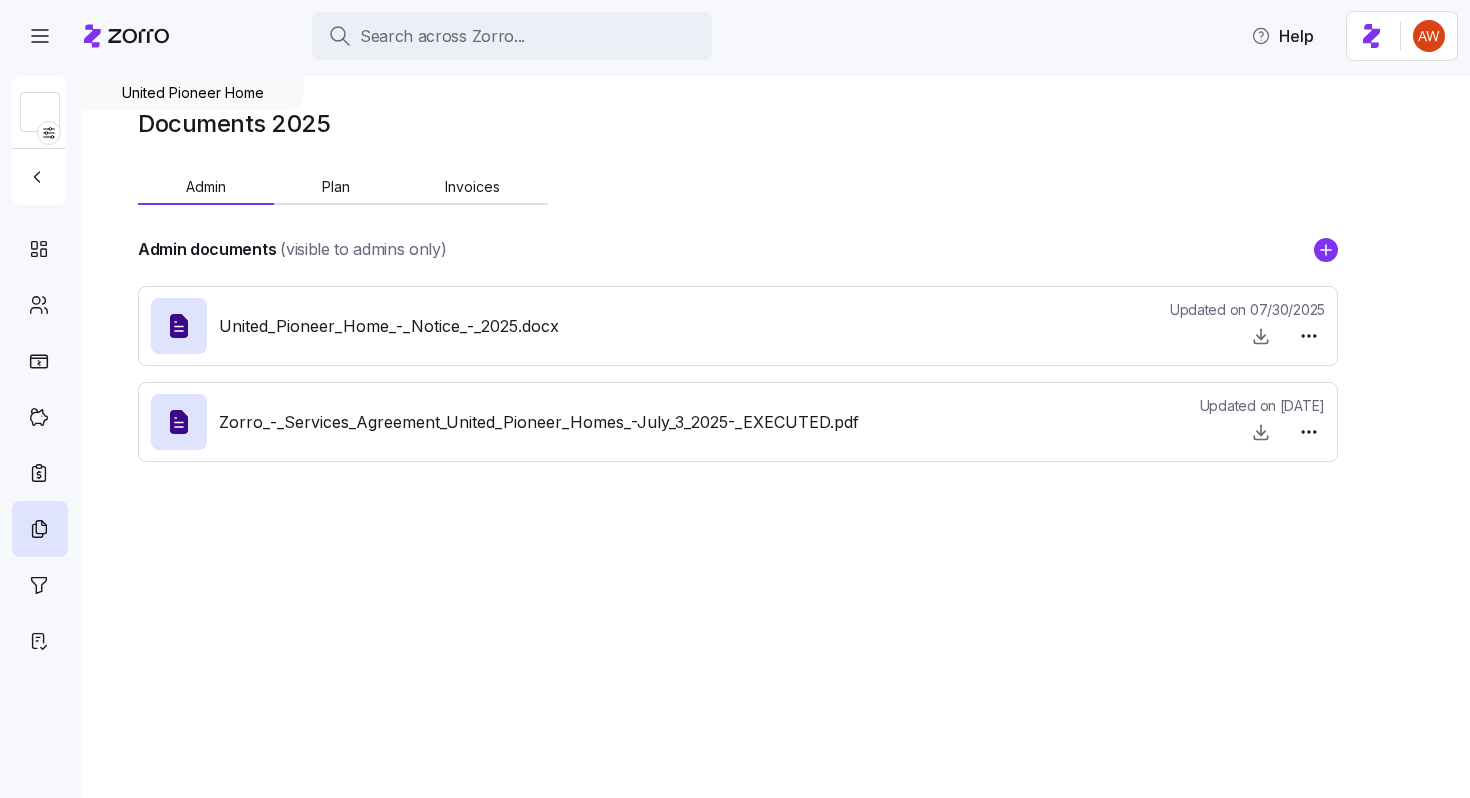 scroll, scrollTop: 0, scrollLeft: 0, axis: both 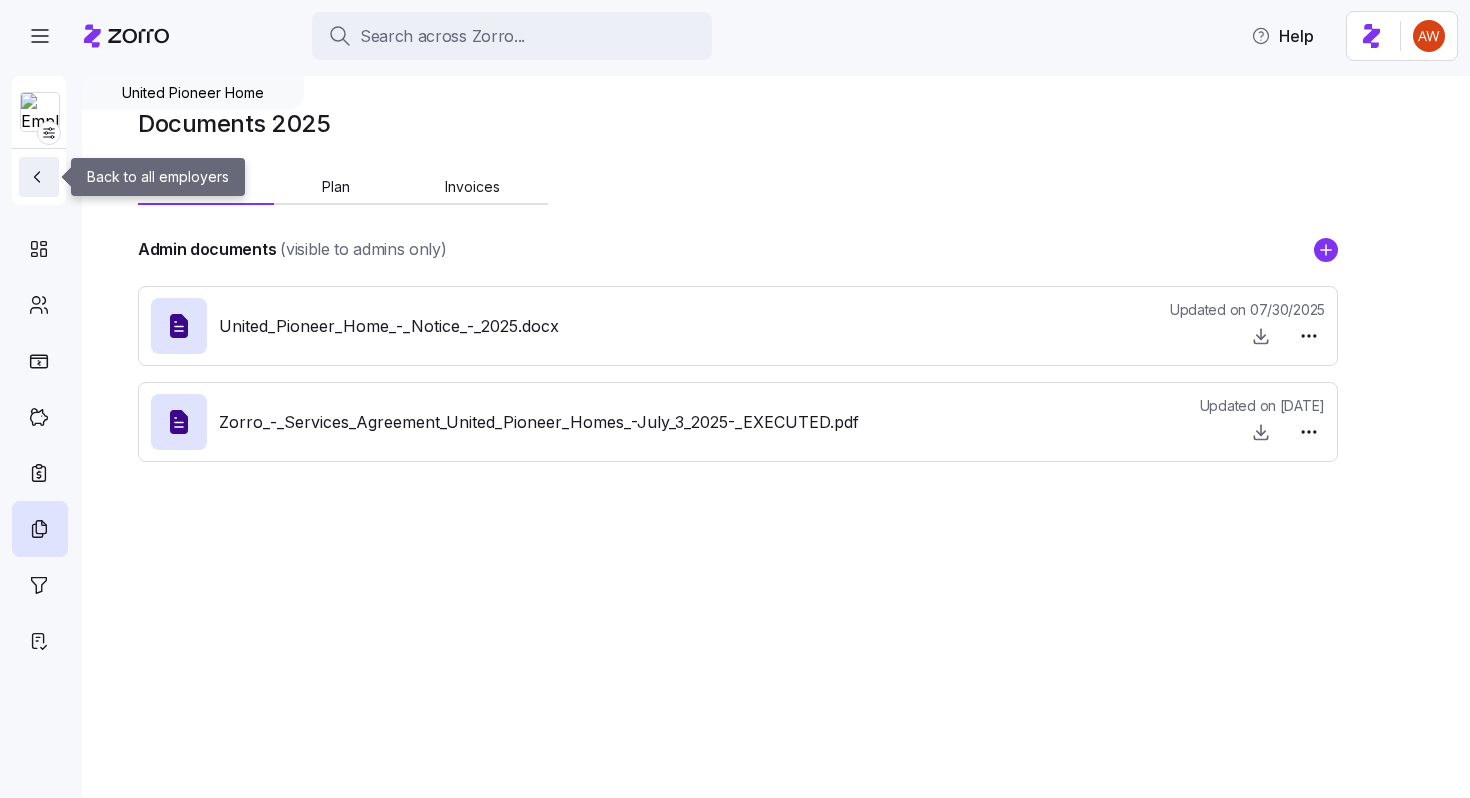 click 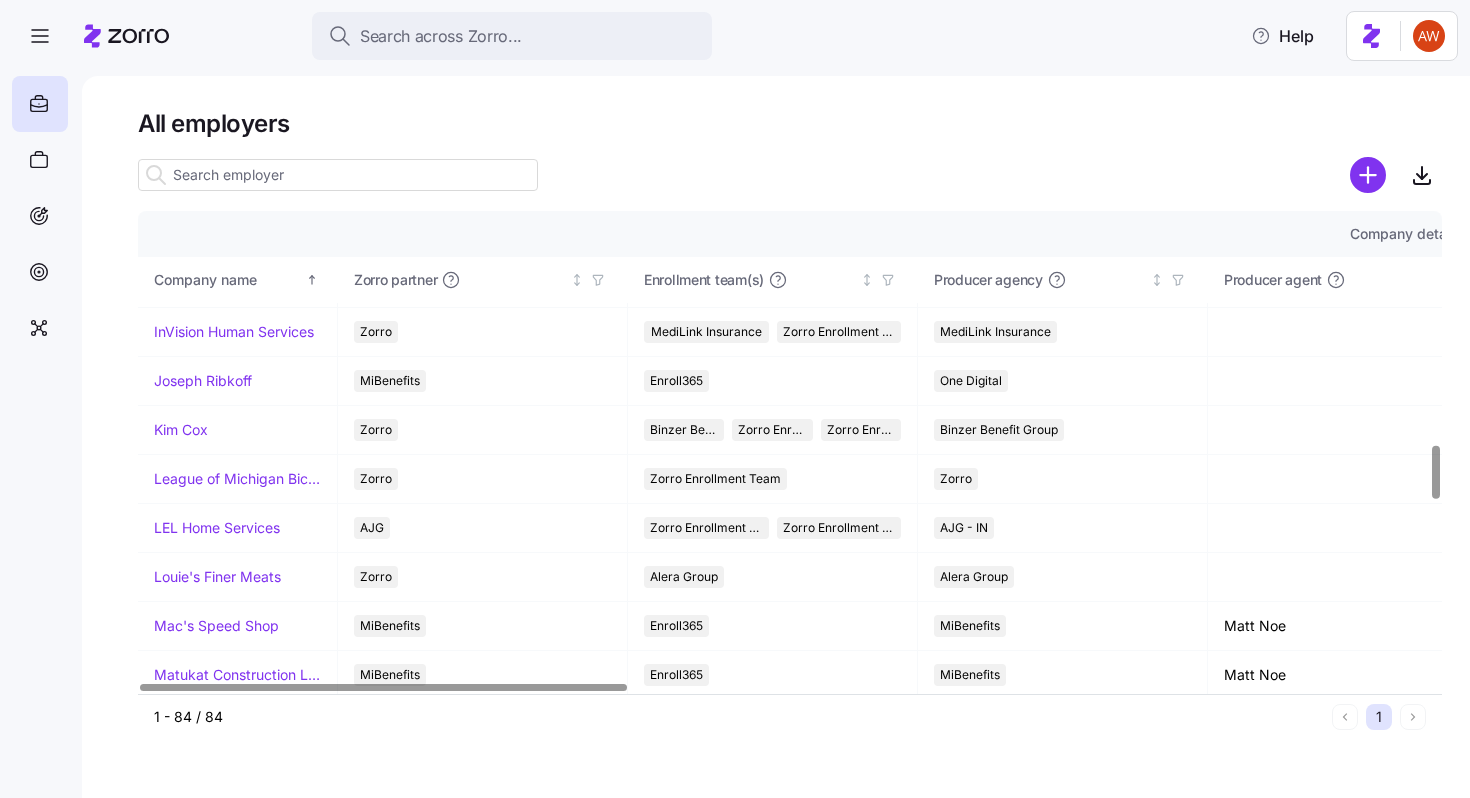 scroll, scrollTop: 2080, scrollLeft: 0, axis: vertical 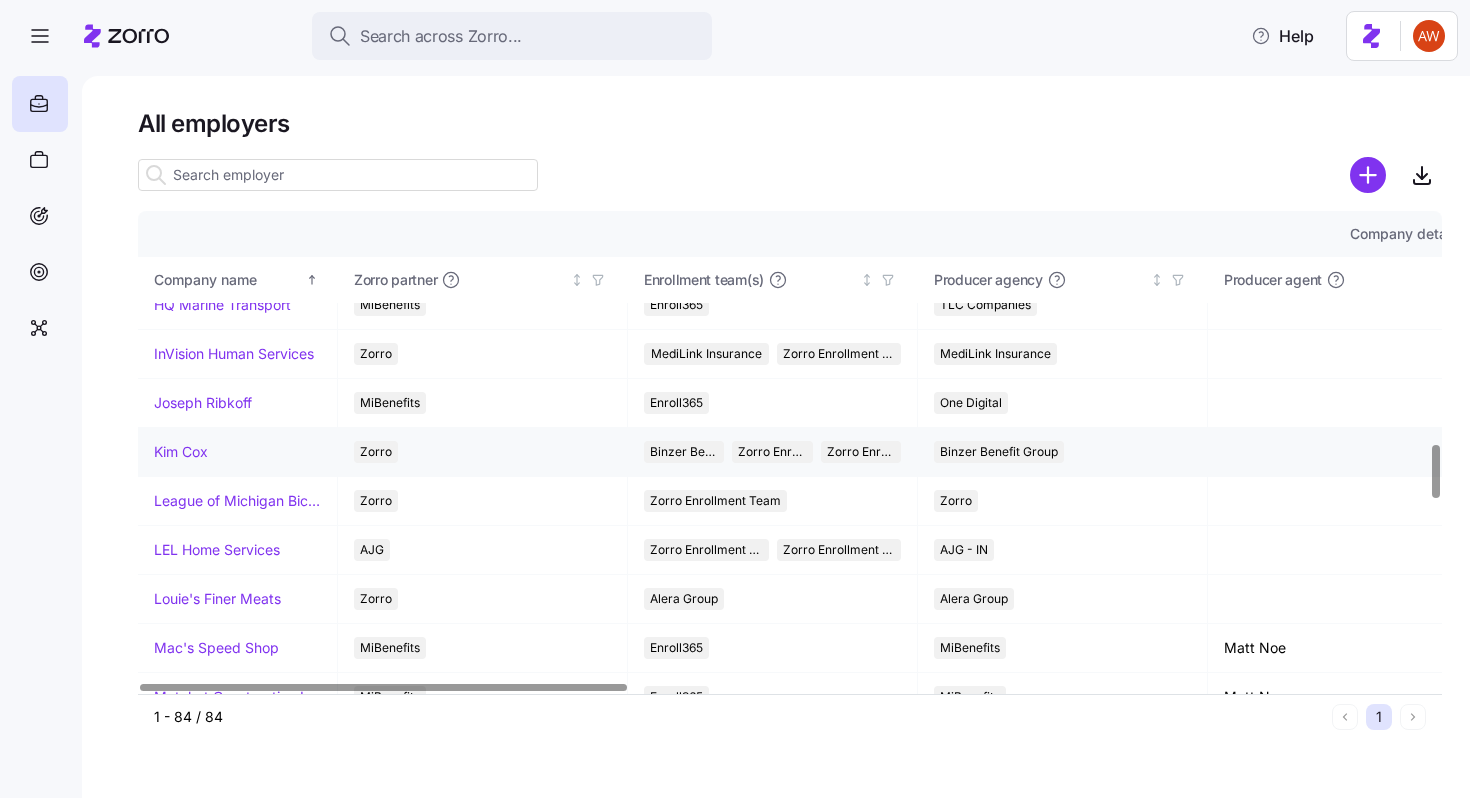click on "Kim Cox" at bounding box center [181, 452] 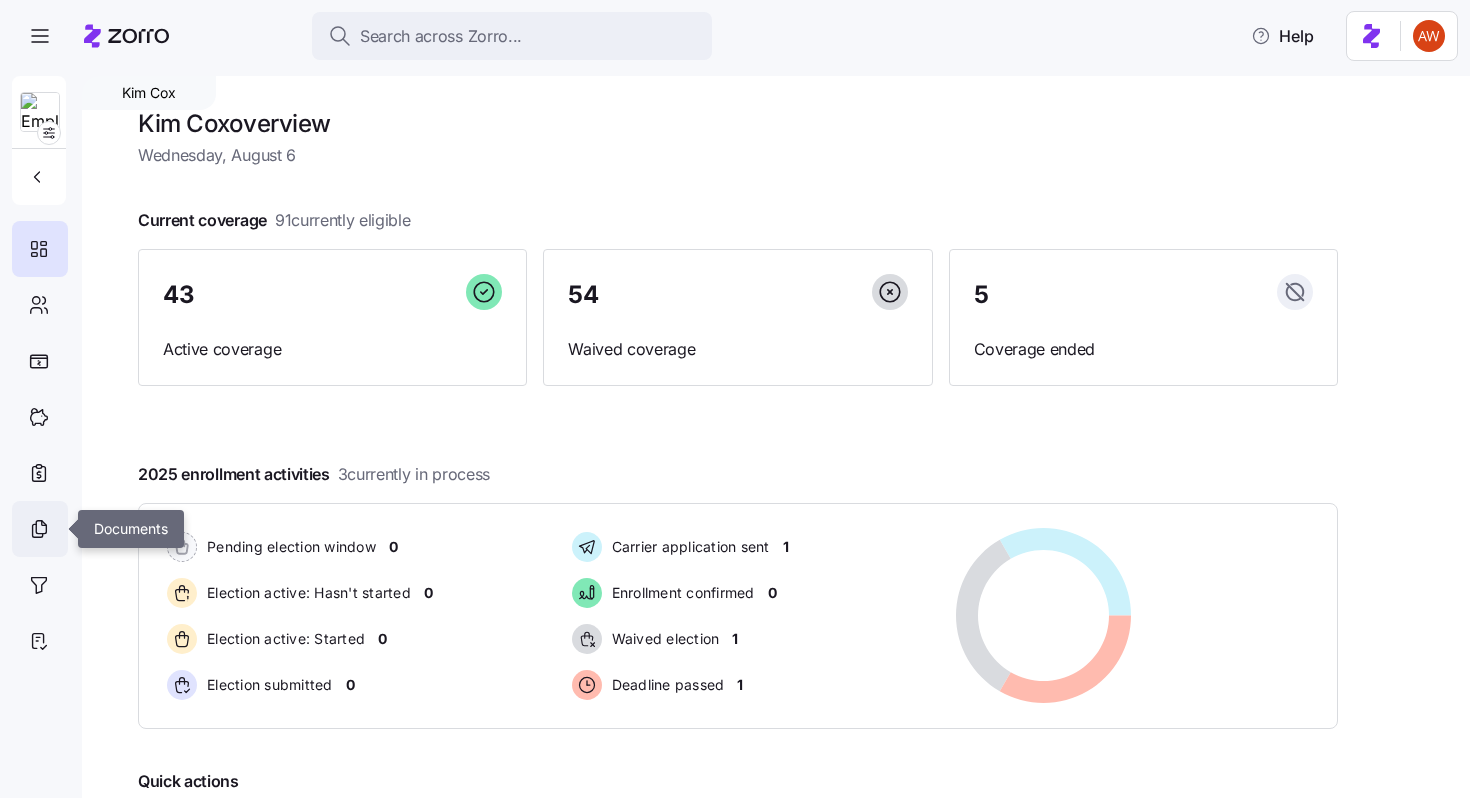click 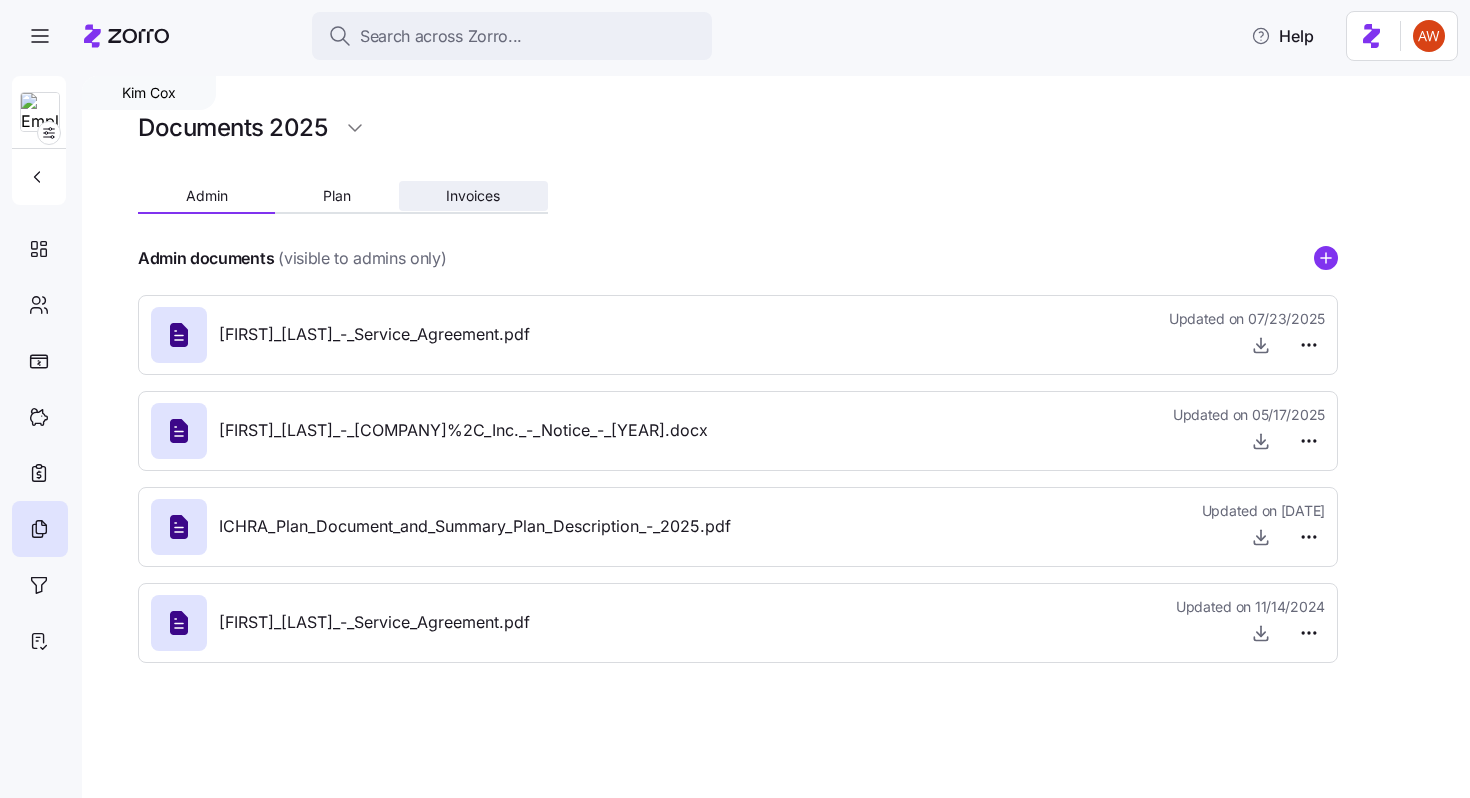 click on "Invoices" at bounding box center [473, 196] 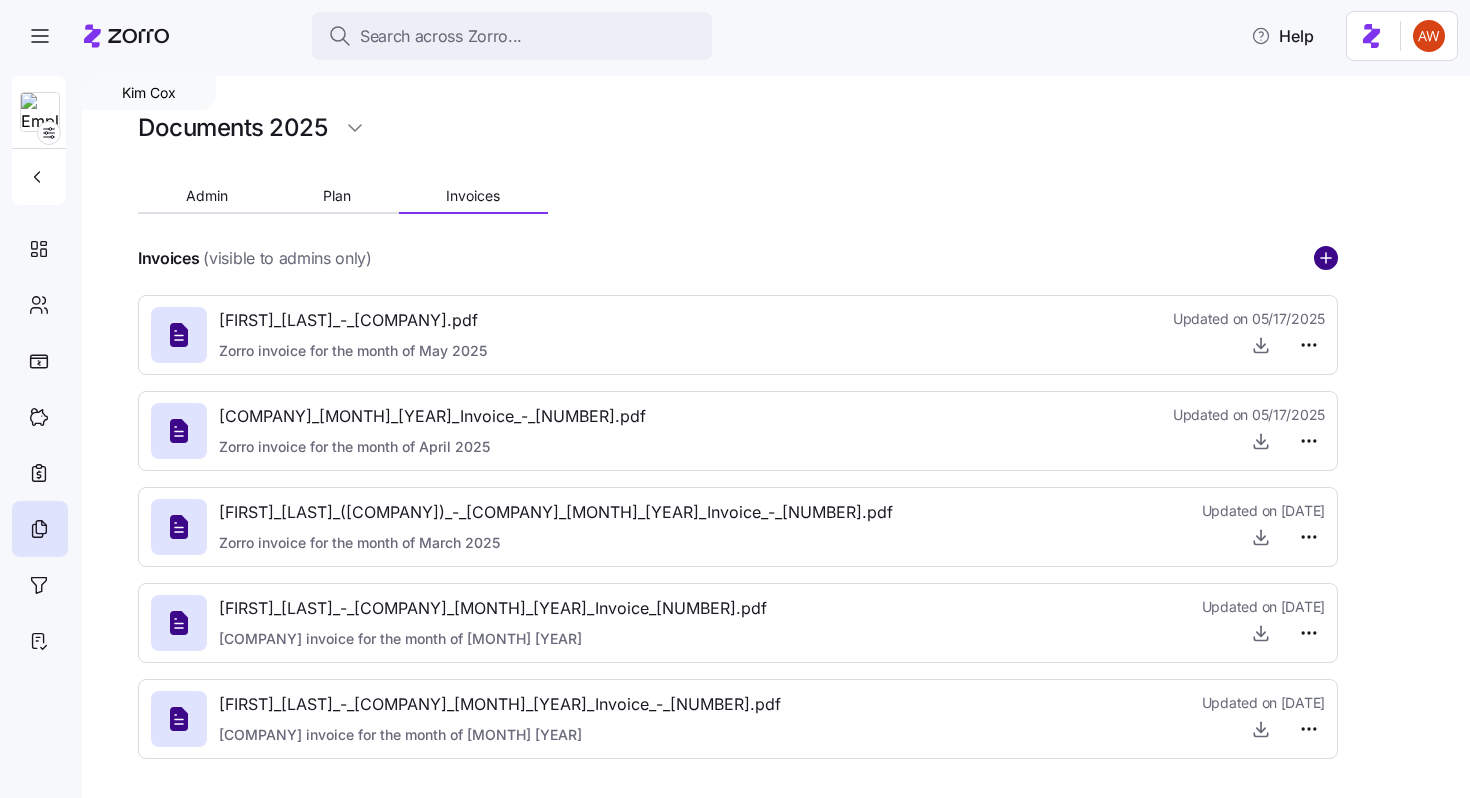 click 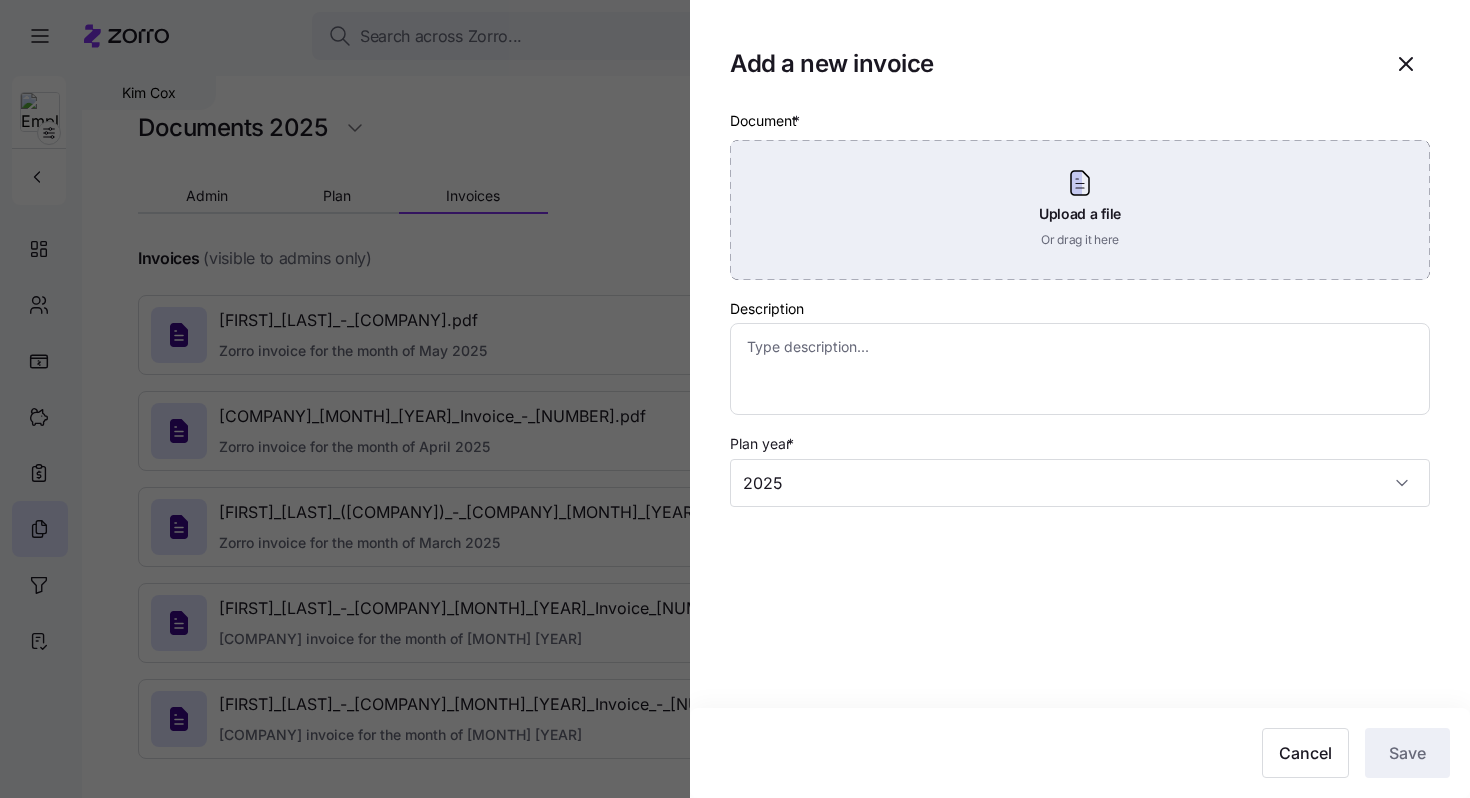 click on "Upload a file Or drag it here" at bounding box center (1080, 210) 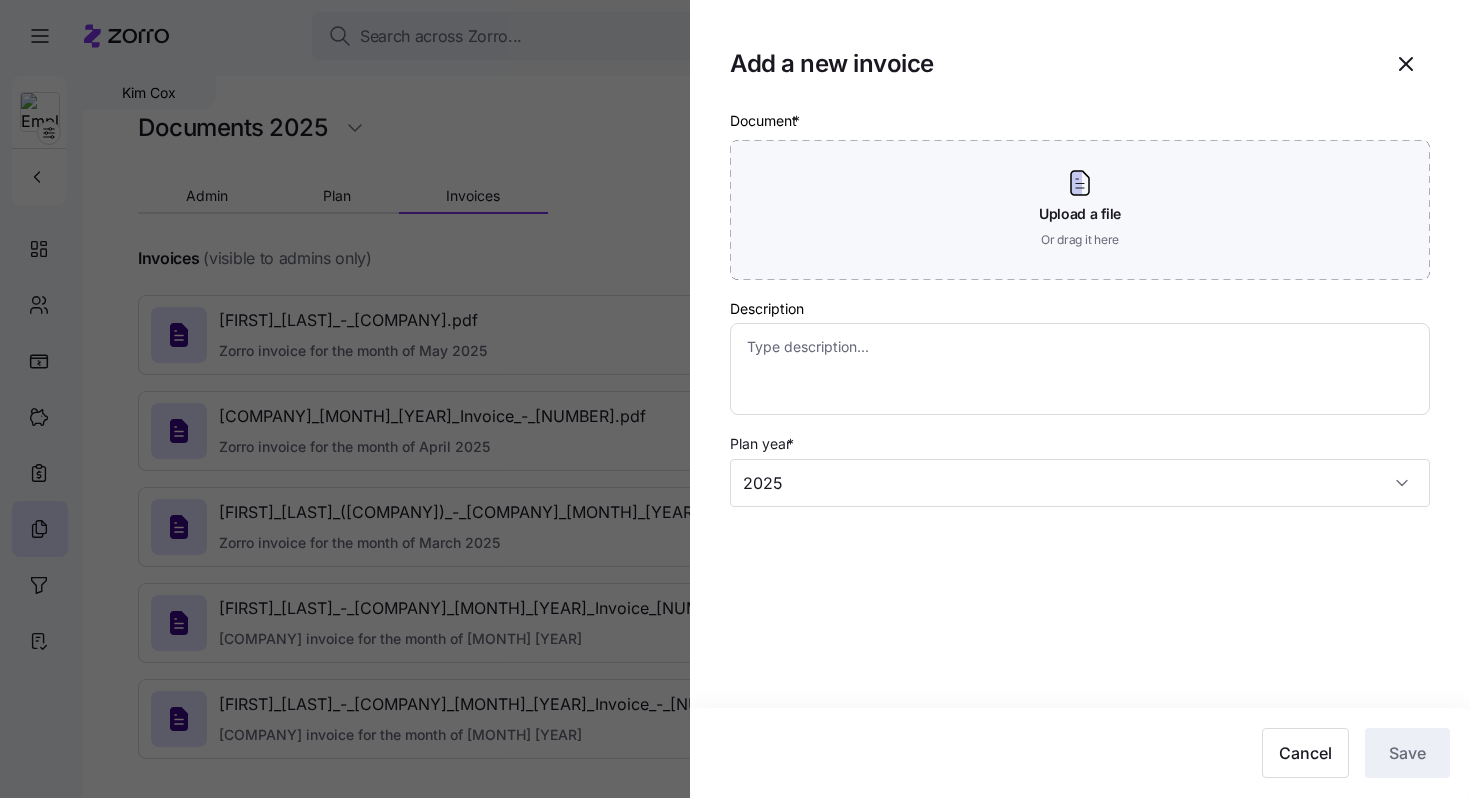 click at bounding box center (735, 399) 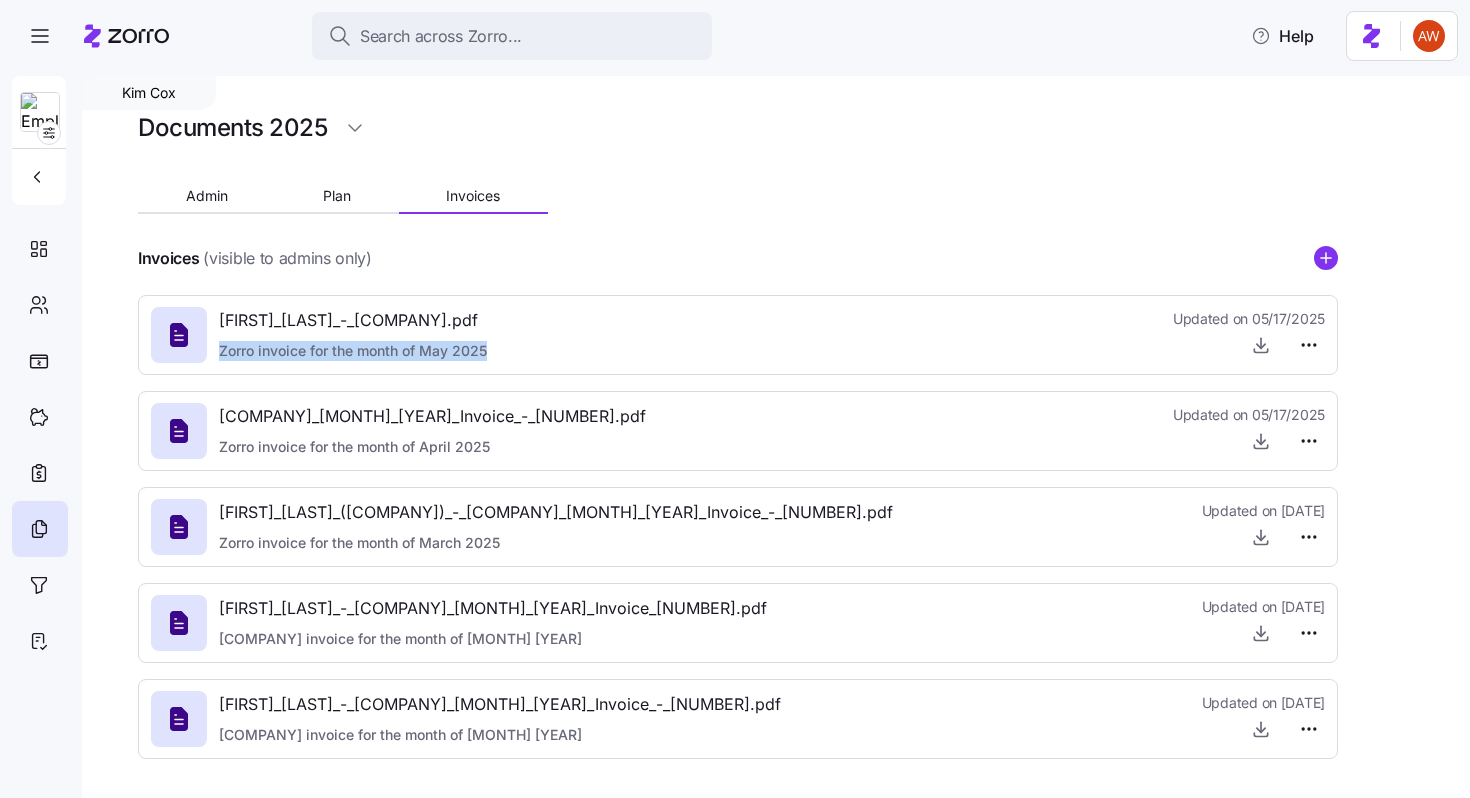 drag, startPoint x: 504, startPoint y: 354, endPoint x: 216, endPoint y: 357, distance: 288.01562 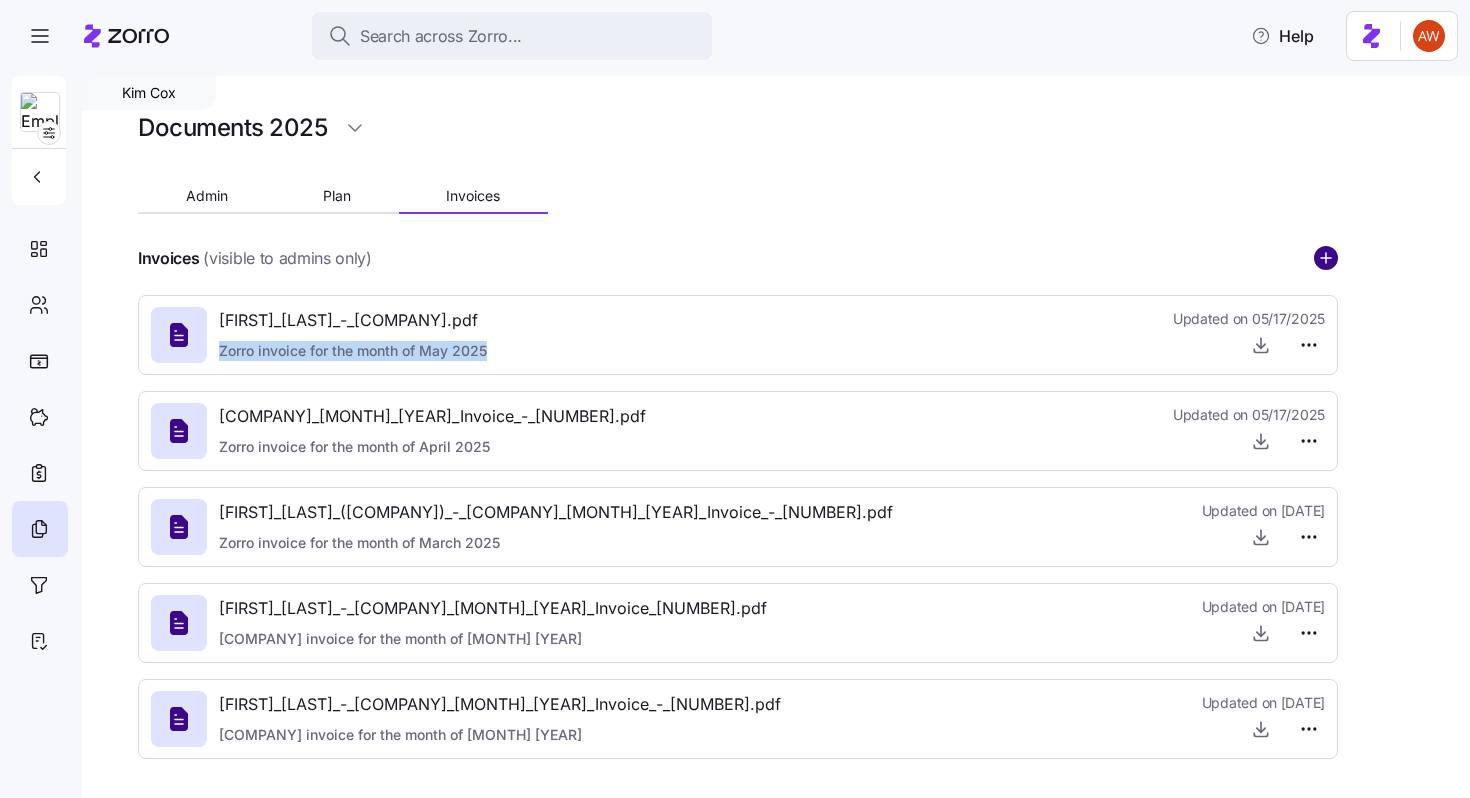 click 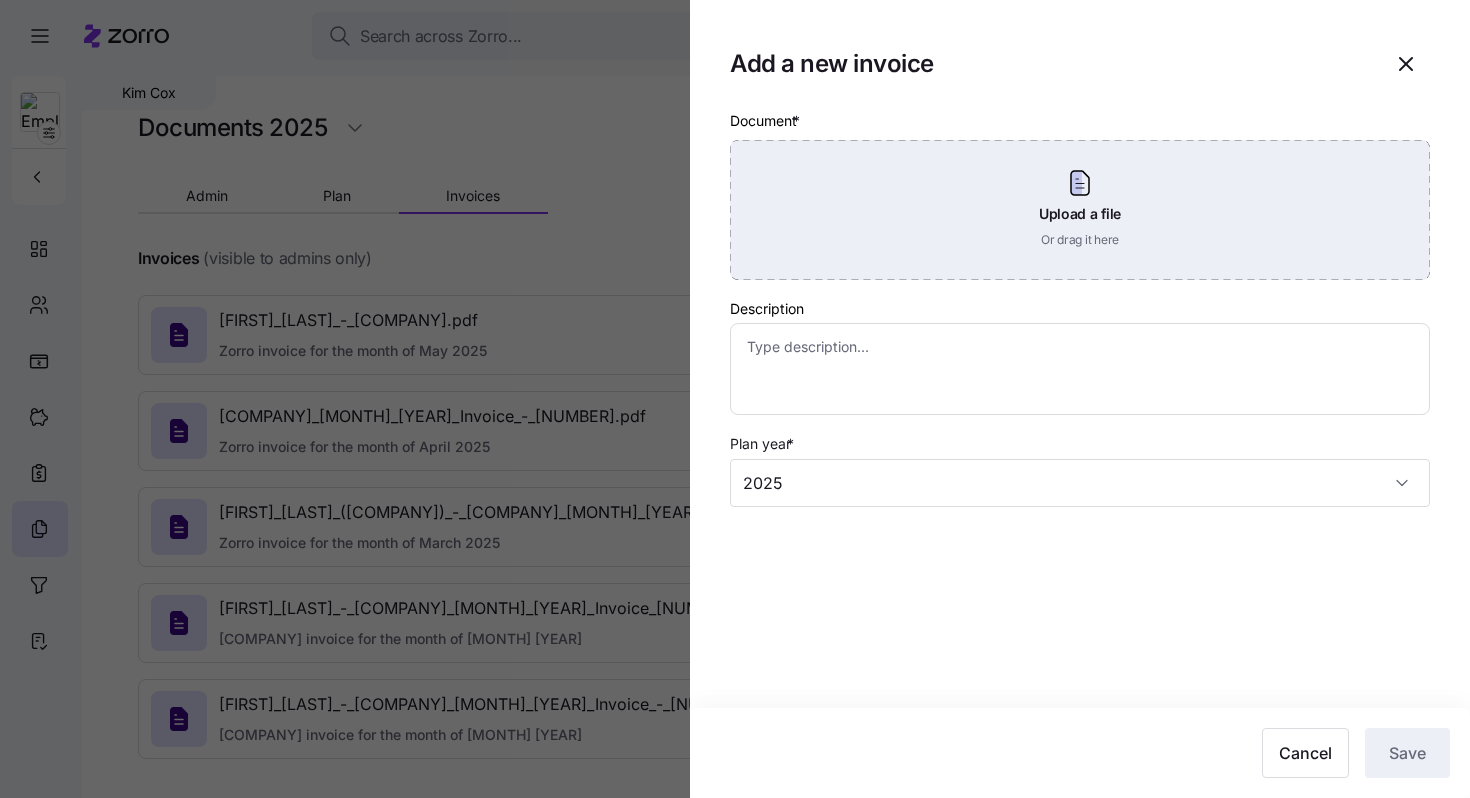 click on "Upload a file Or drag it here" at bounding box center [1080, 210] 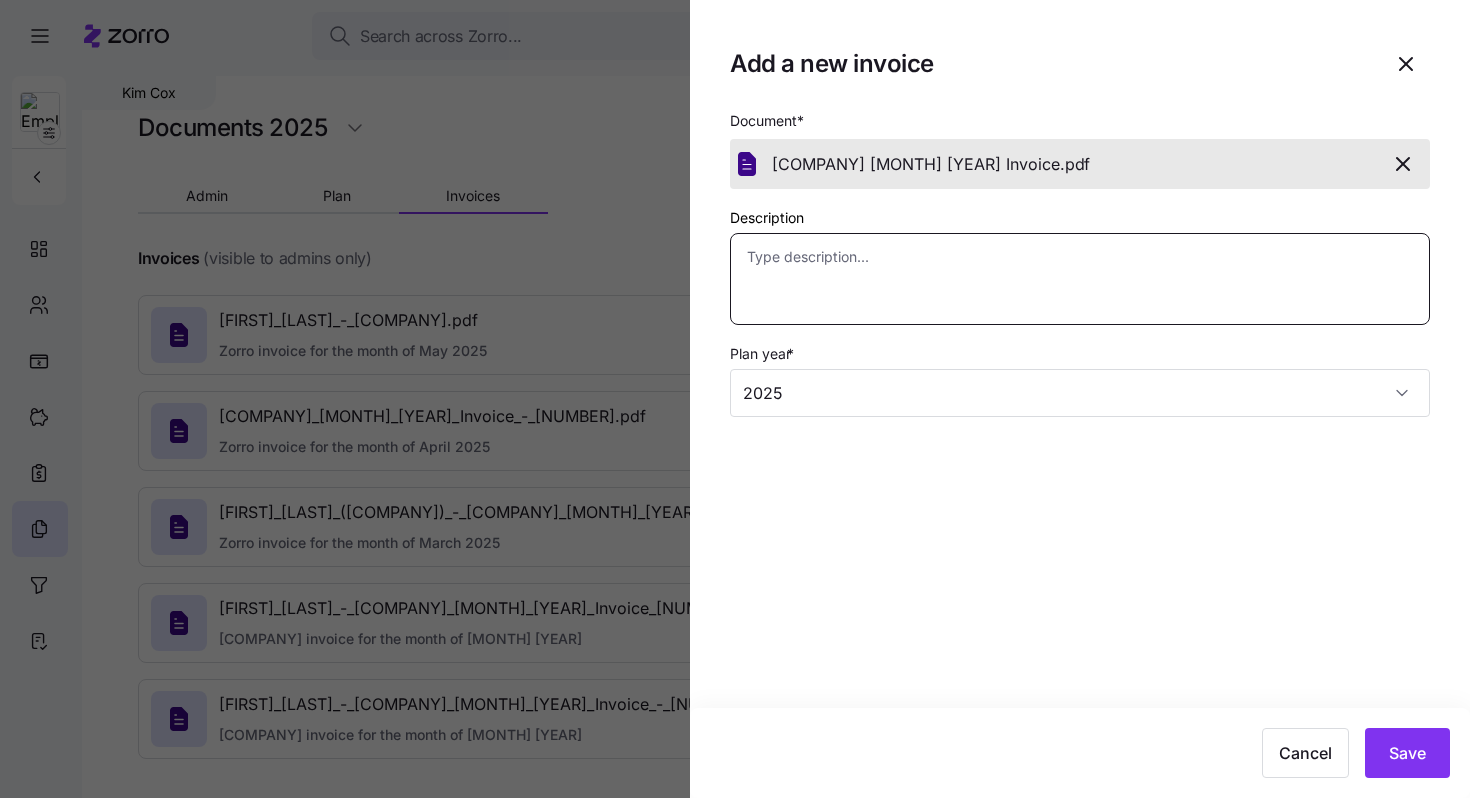 click on "Description" at bounding box center [1080, 279] 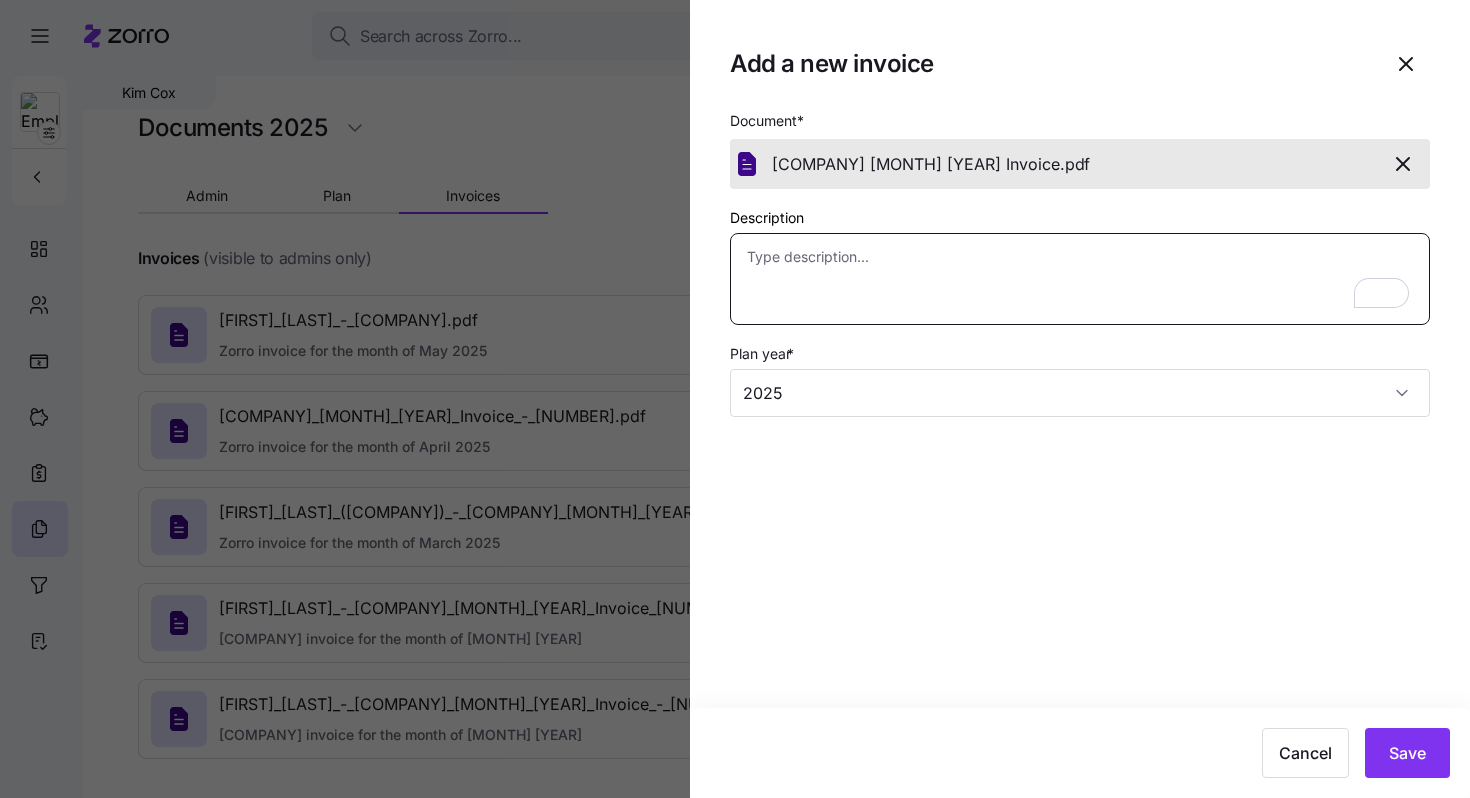 paste on "Zorro invoice for the month of May 2025" 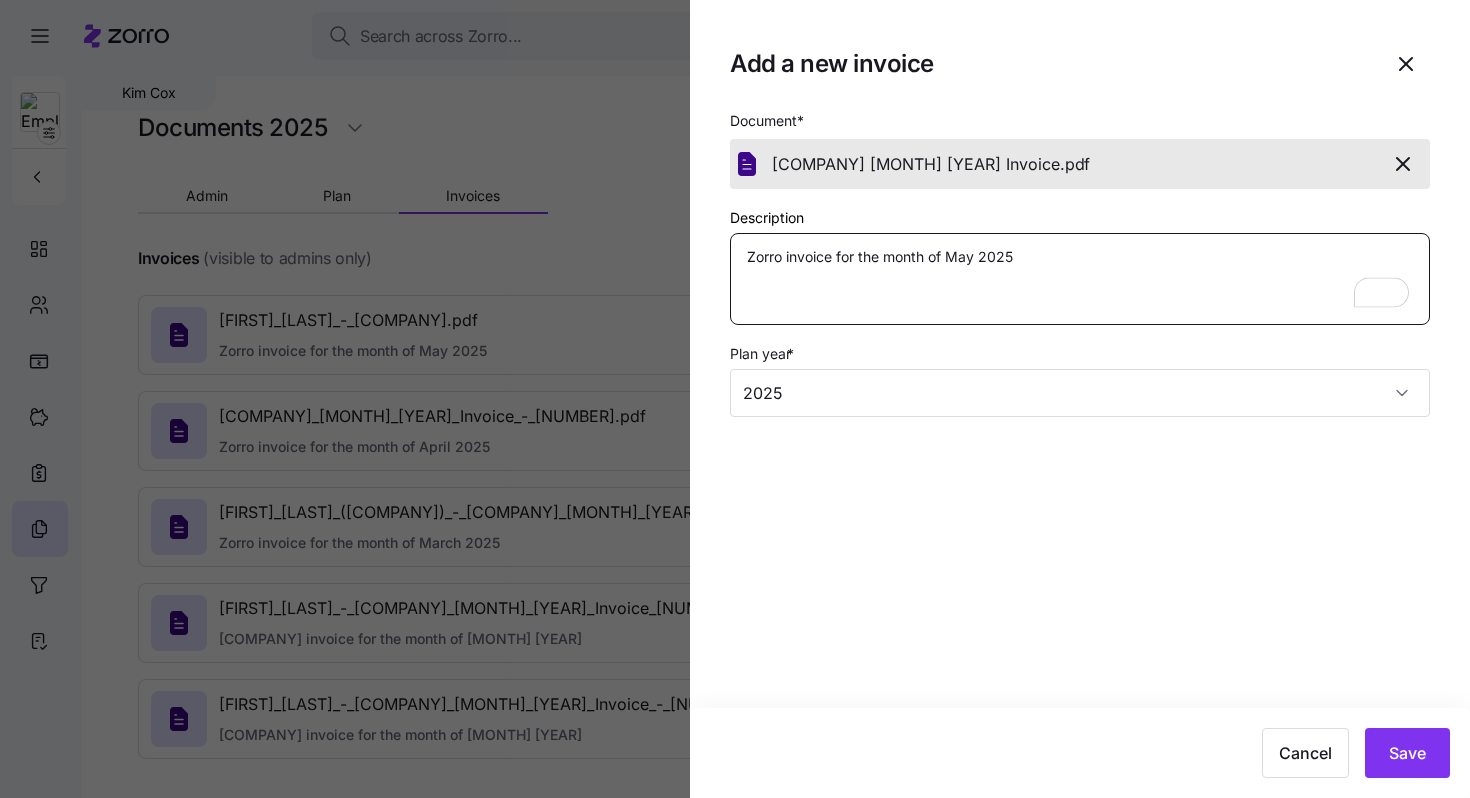 click on "Zorro invoice for the month of May 2025" at bounding box center [1080, 279] 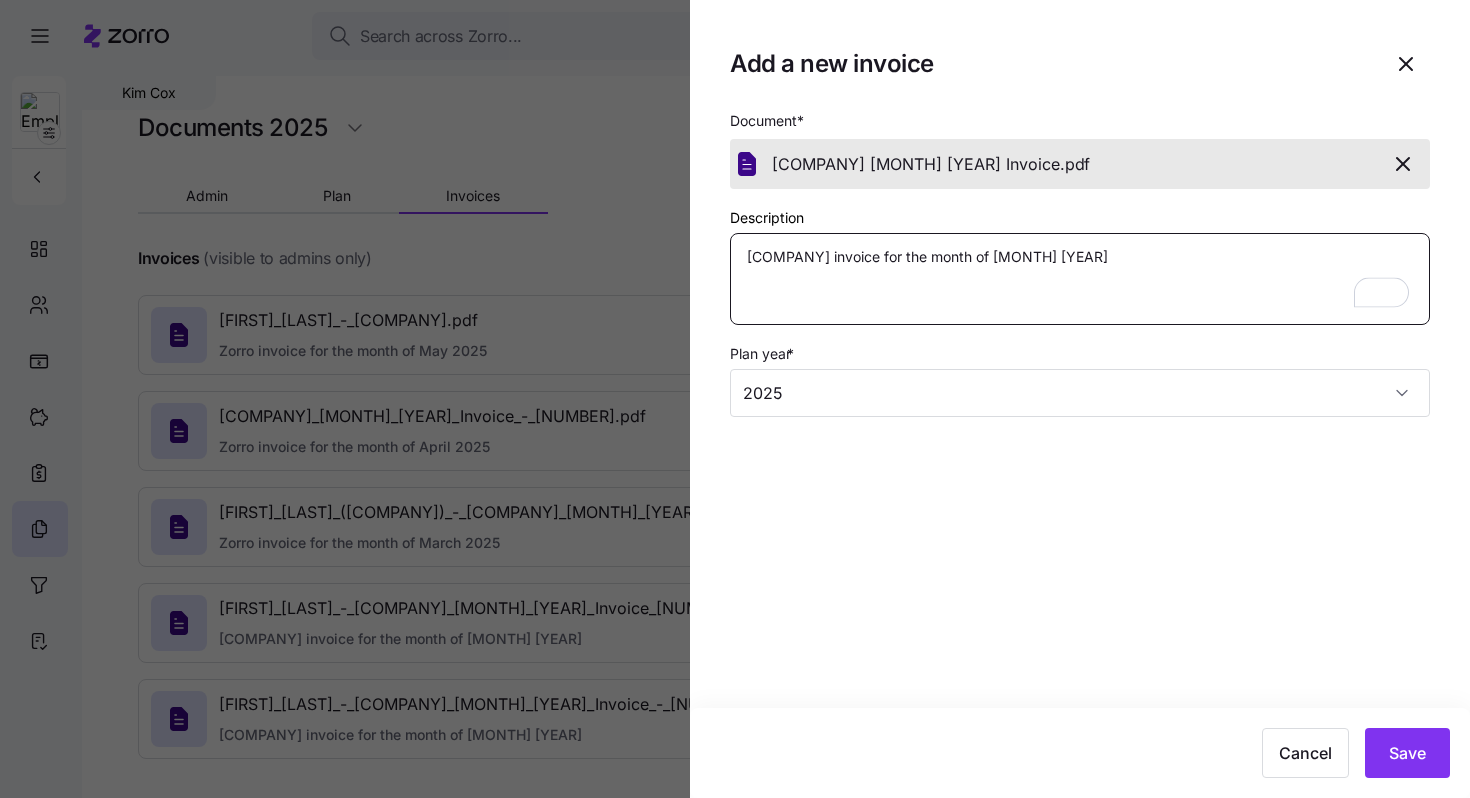 type on "x" 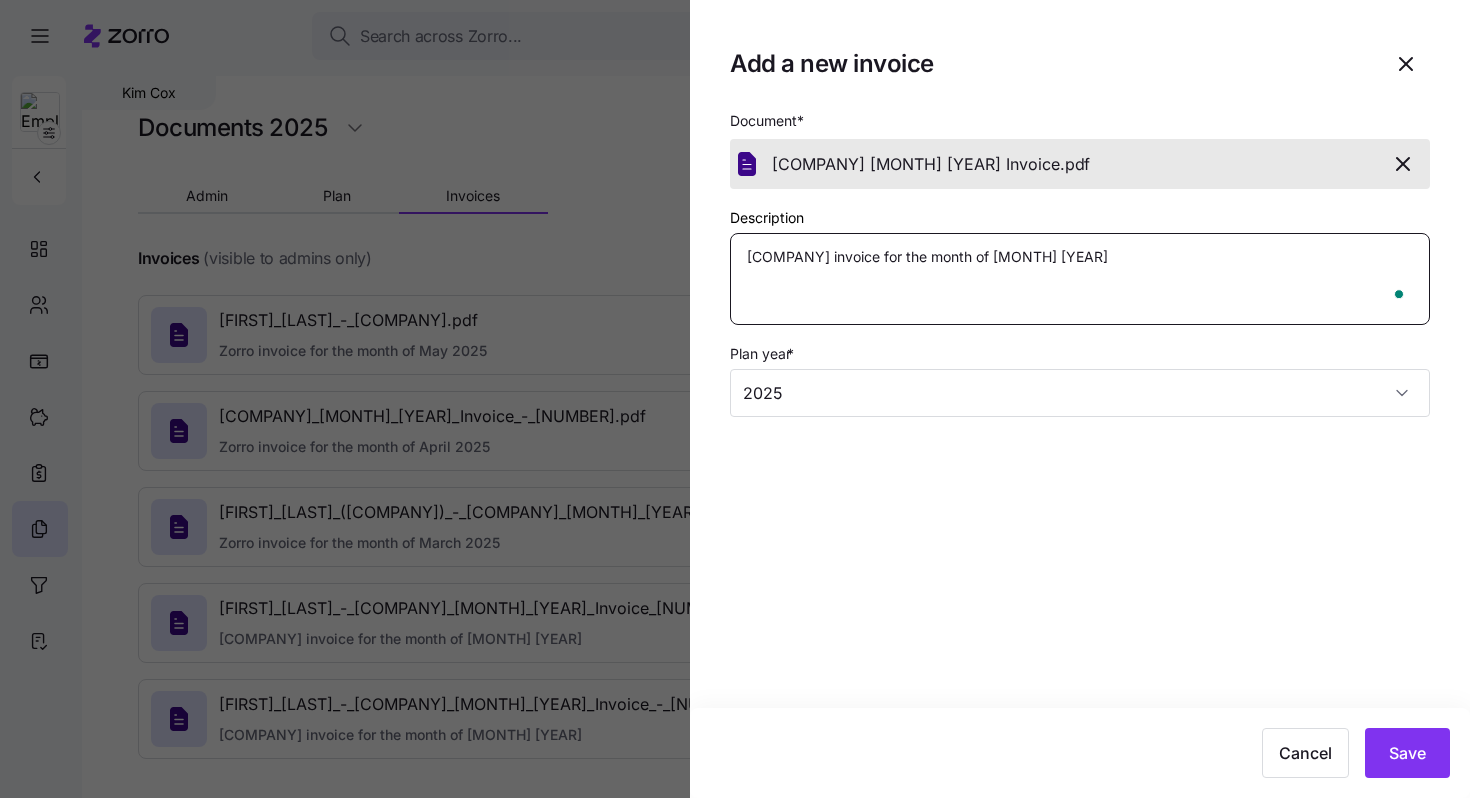 type on "x" 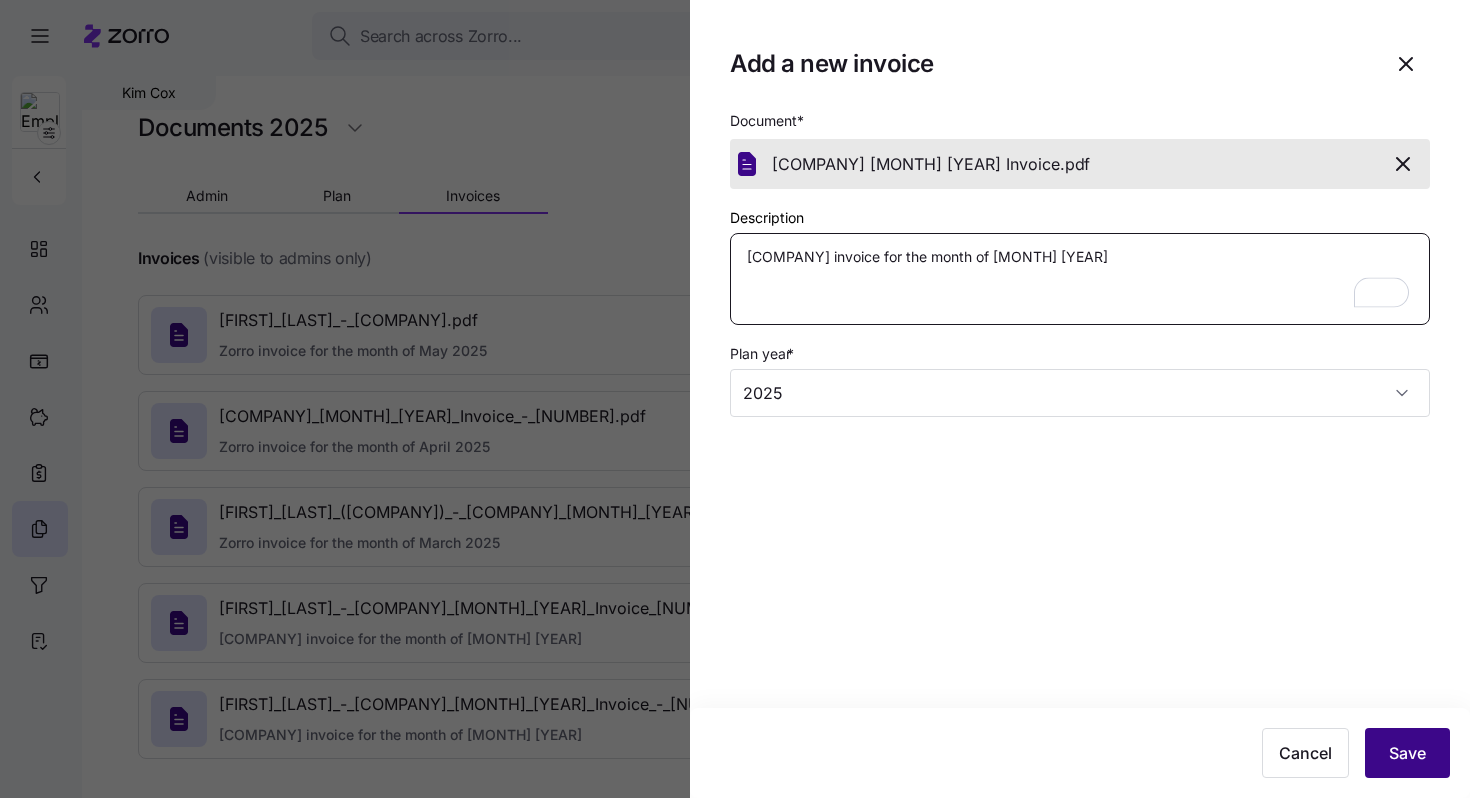 type on "[COMPANY] invoice for the month of [MONTH] [YEAR]" 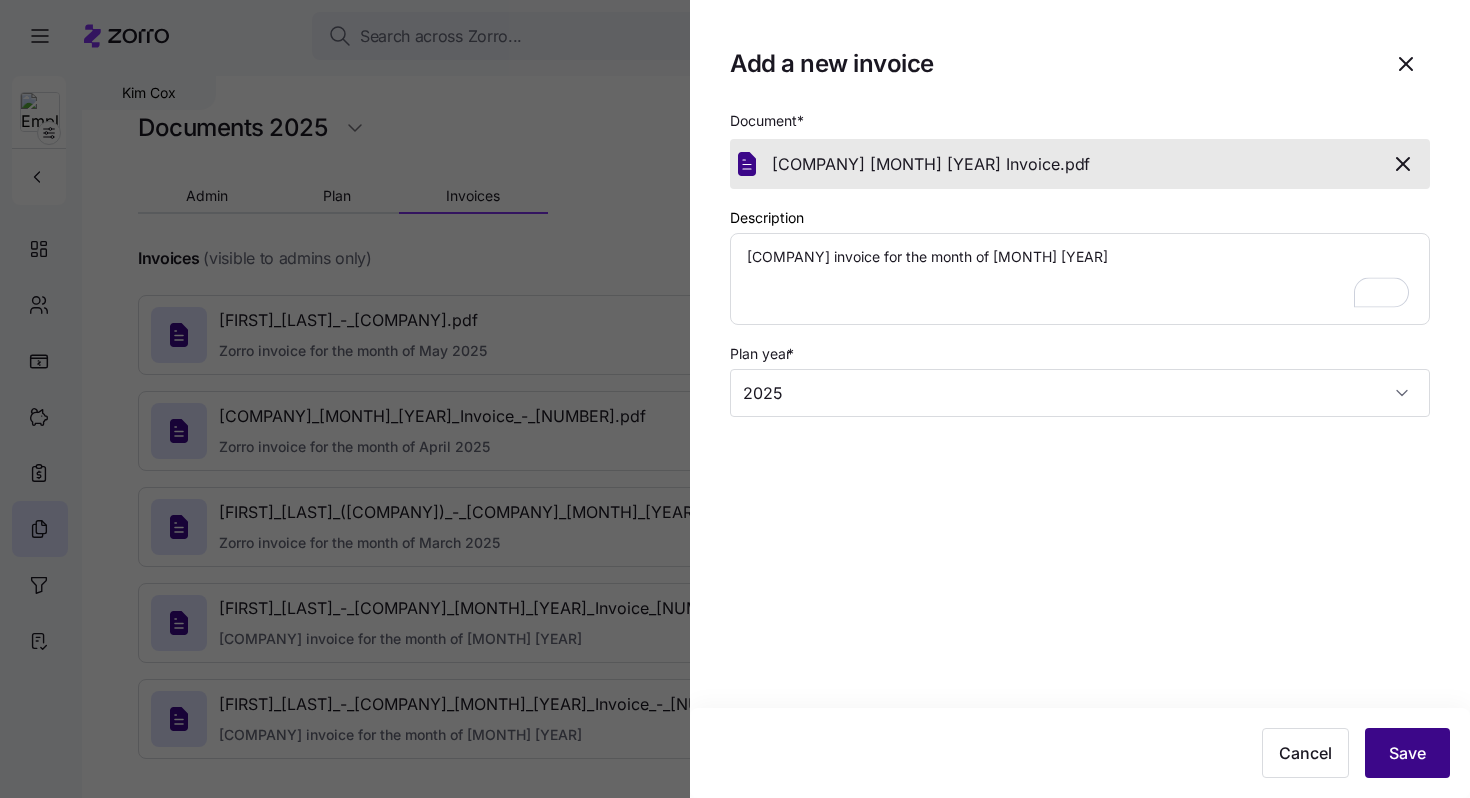 click on "Save" at bounding box center (1407, 753) 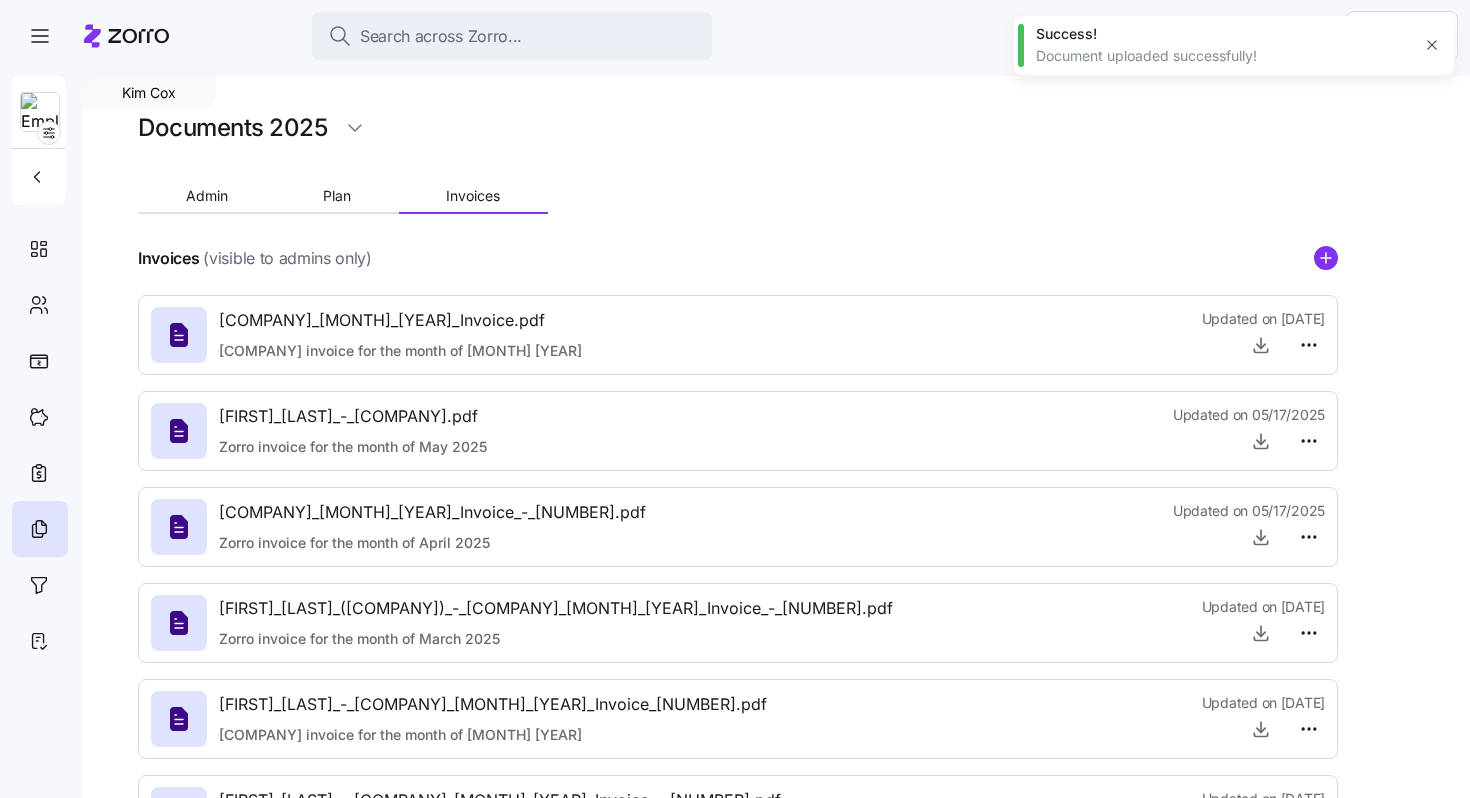type on "x" 